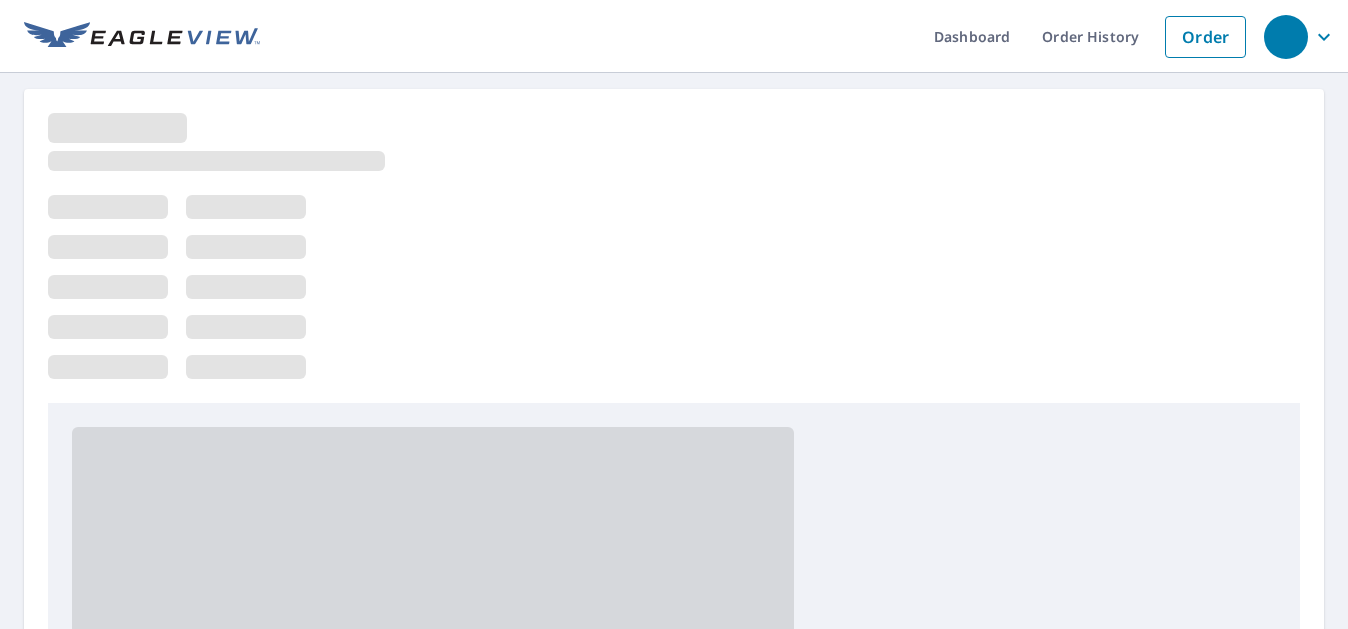 scroll, scrollTop: 0, scrollLeft: 0, axis: both 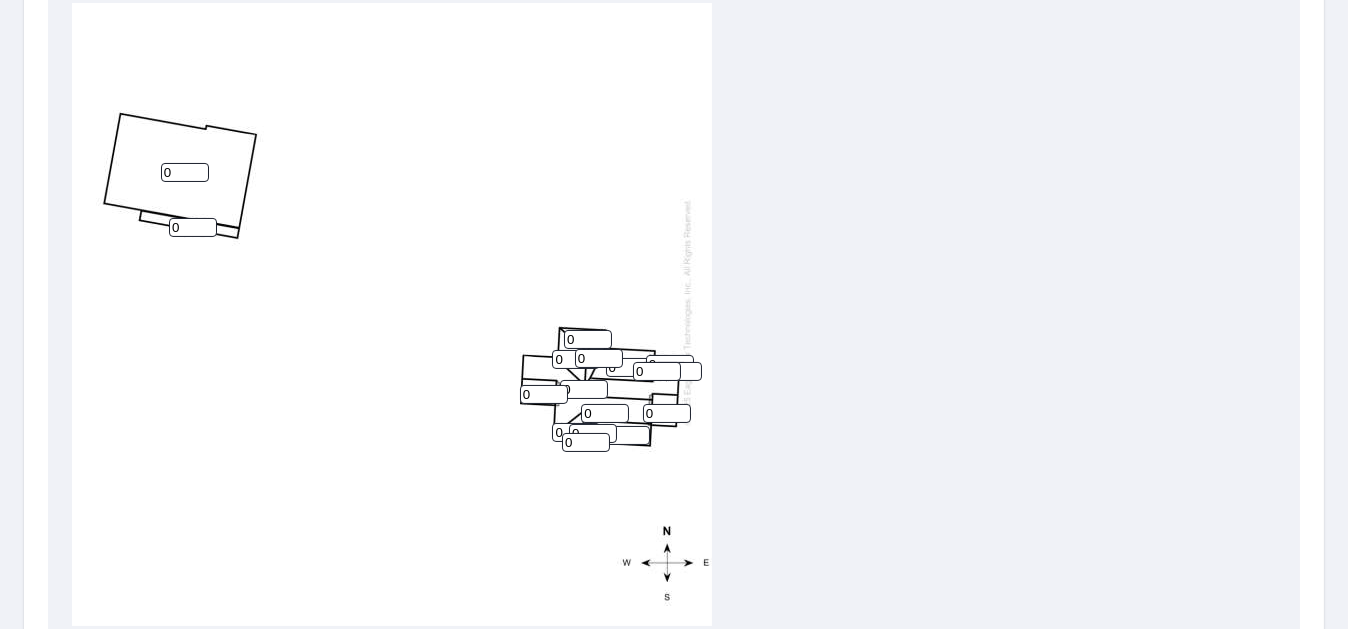 click on "0" at bounding box center [185, 172] 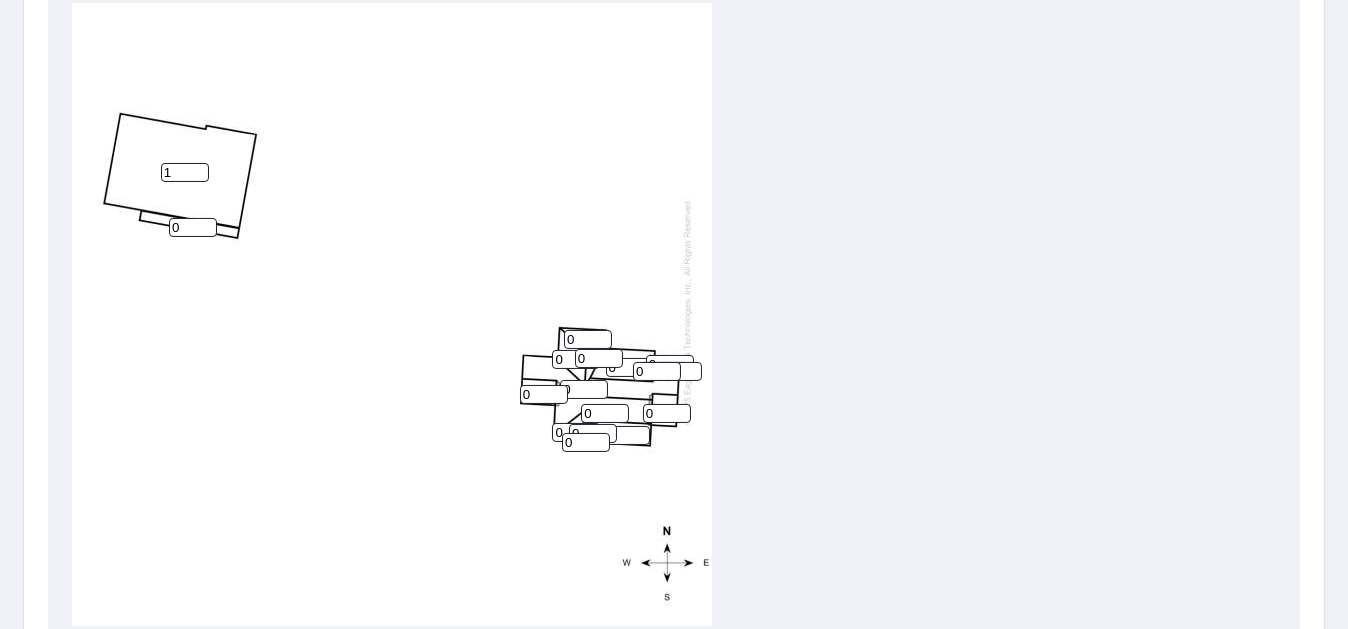 click on "1" at bounding box center [185, 172] 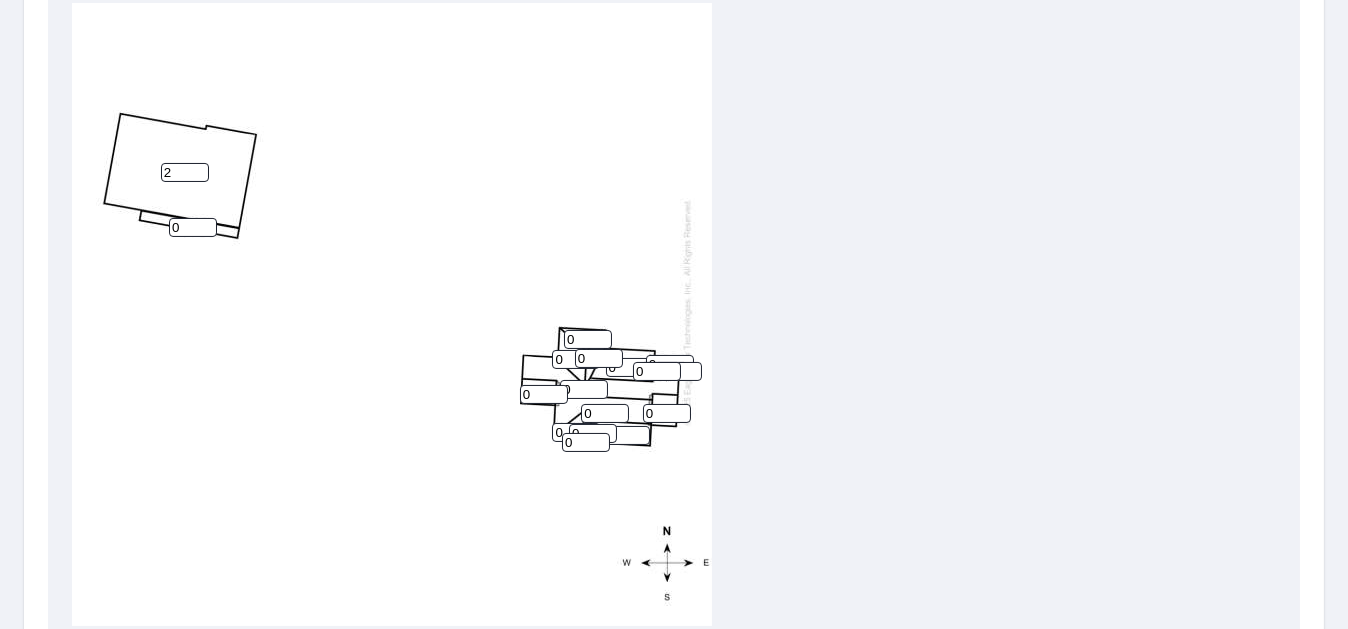 type on "2" 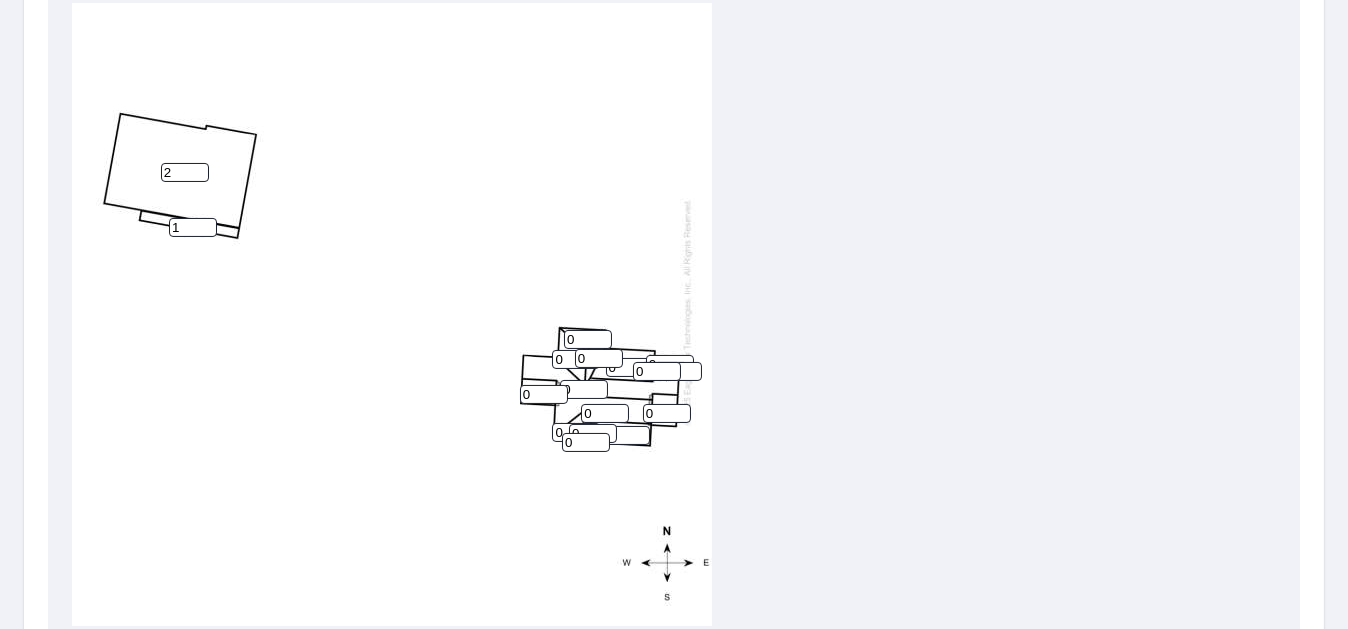 click on "1" at bounding box center (193, 227) 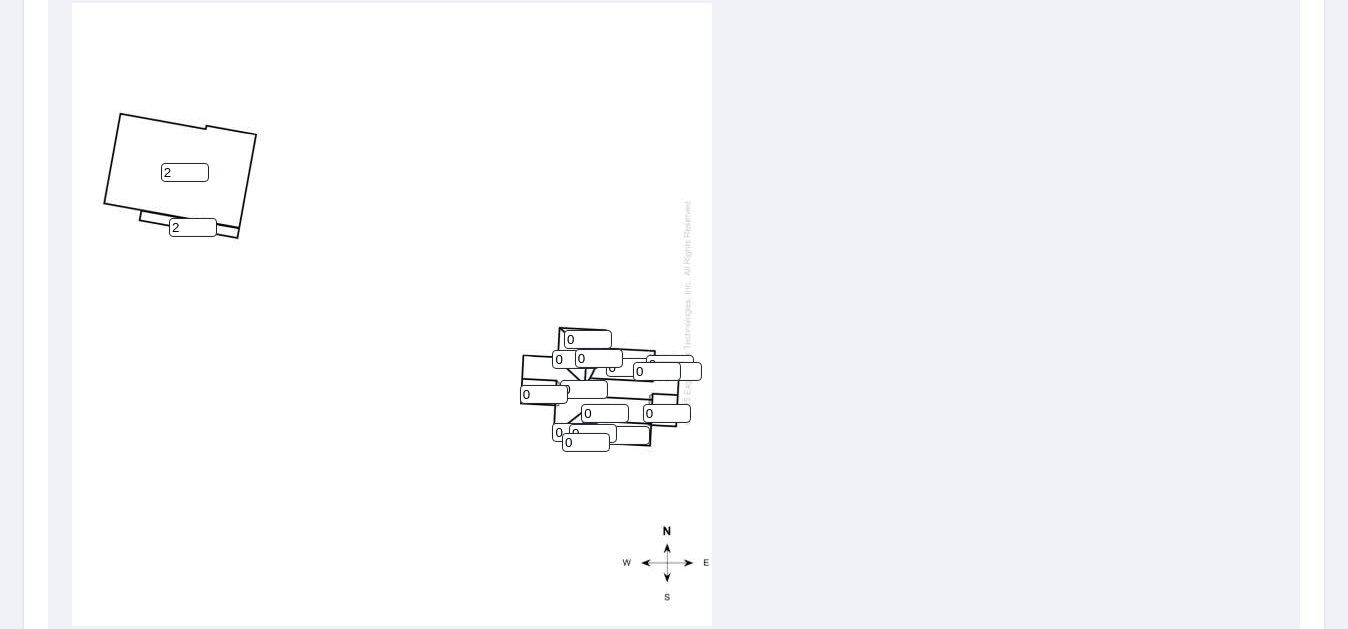 type on "2" 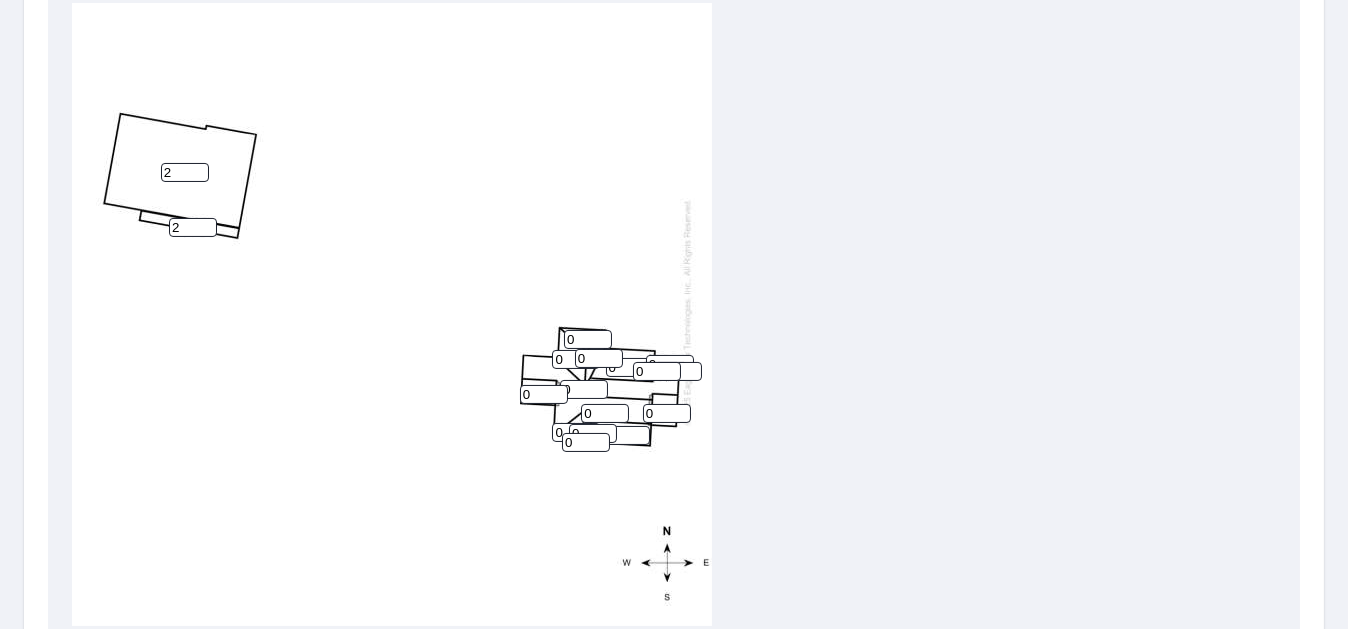 scroll, scrollTop: 0, scrollLeft: 0, axis: both 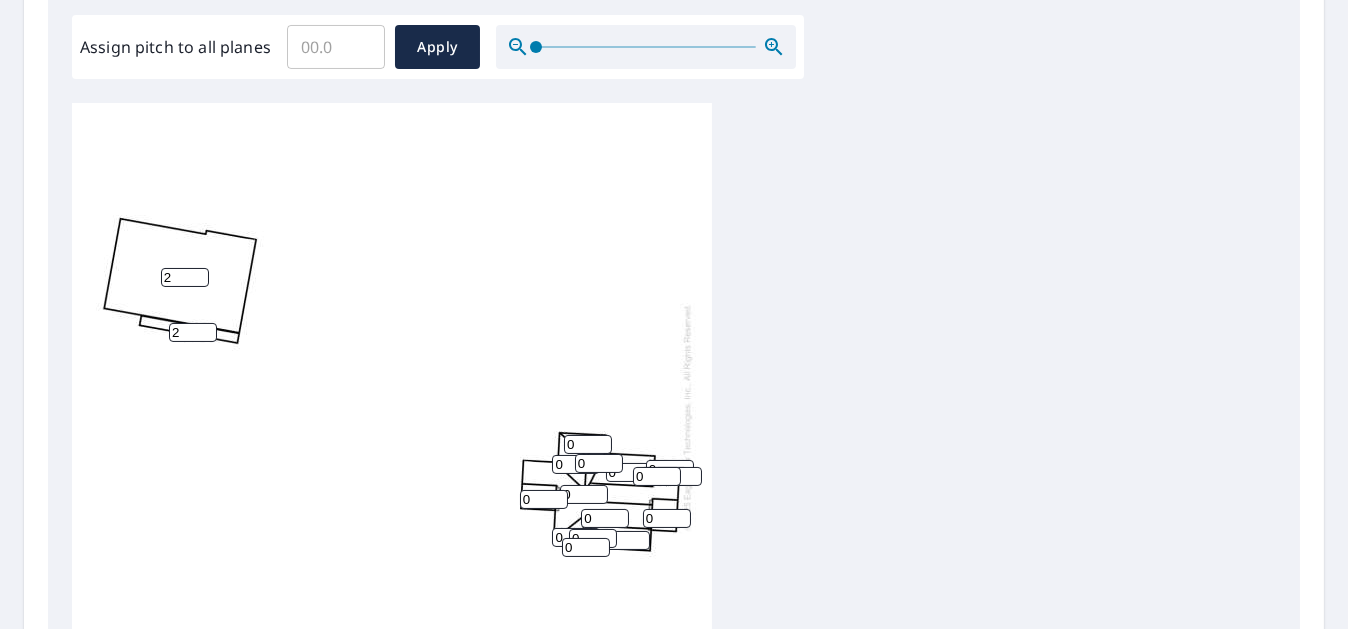 click 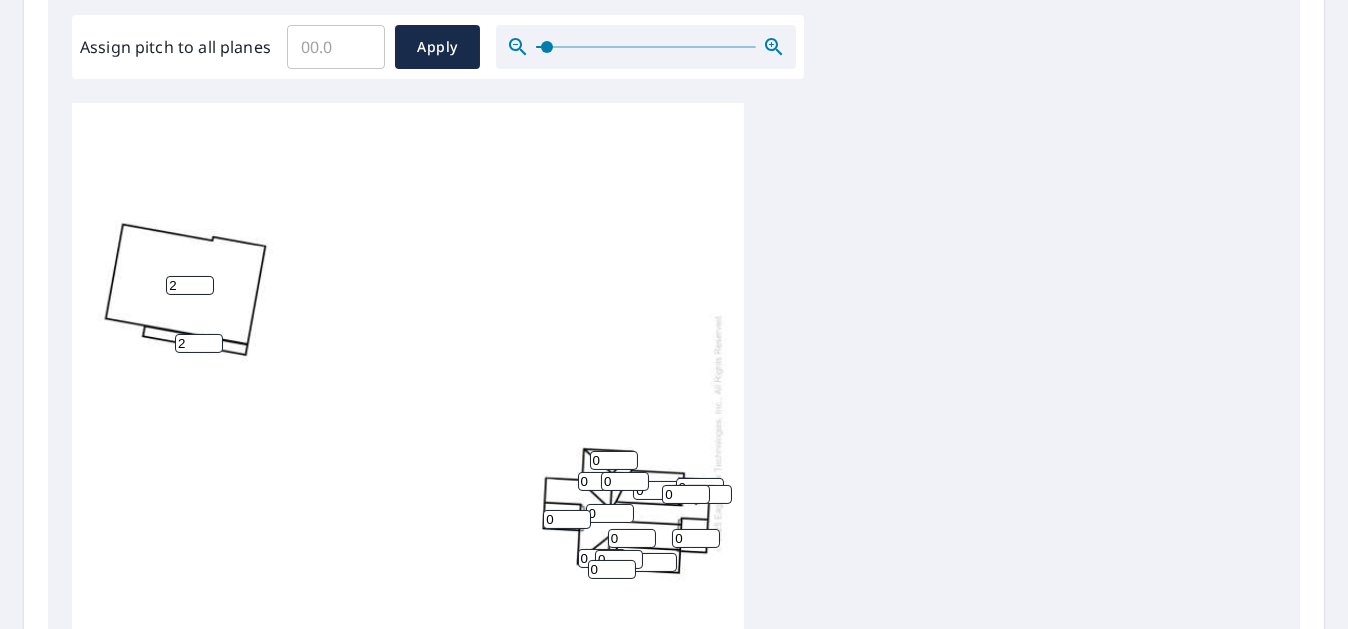 click 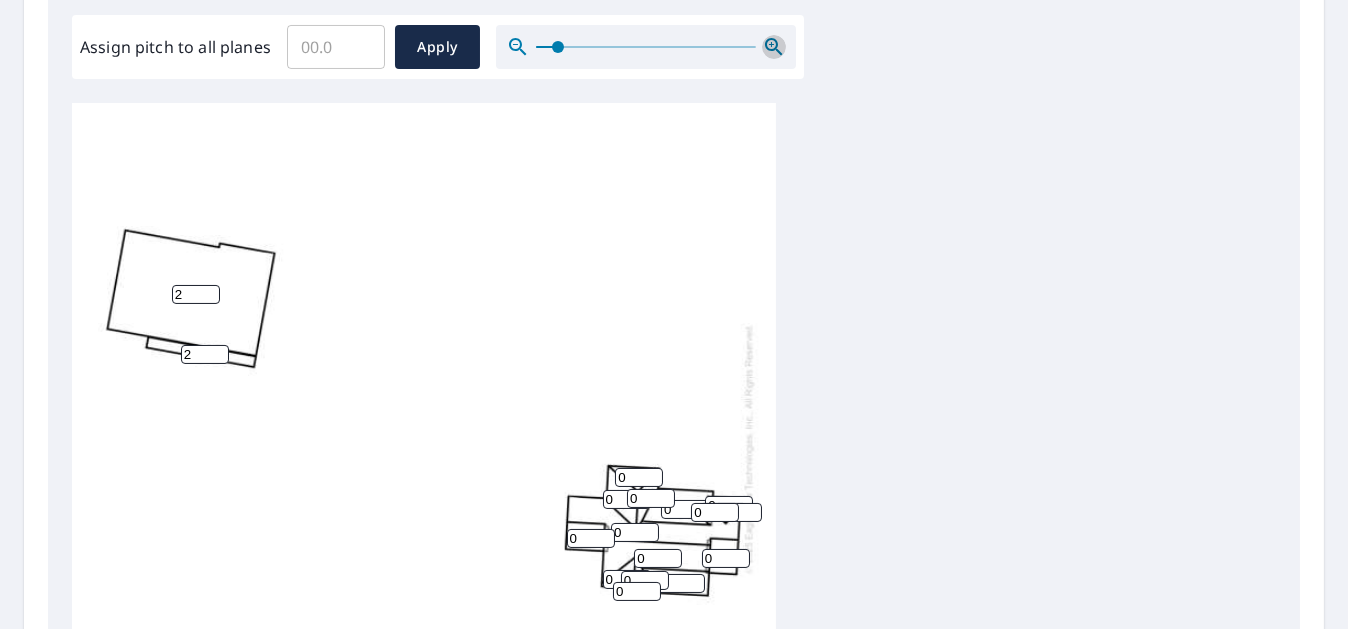 click 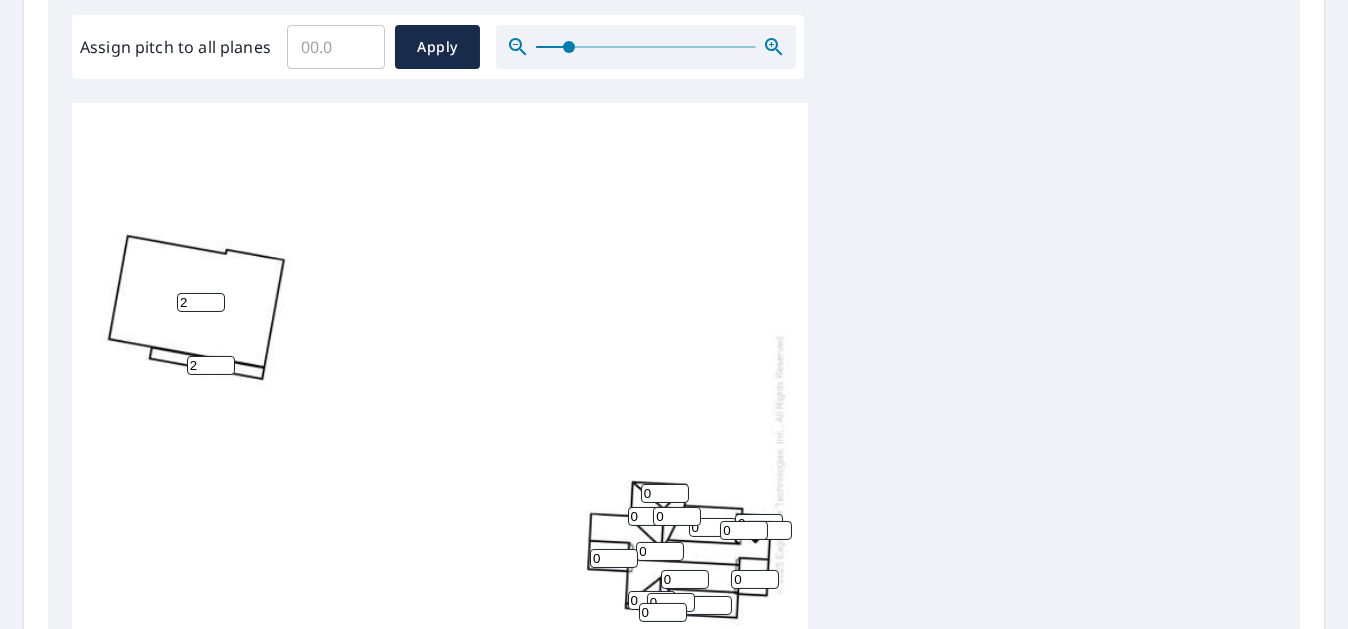click 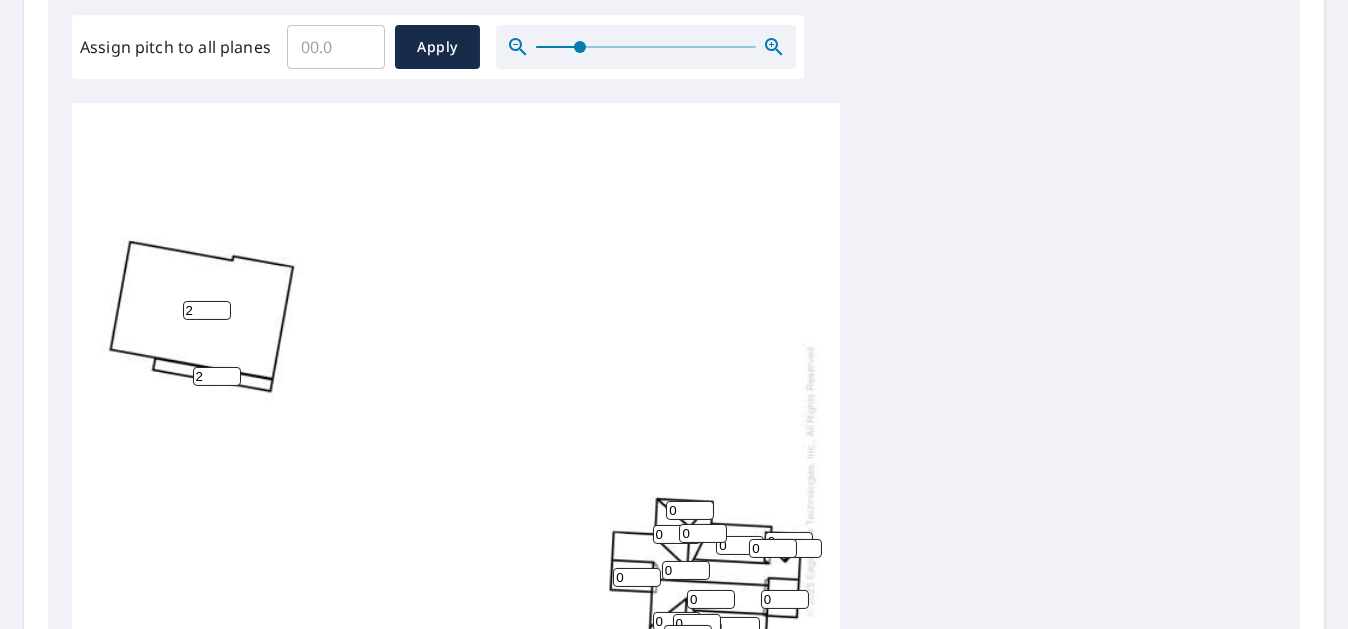 click 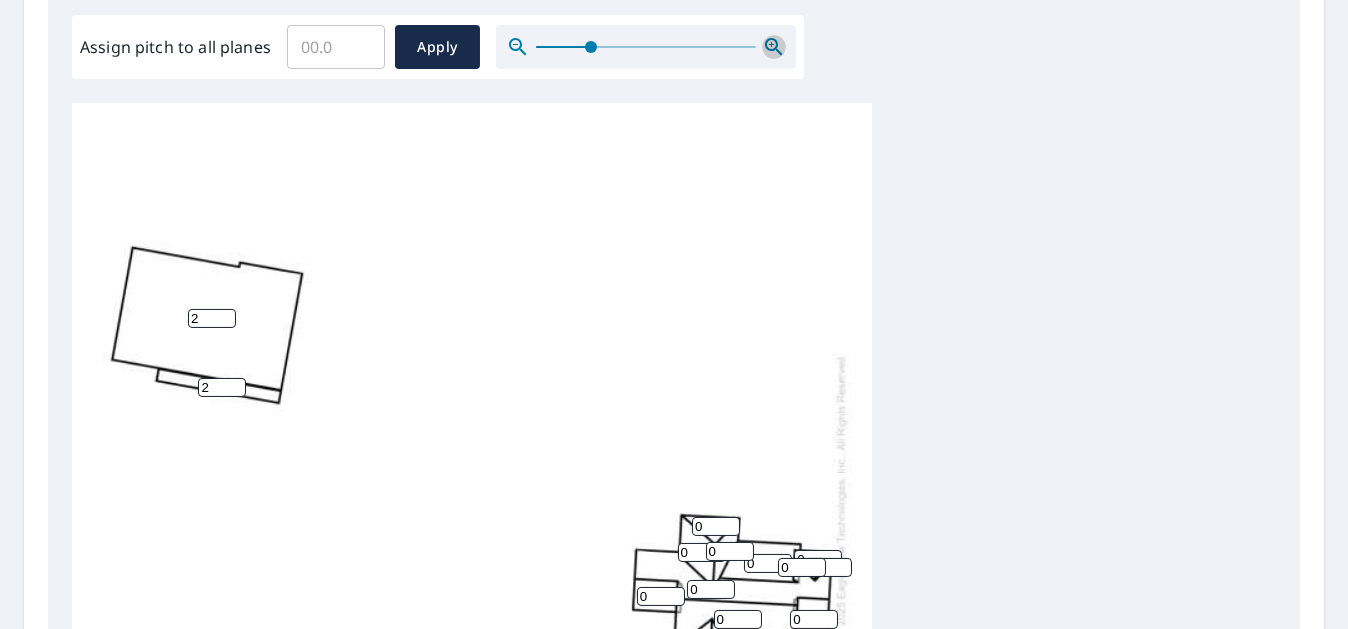 click 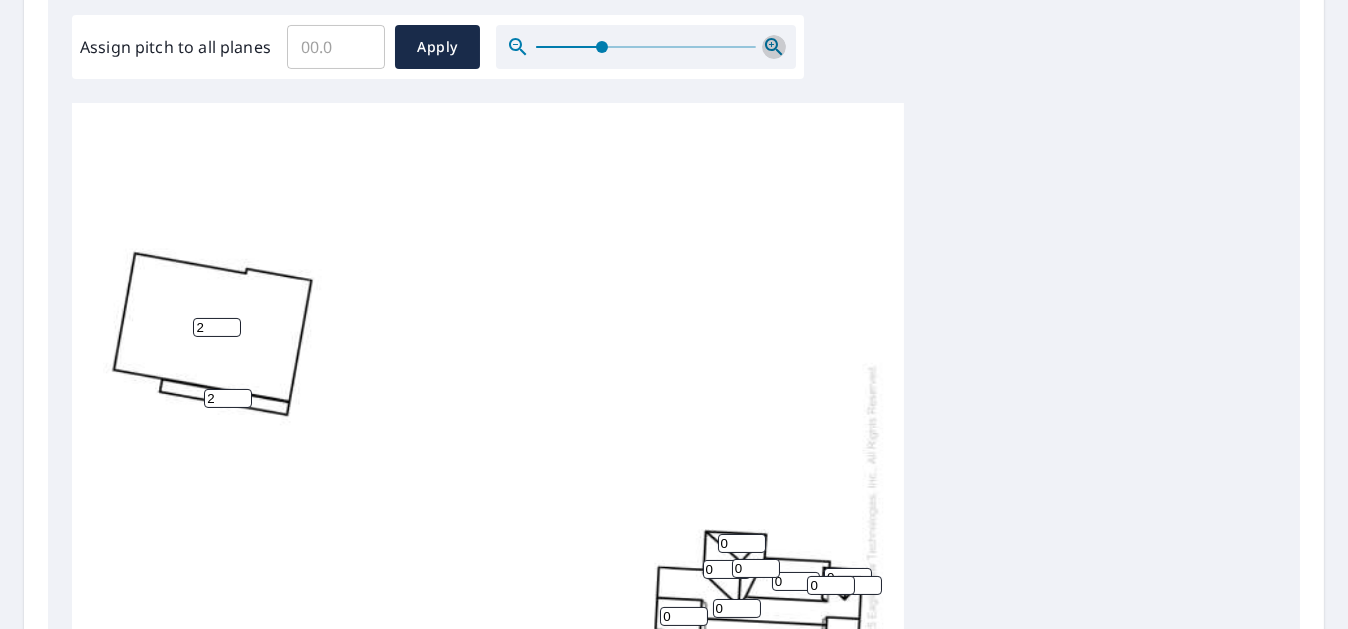 click 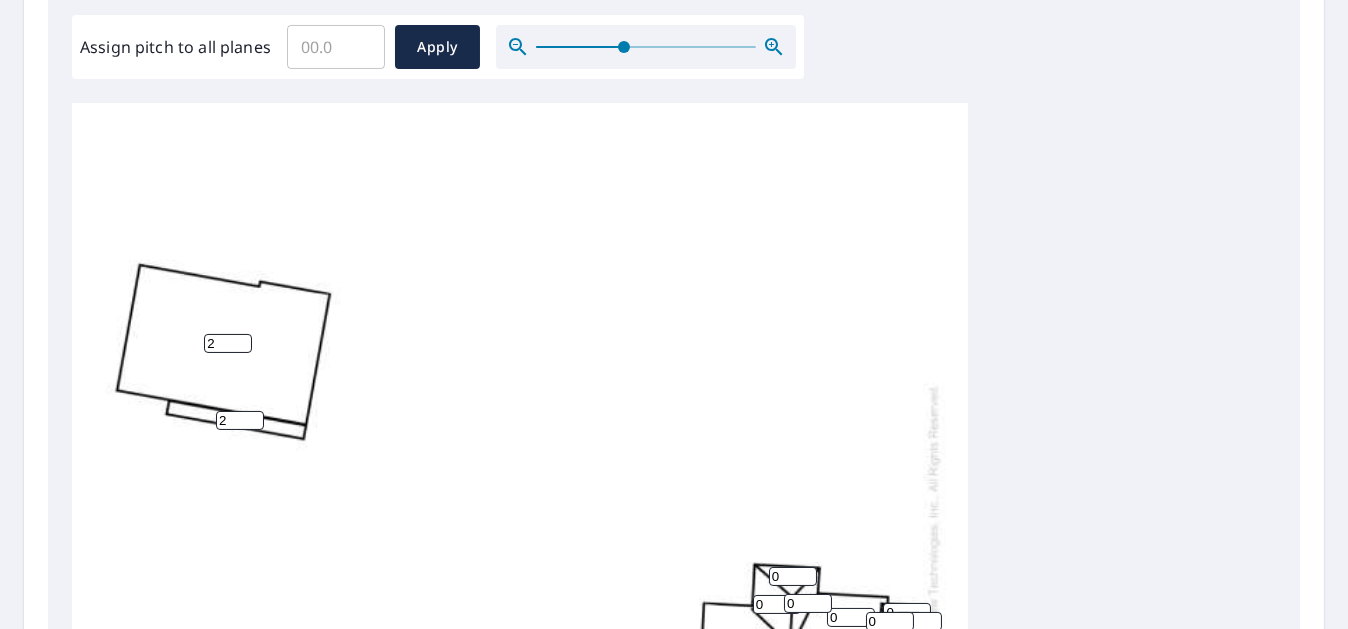 click 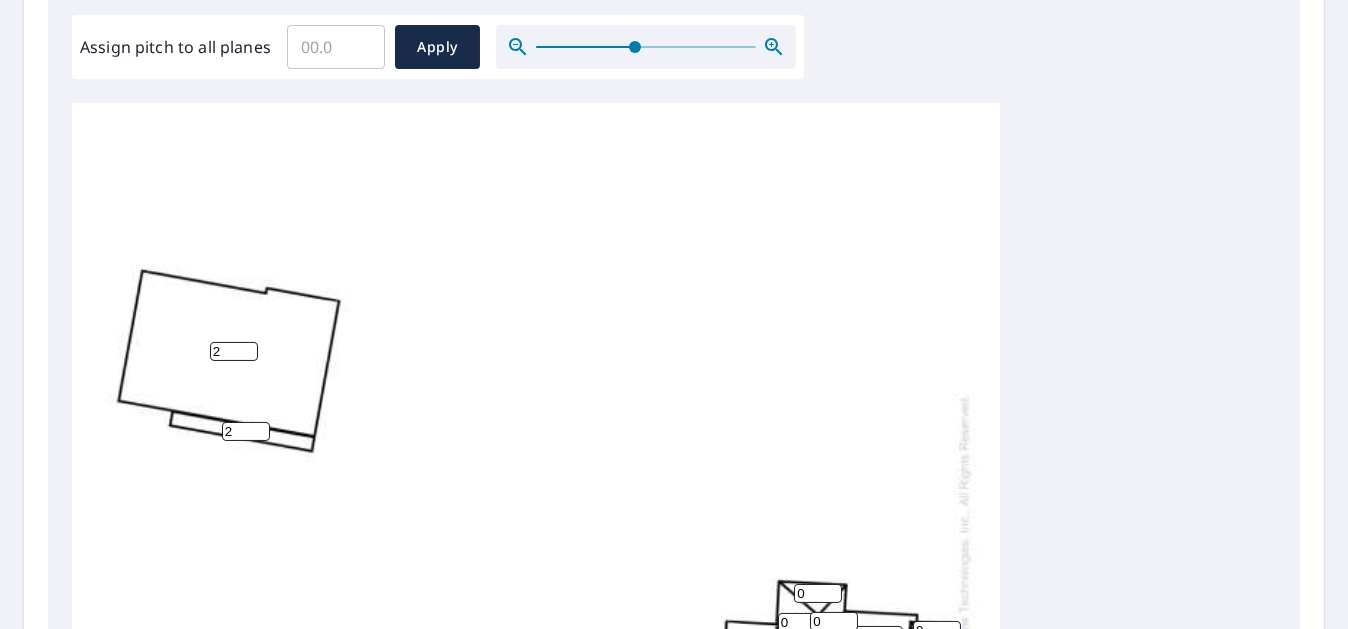 click 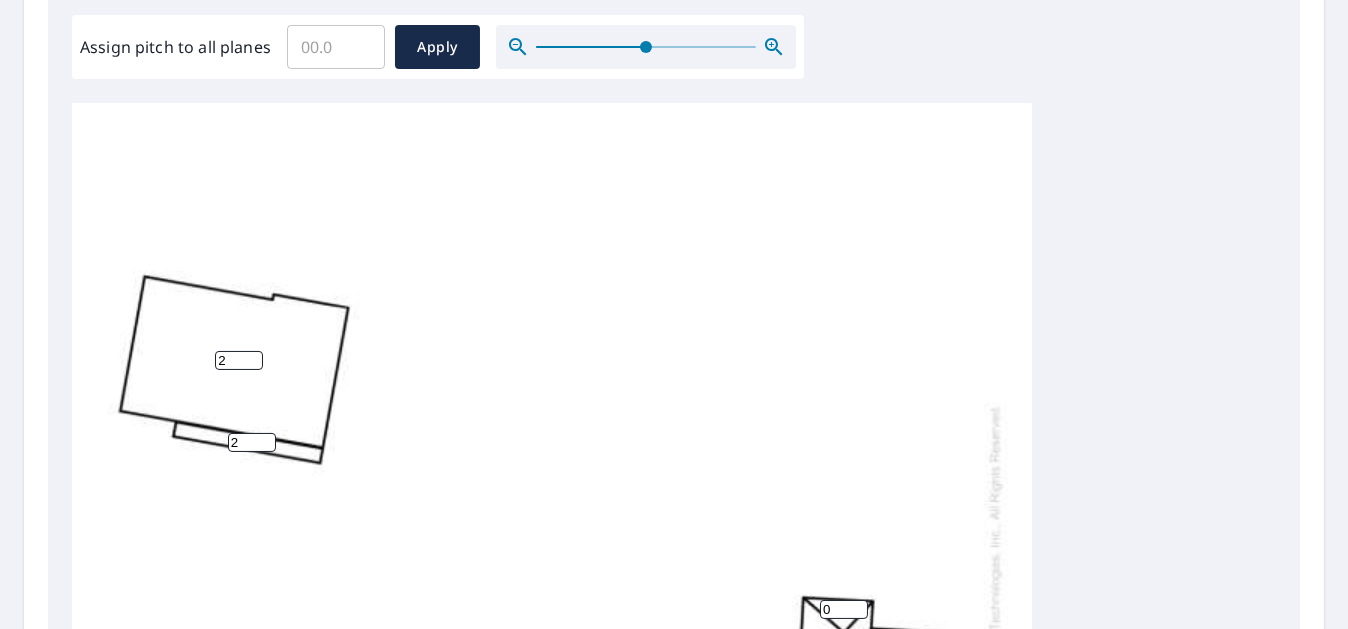 click 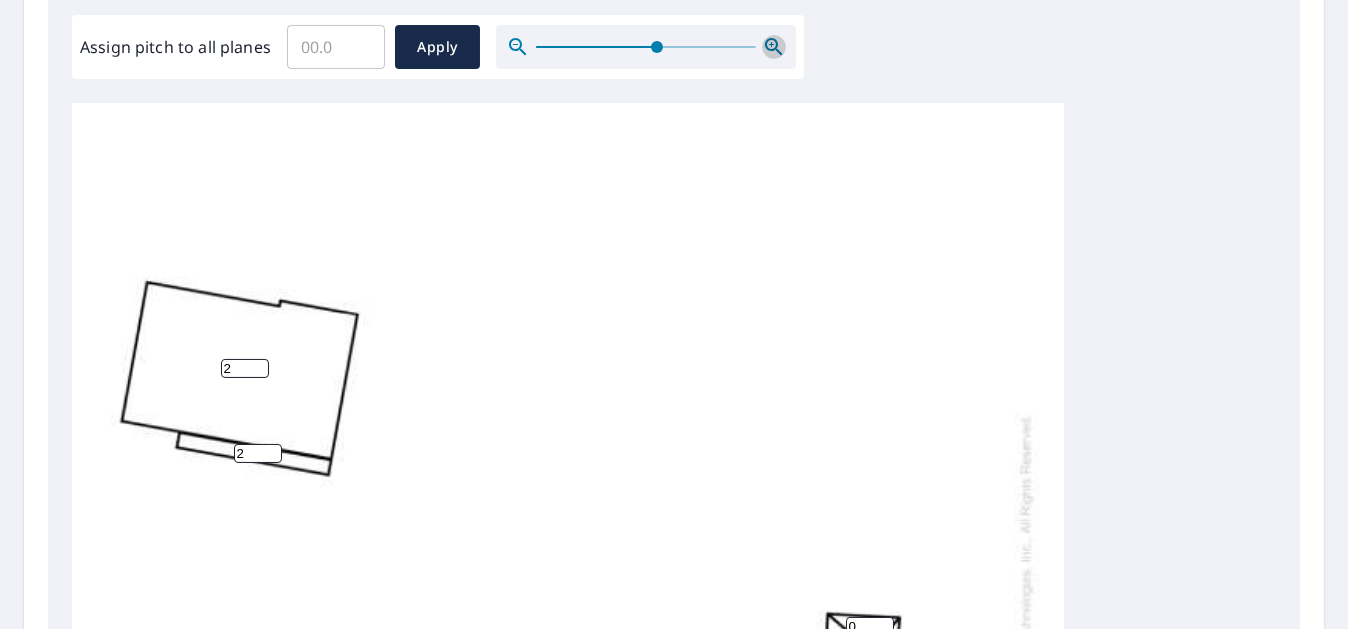 click 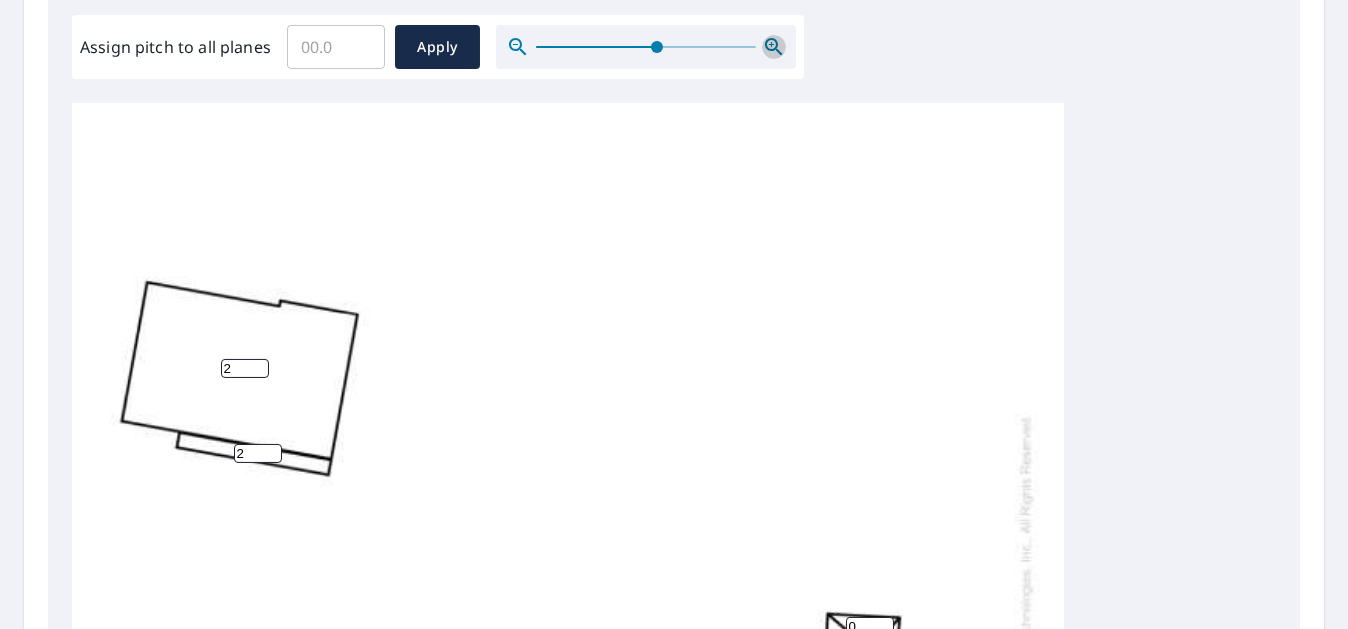 click 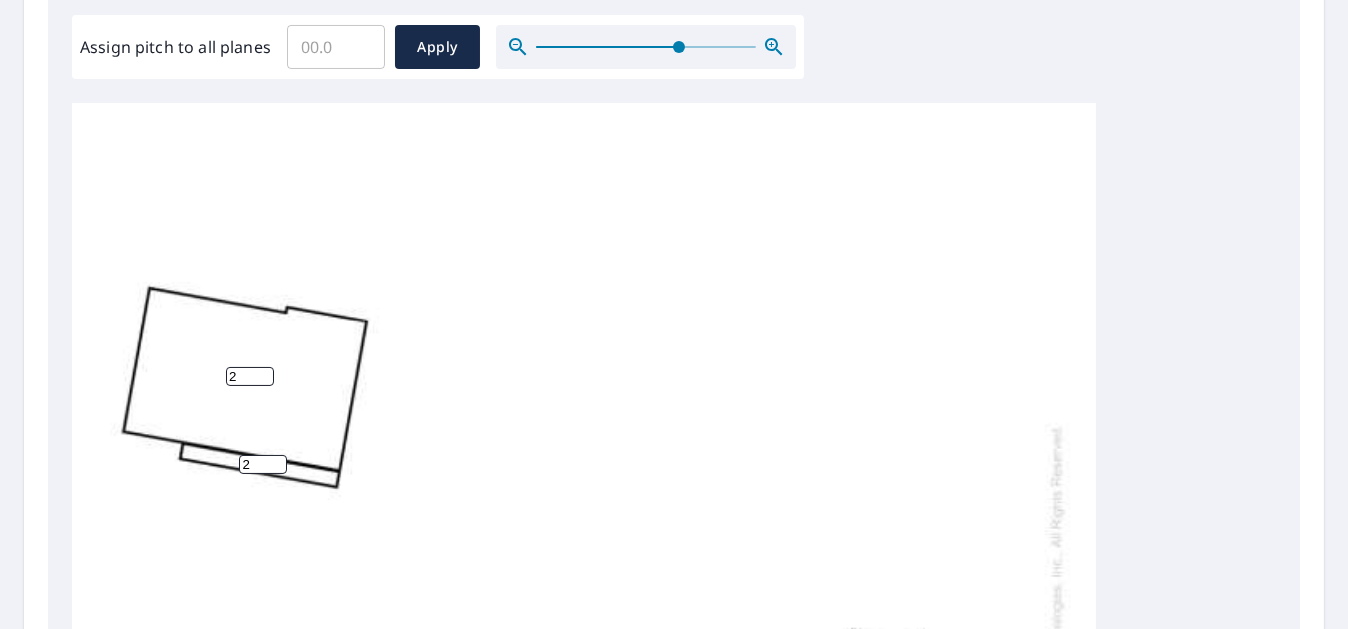 click 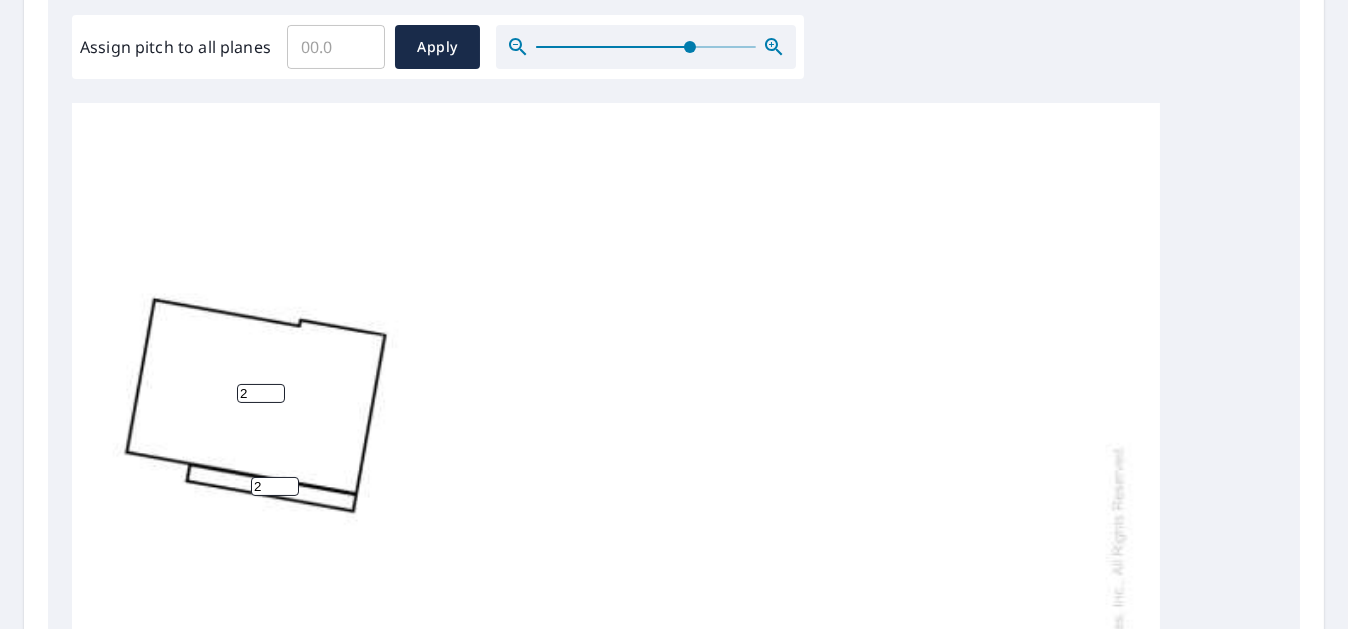 click 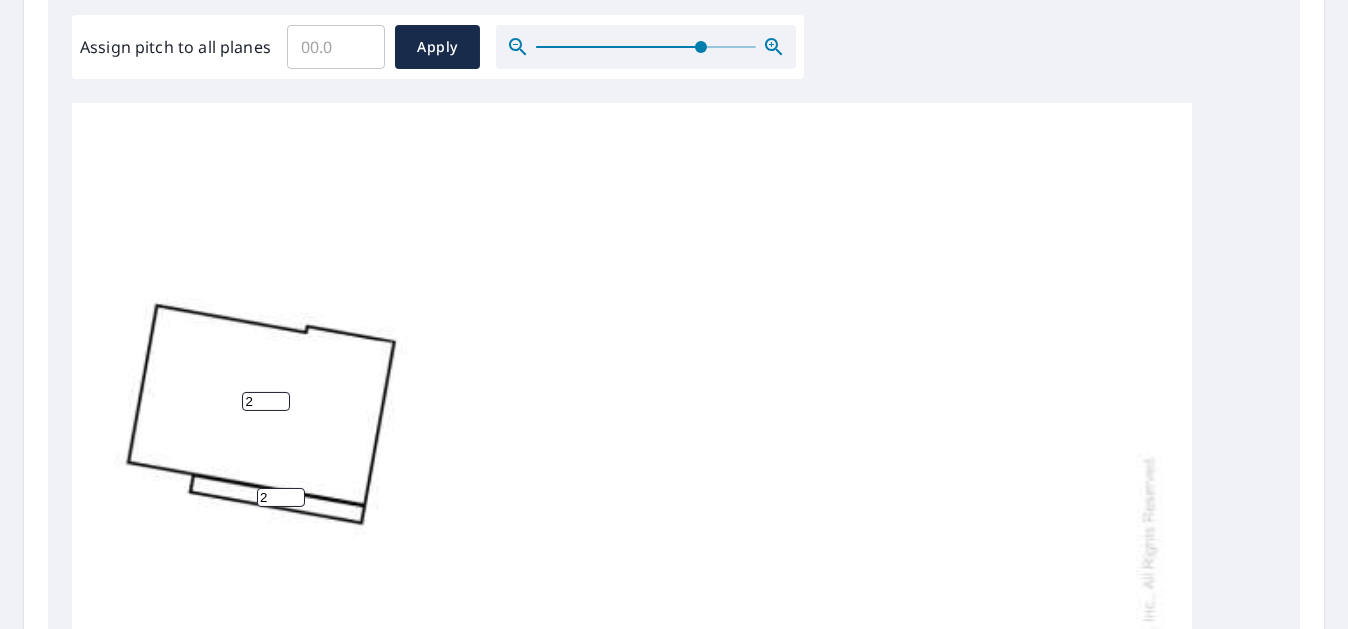 click 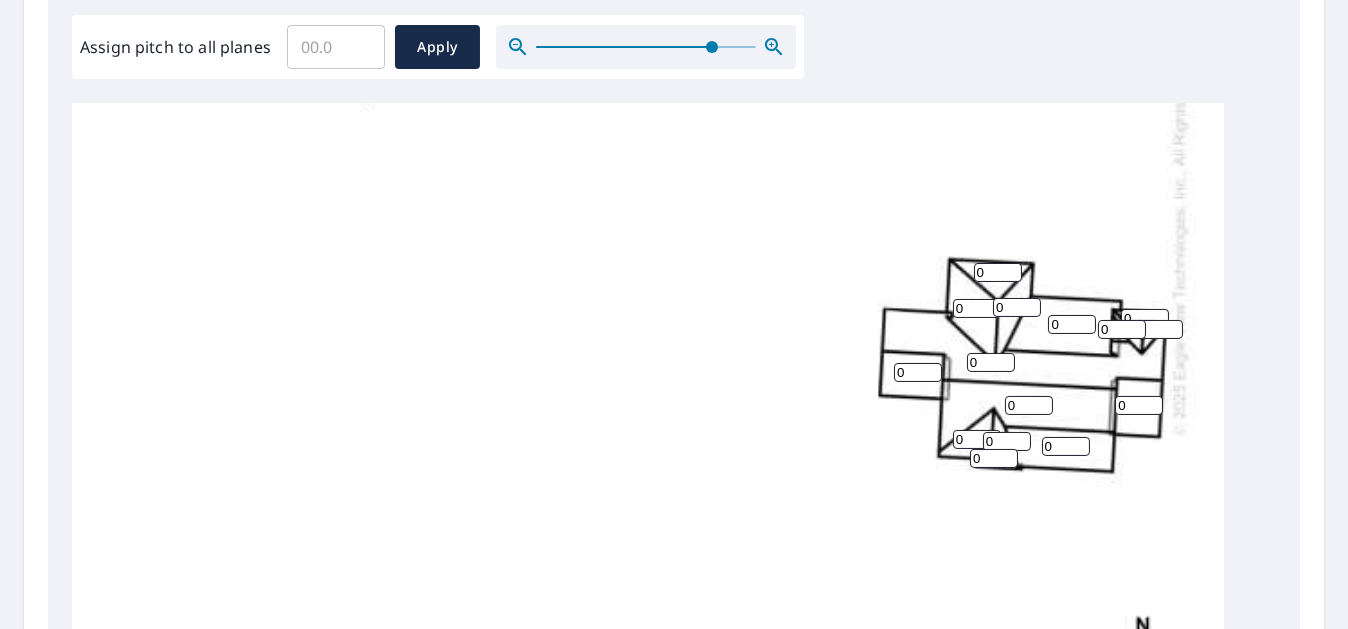 scroll, scrollTop: 500, scrollLeft: 0, axis: vertical 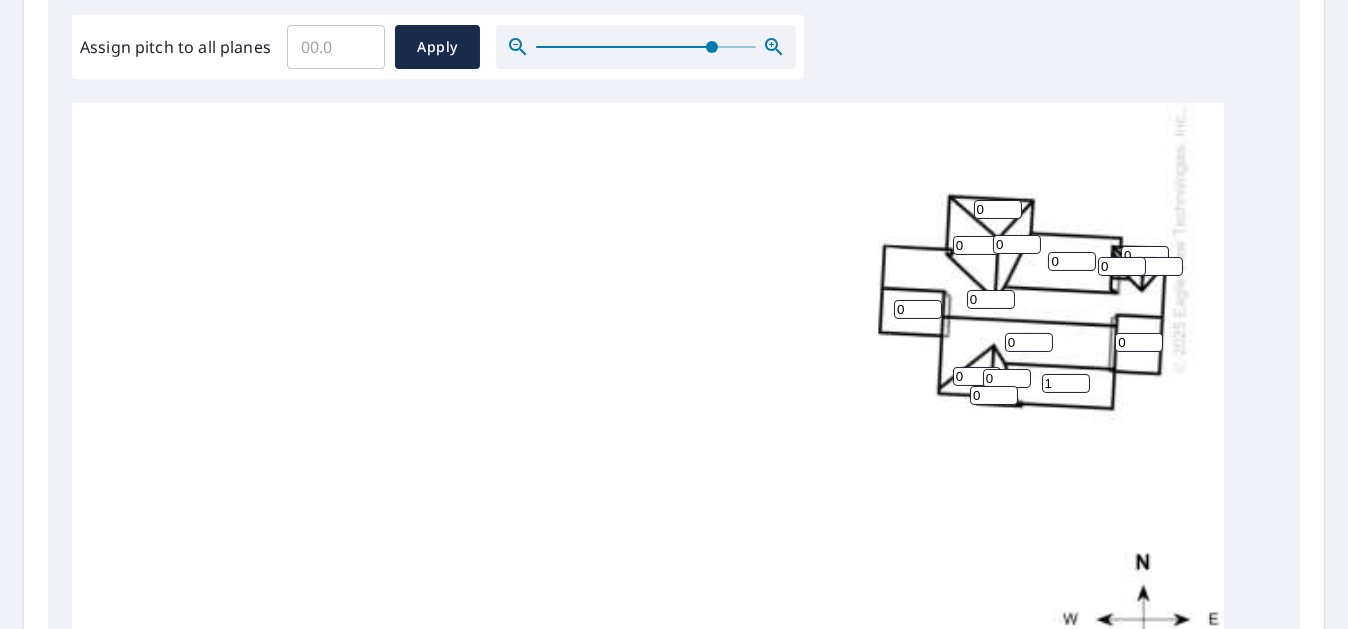 click on "1" at bounding box center [1066, 383] 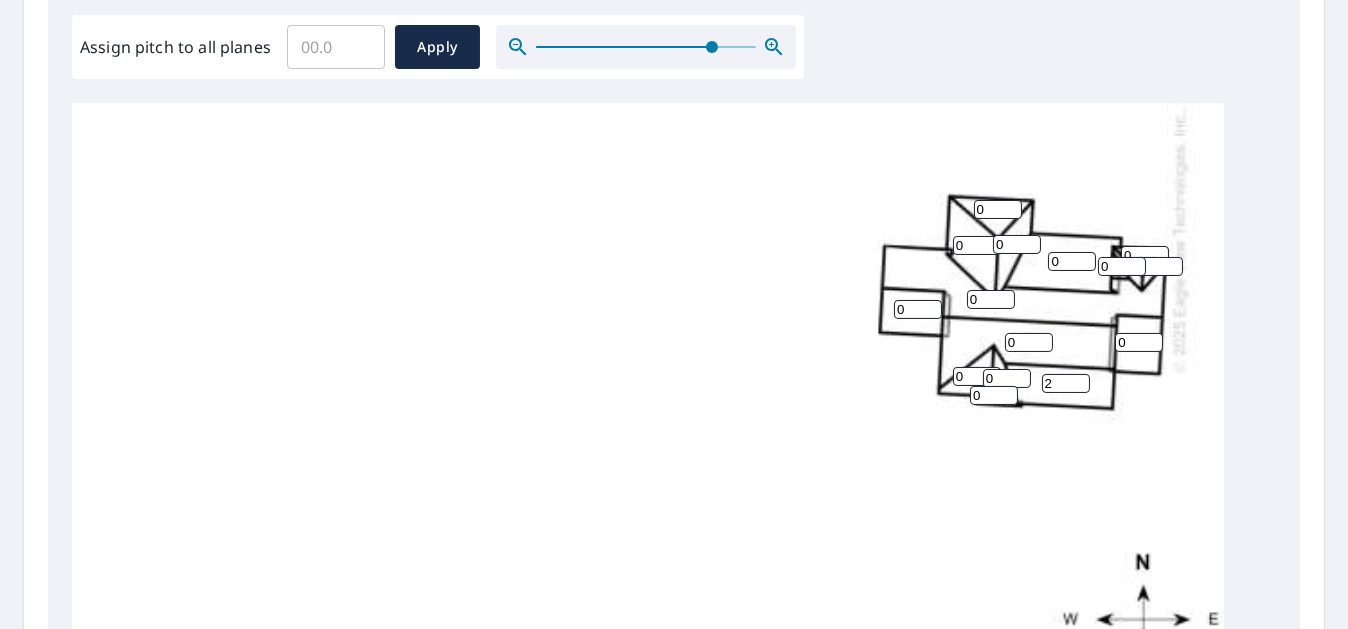 click on "2" at bounding box center (1066, 383) 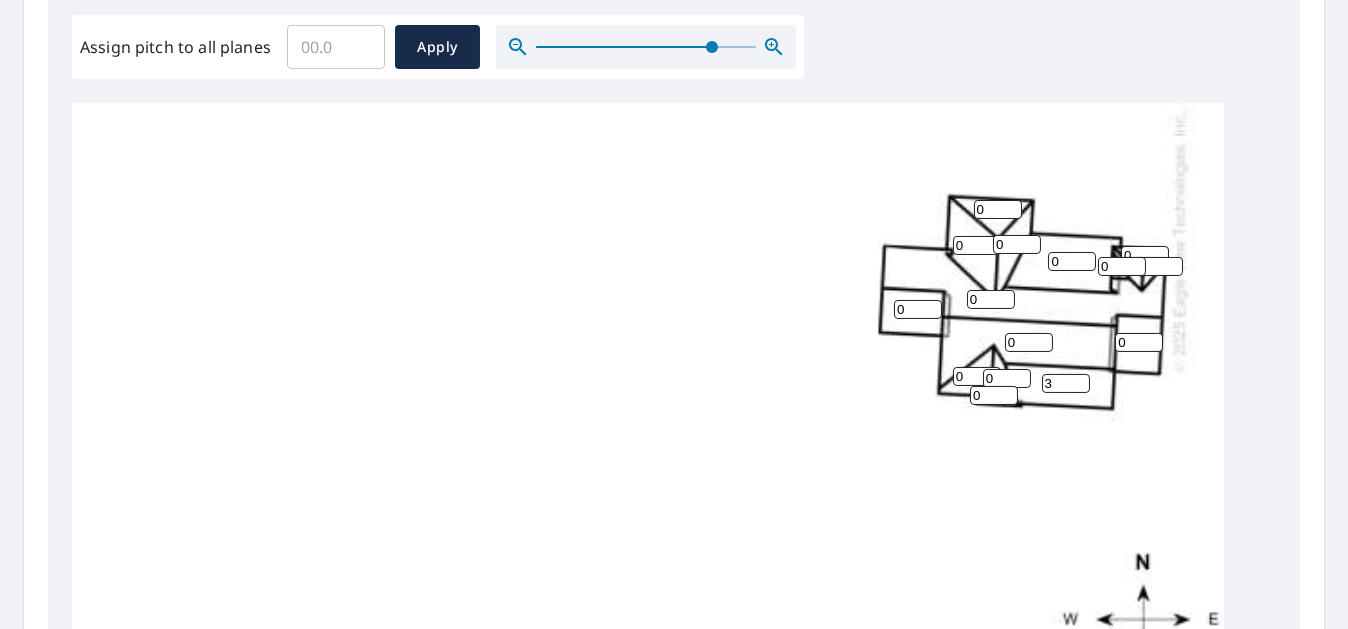click on "3" at bounding box center [1066, 383] 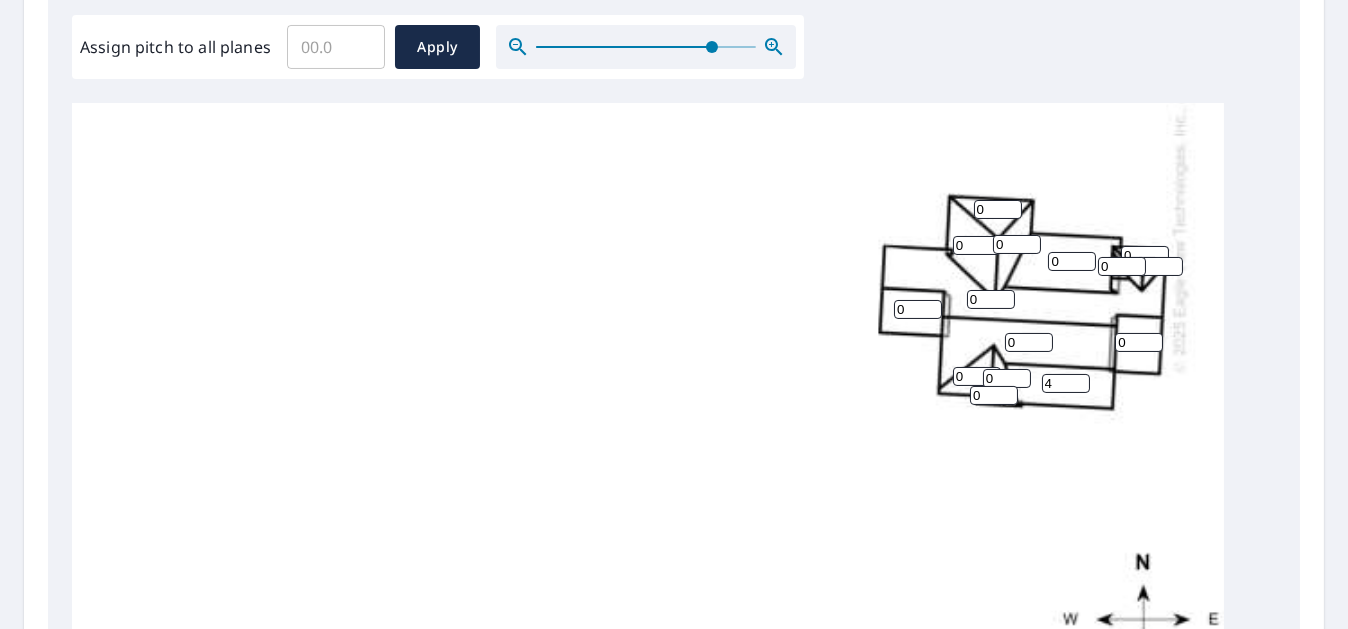 type on "4" 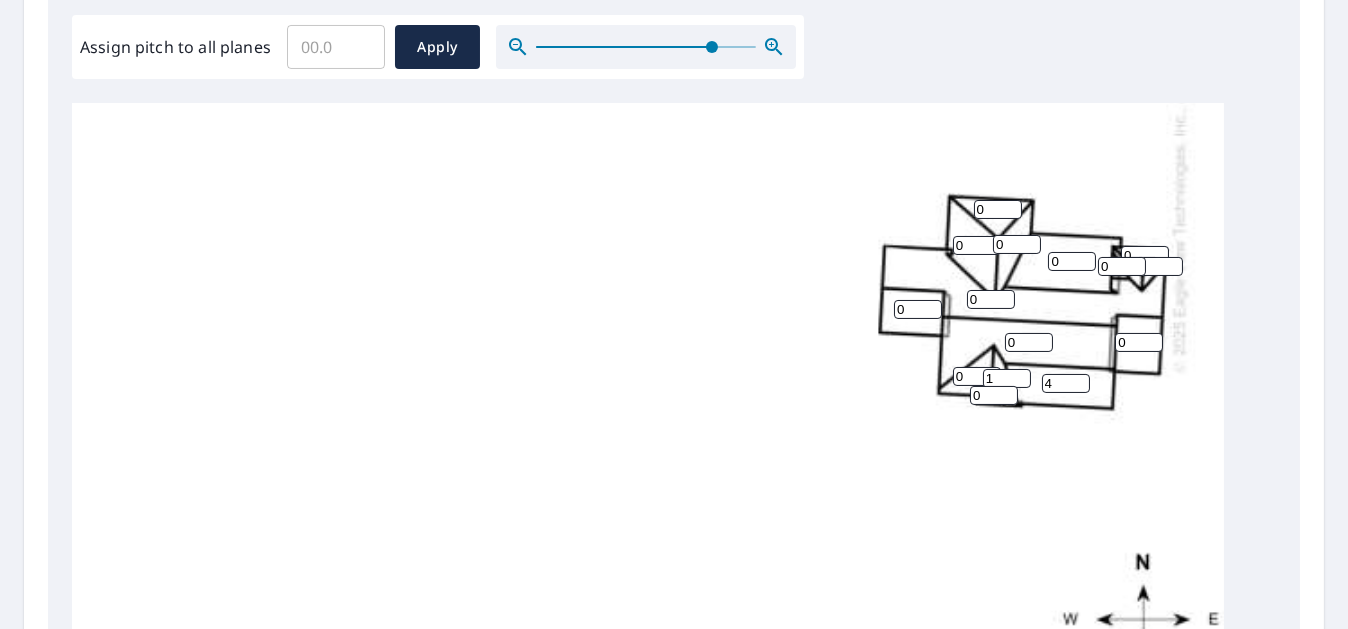 click on "1" at bounding box center (1007, 378) 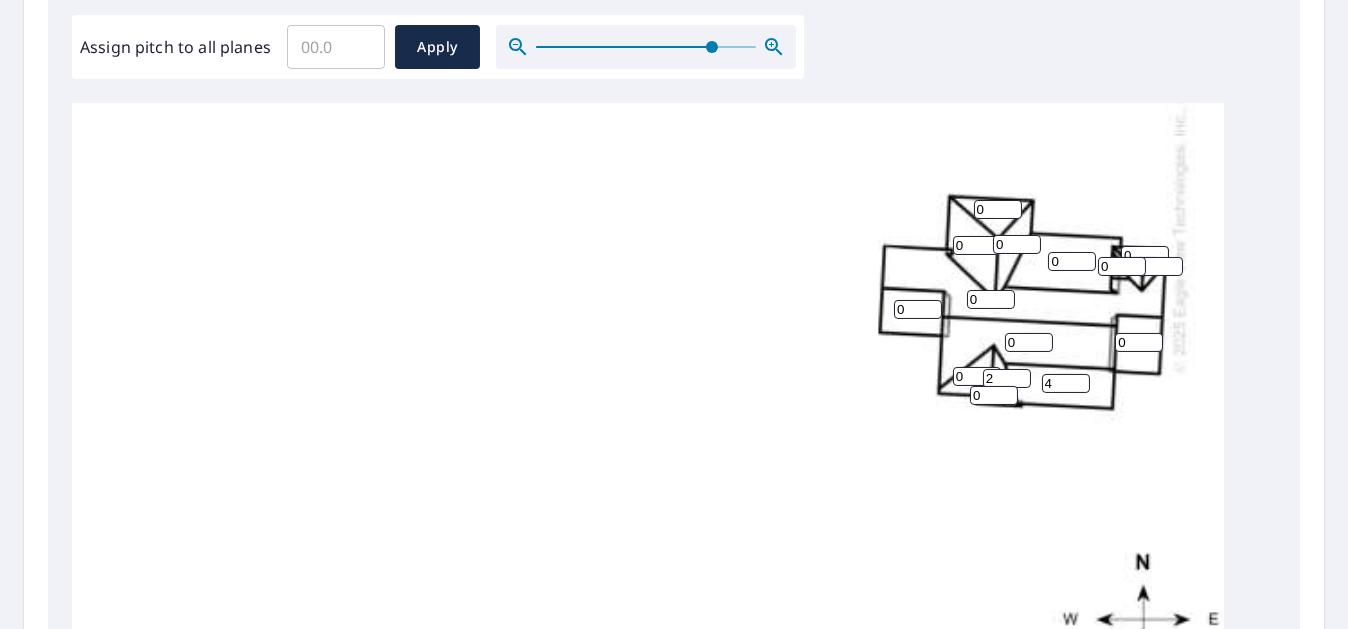 click on "2" at bounding box center [1007, 378] 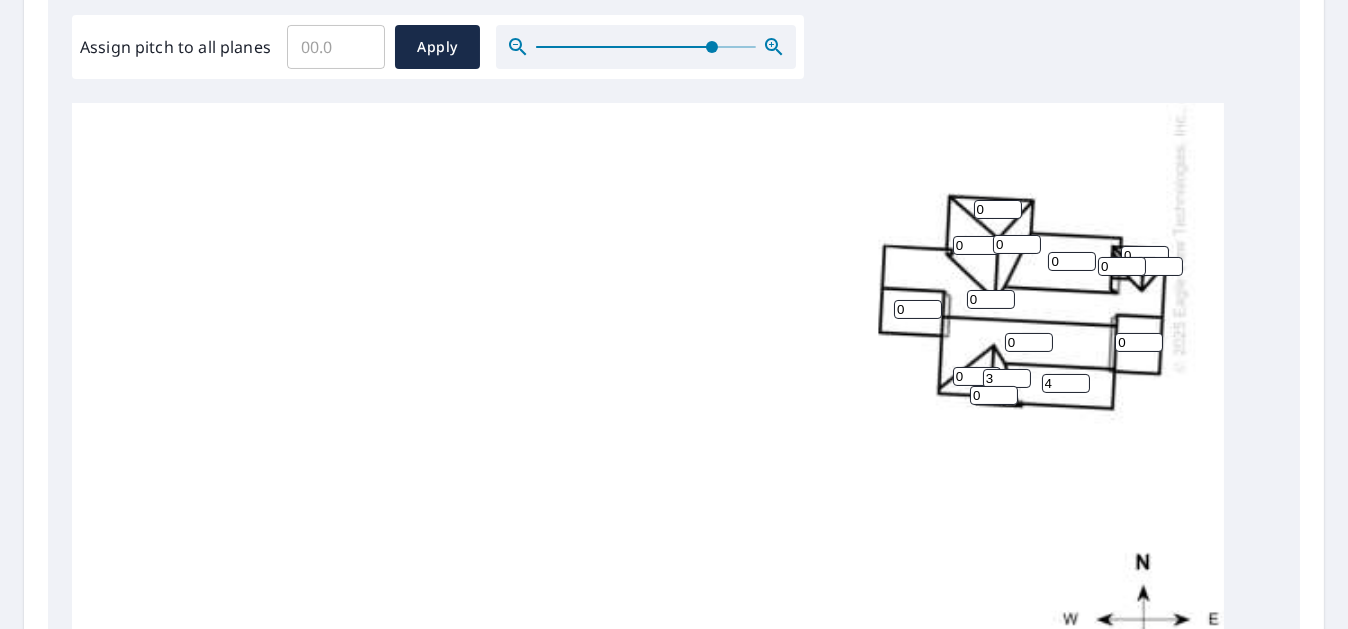click on "3" at bounding box center (1007, 378) 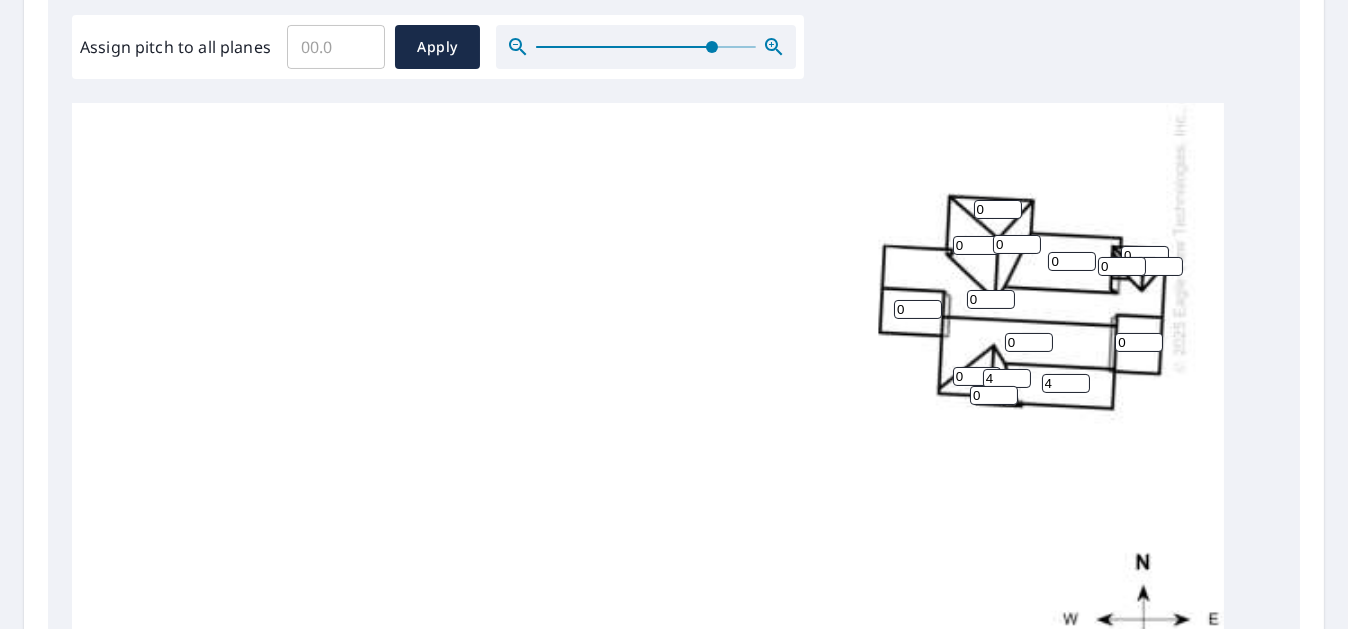 click on "4" at bounding box center (1007, 378) 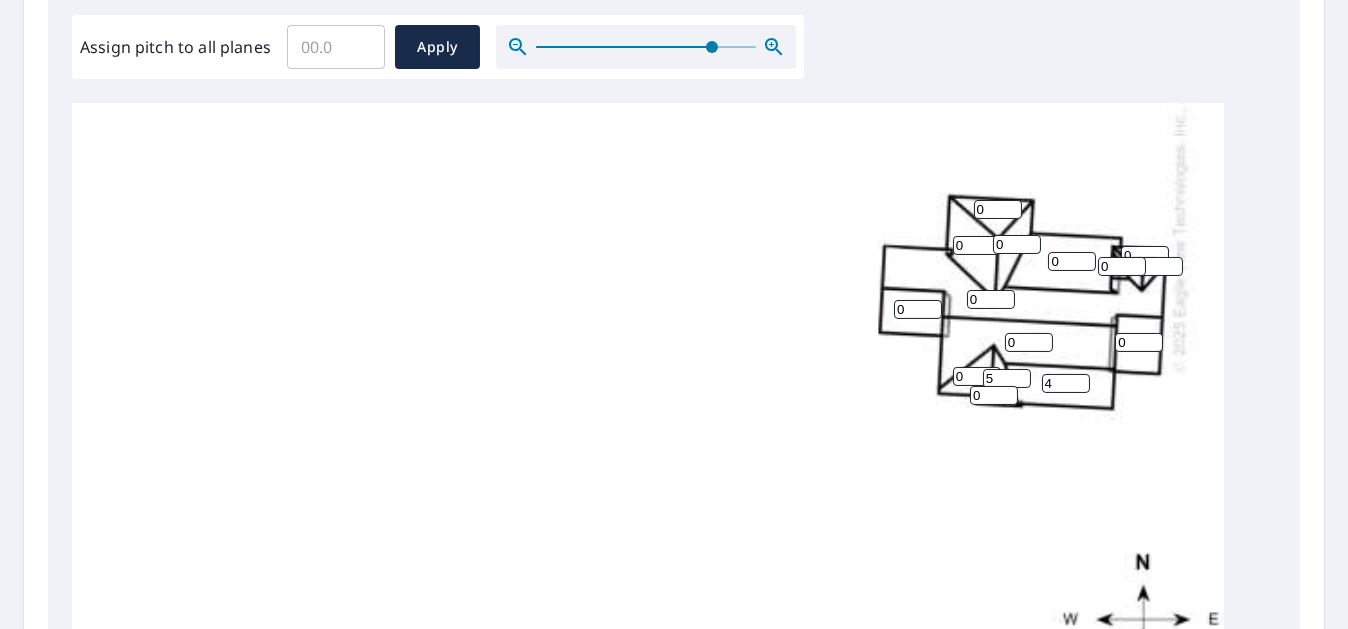 click on "5" at bounding box center [1007, 378] 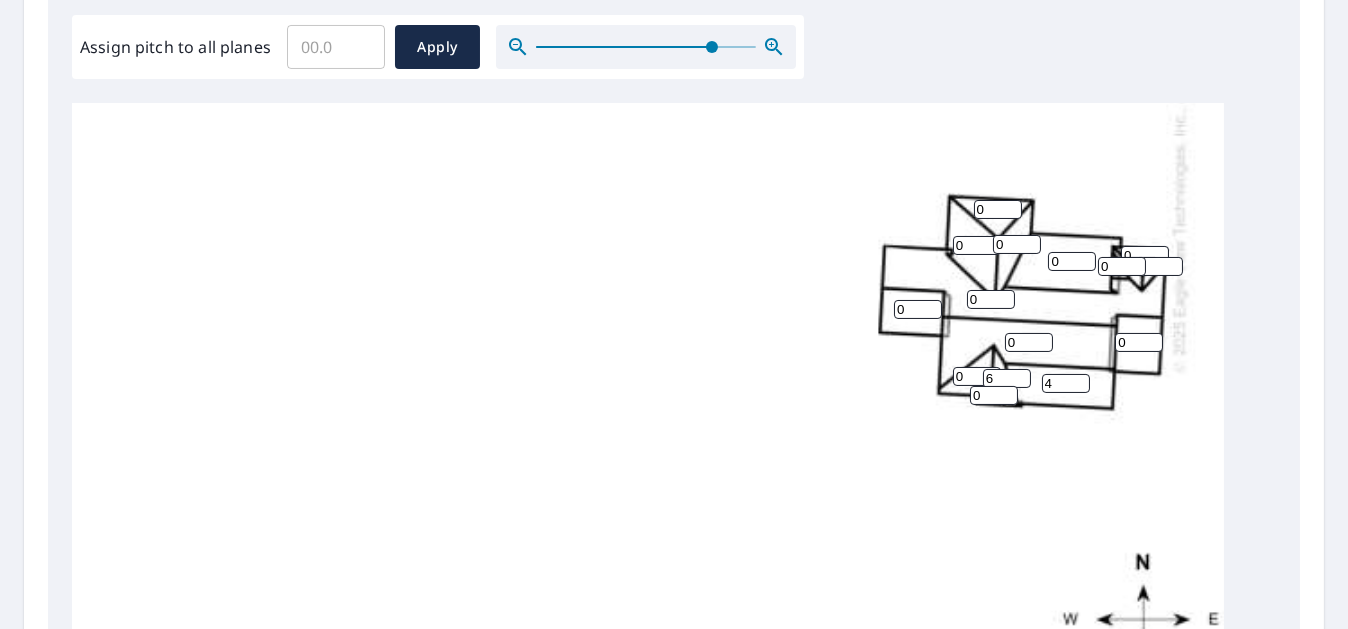 click on "6" at bounding box center (1007, 378) 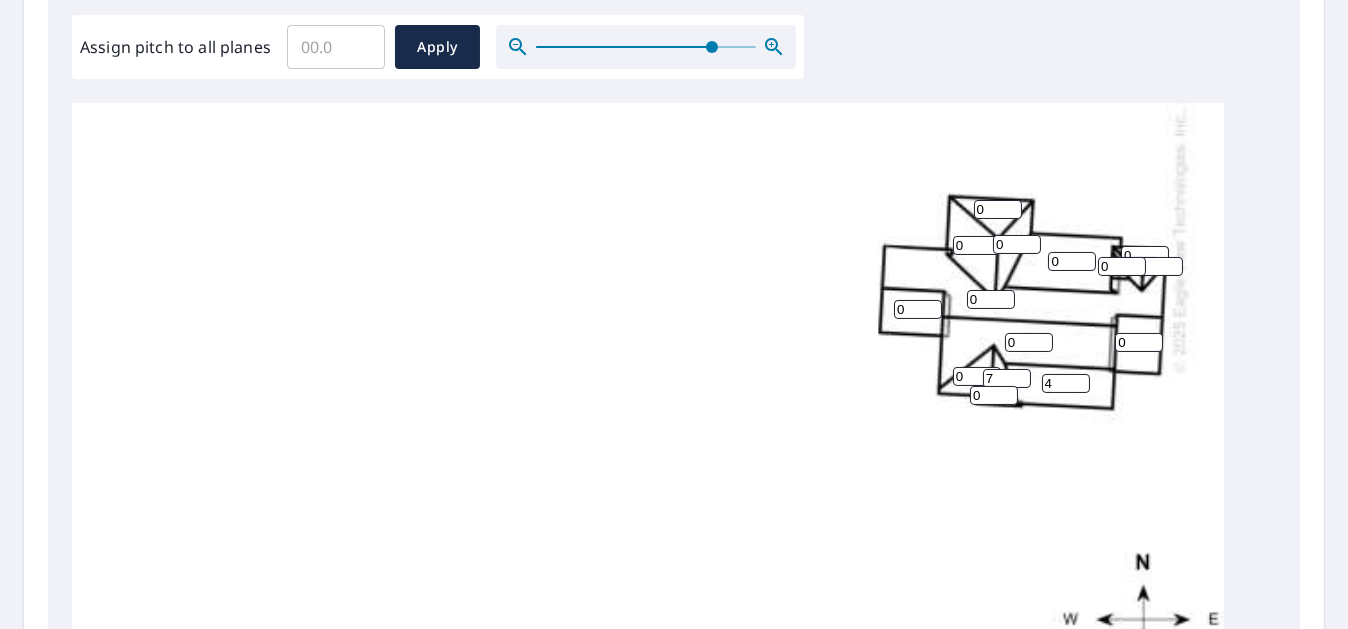 click on "7" at bounding box center (1007, 378) 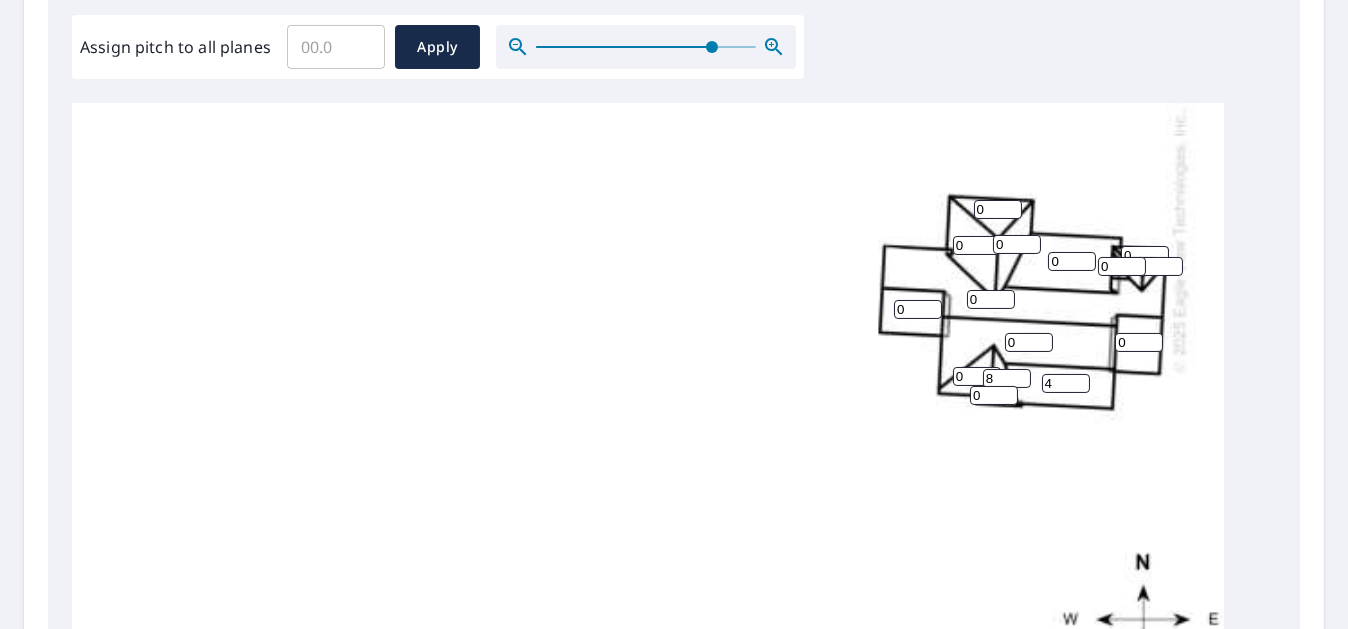 click on "8" at bounding box center [1007, 378] 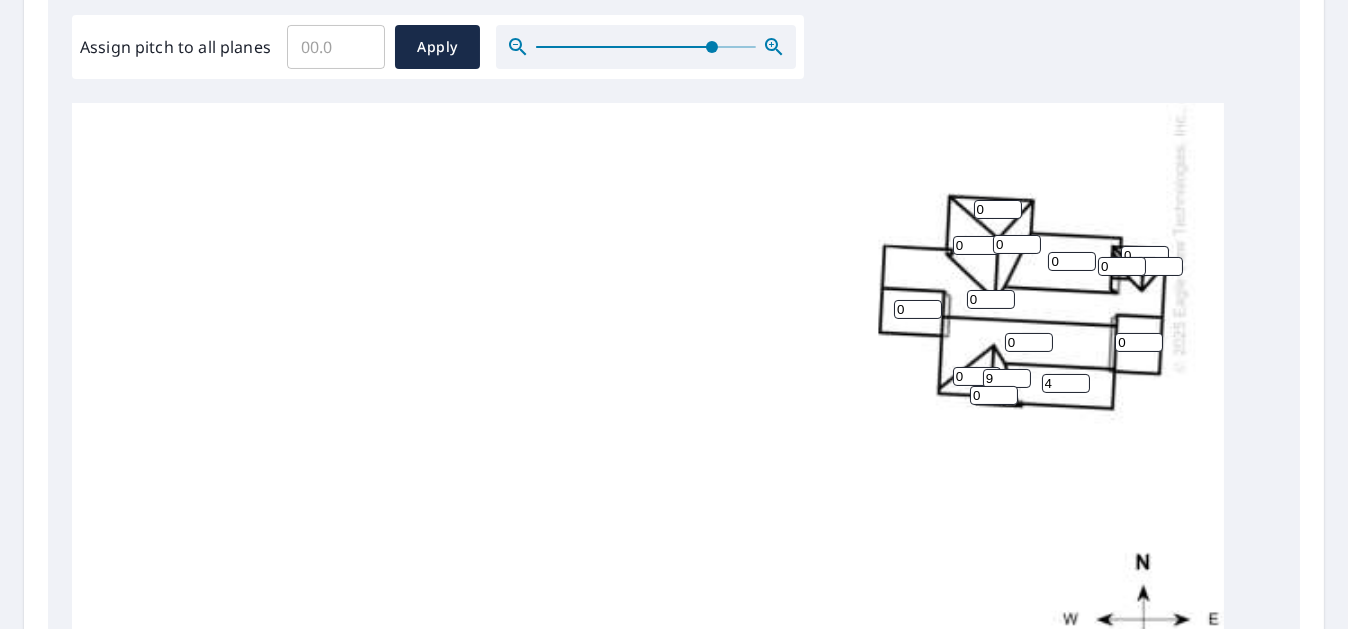 type on "9" 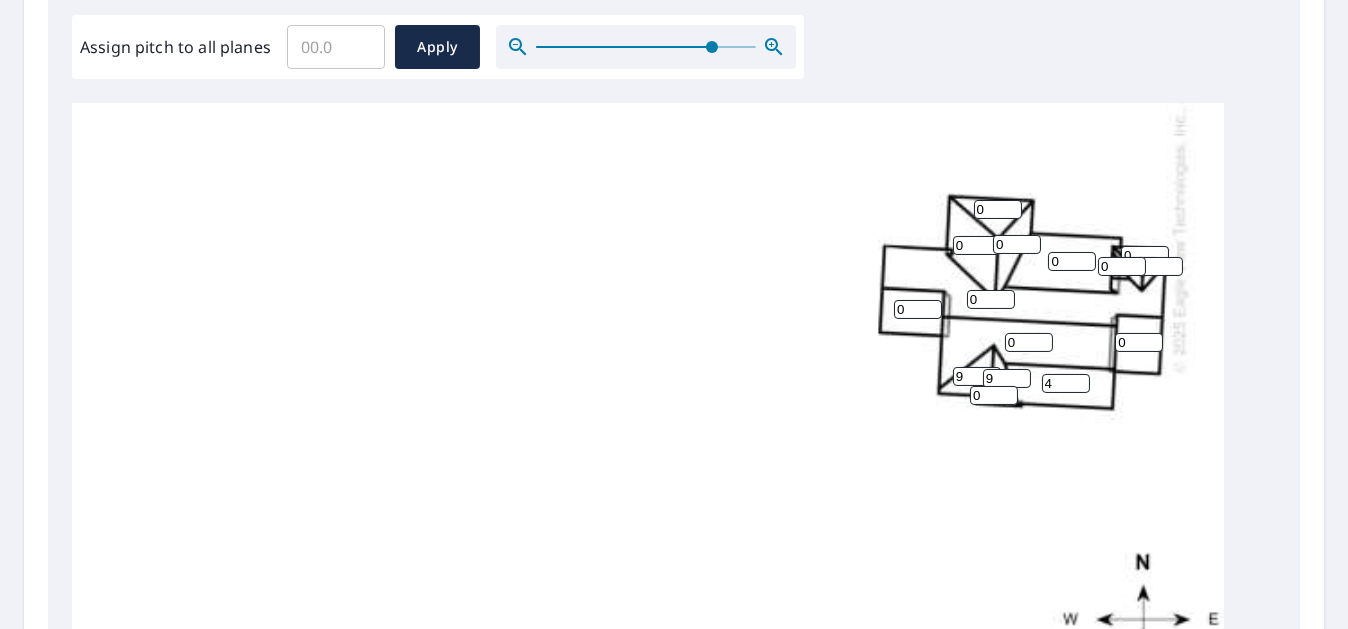 type on "9" 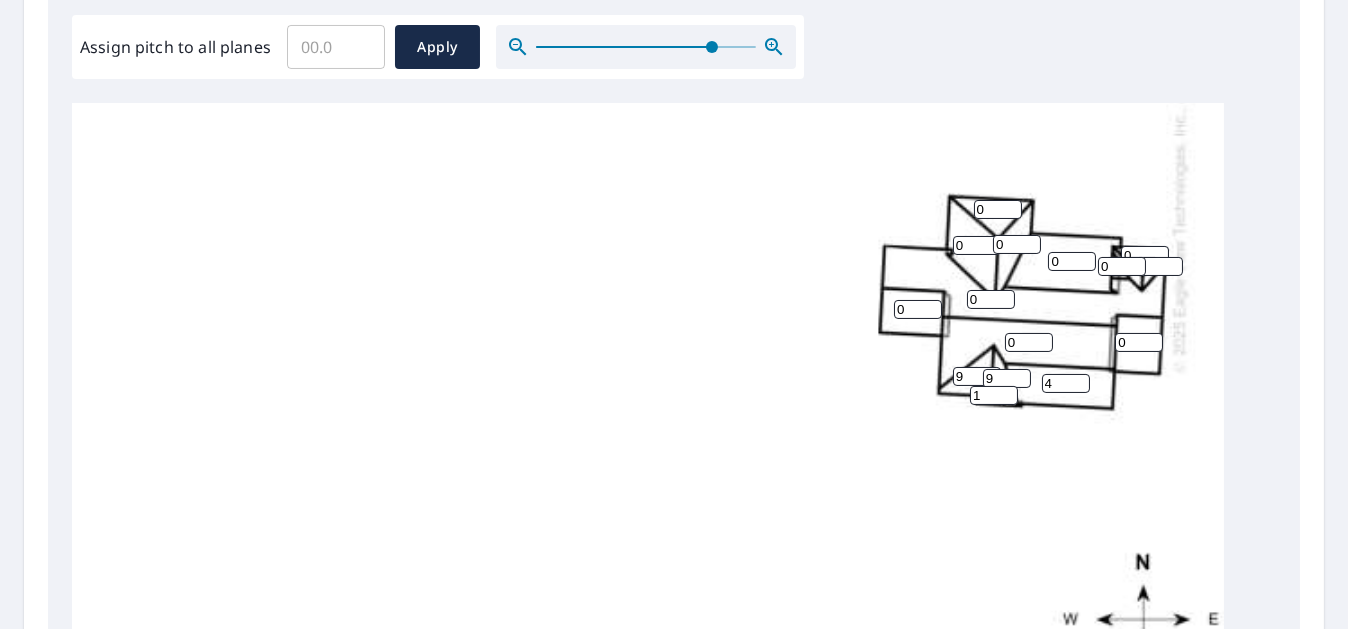 click on "1" at bounding box center [994, 395] 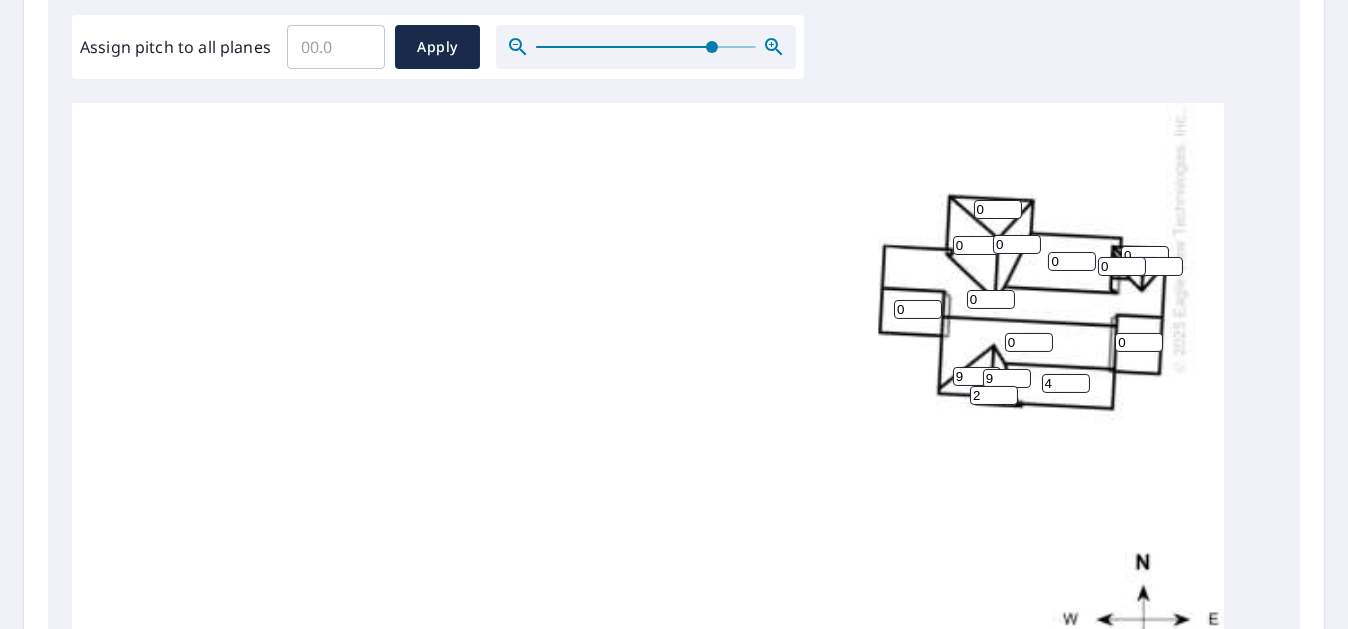 click on "2" at bounding box center [994, 395] 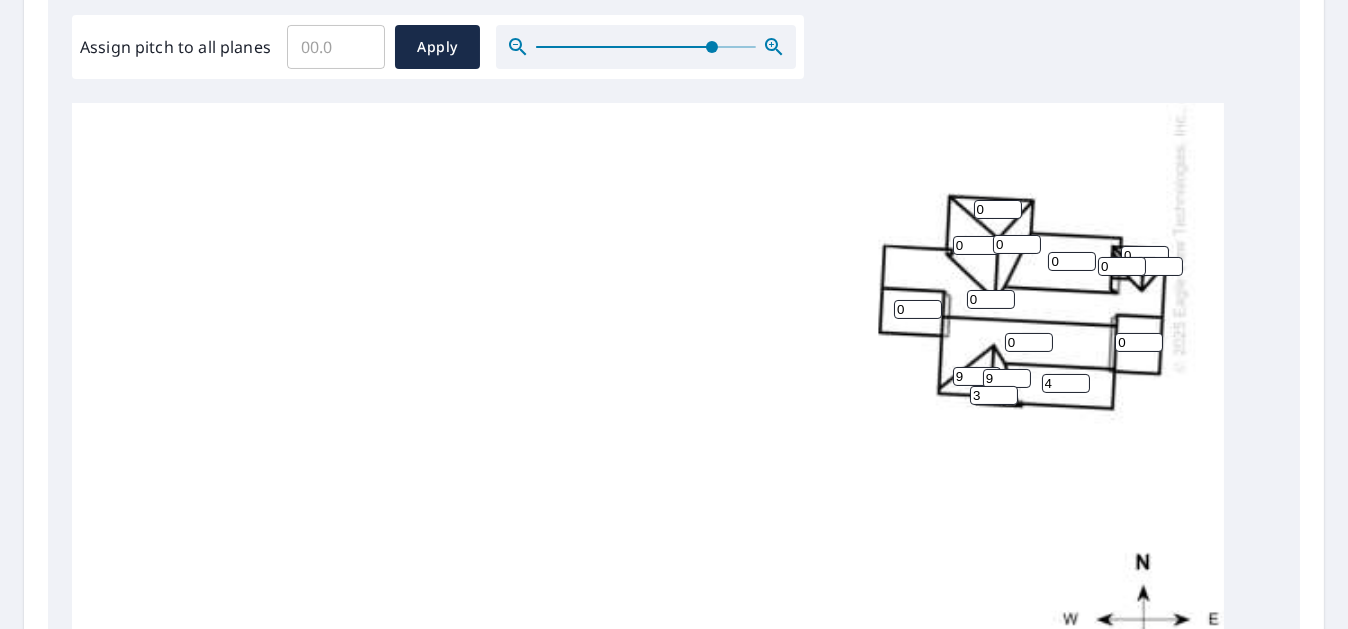 click on "3" at bounding box center [994, 395] 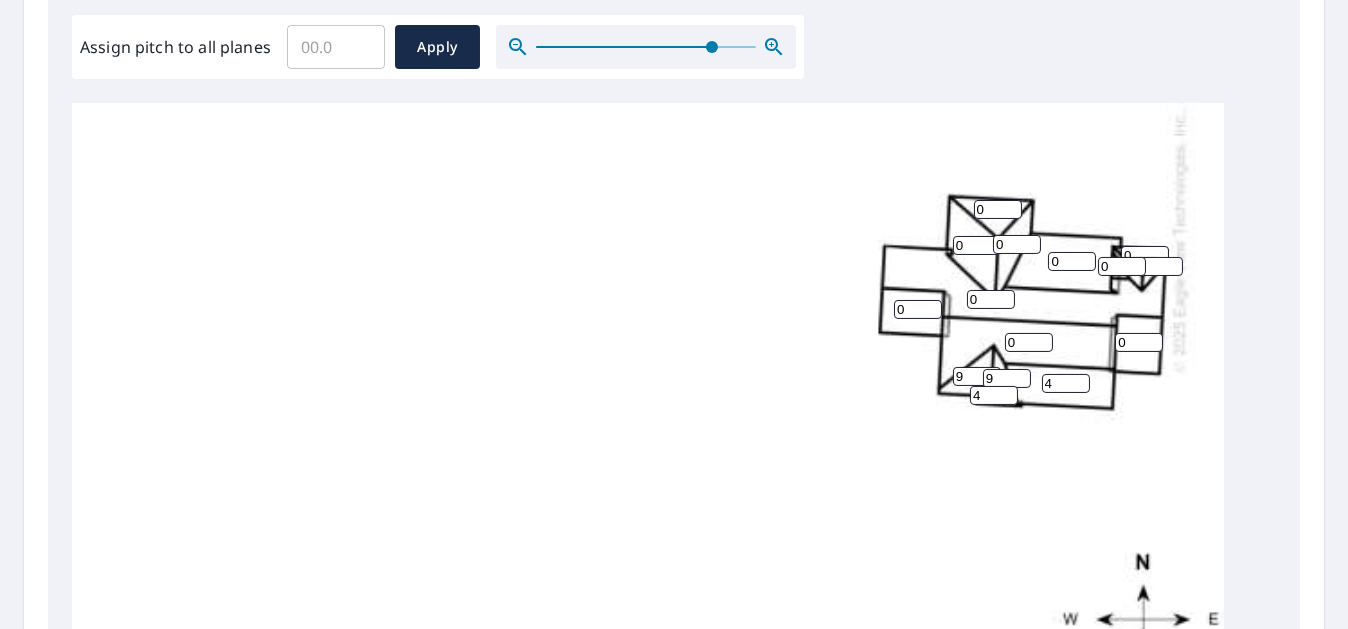 click on "4" at bounding box center (994, 395) 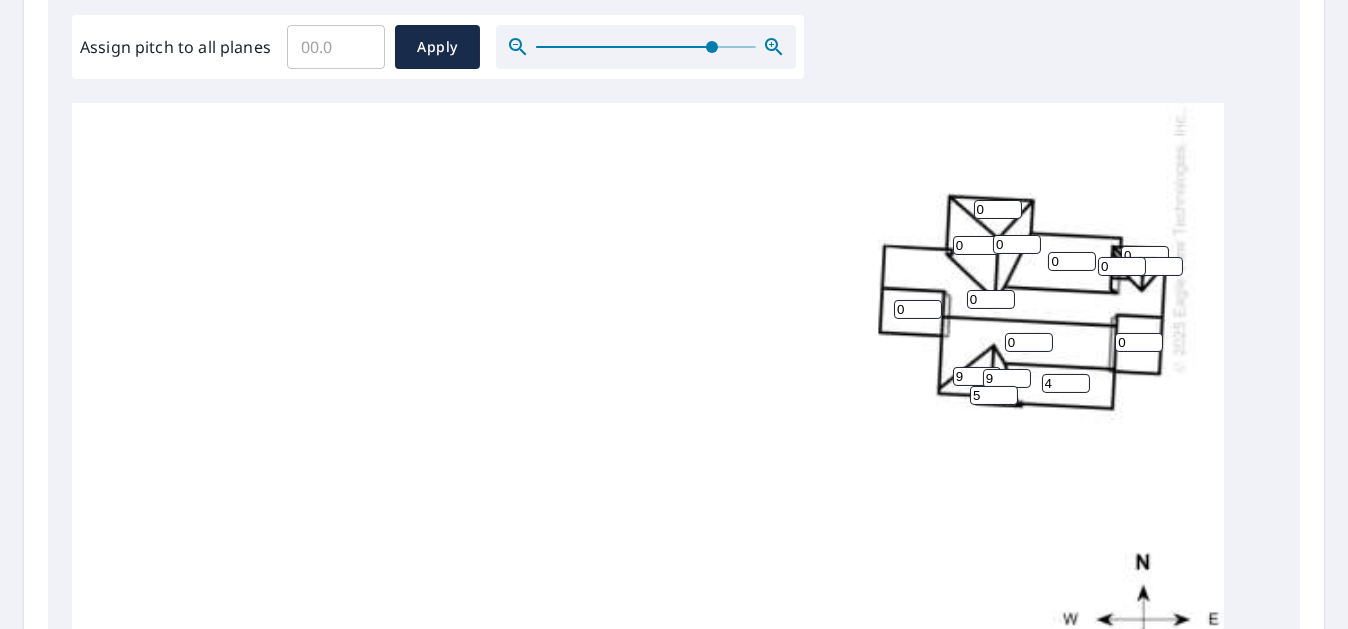 click on "5" at bounding box center (994, 395) 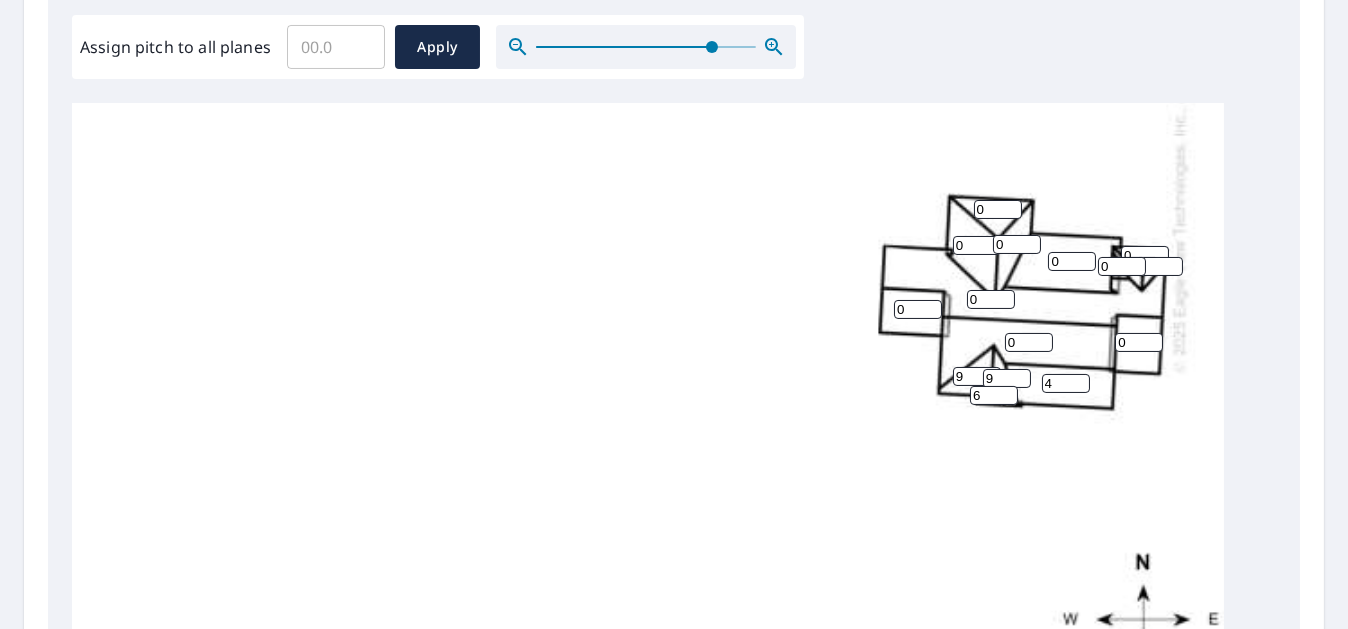 click on "6" at bounding box center (994, 395) 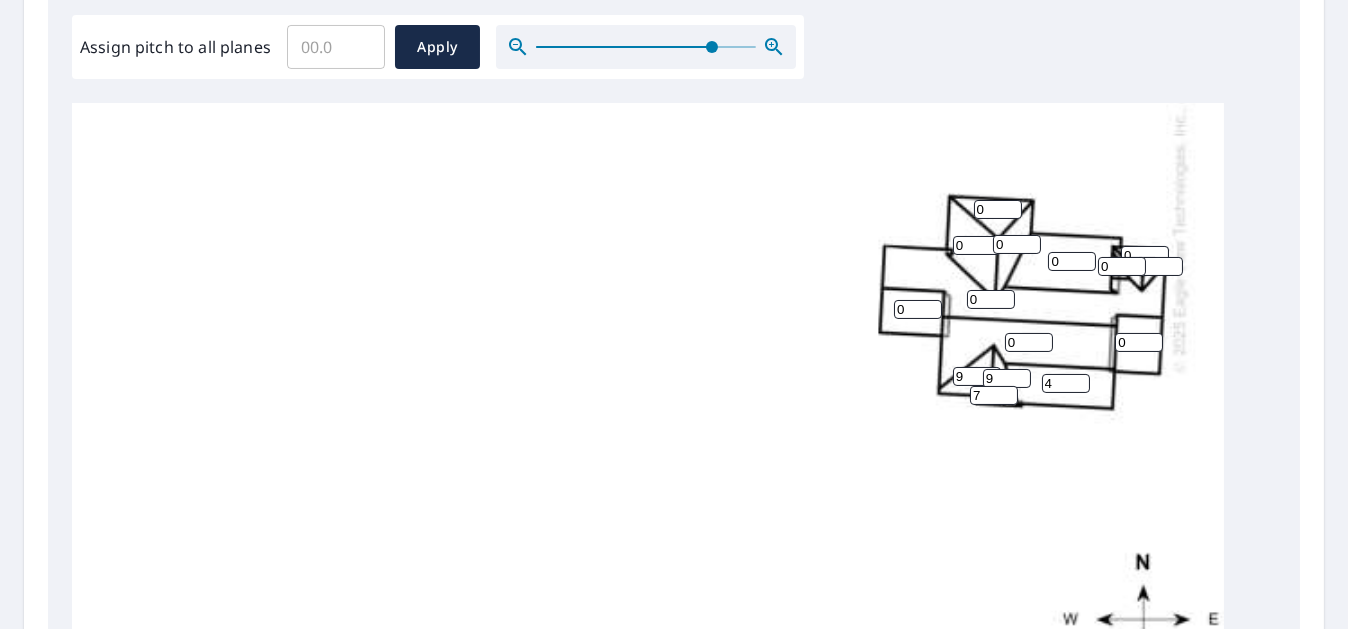 click on "7" at bounding box center [994, 395] 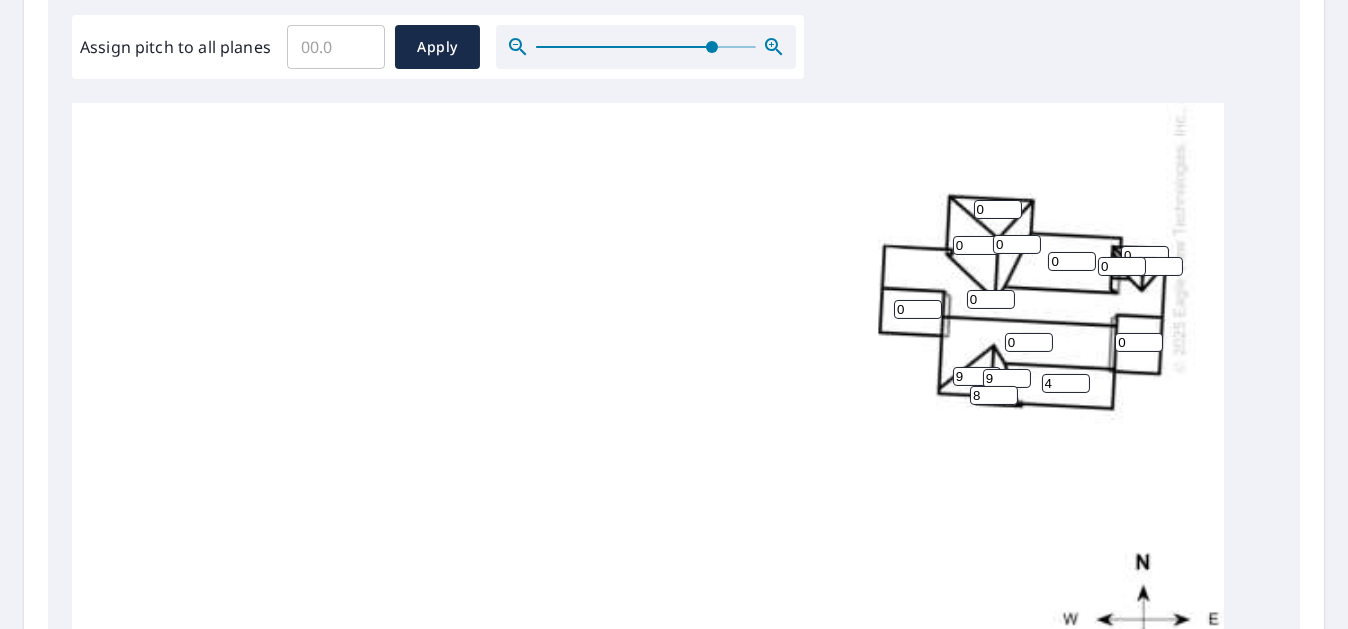click on "8" at bounding box center [994, 395] 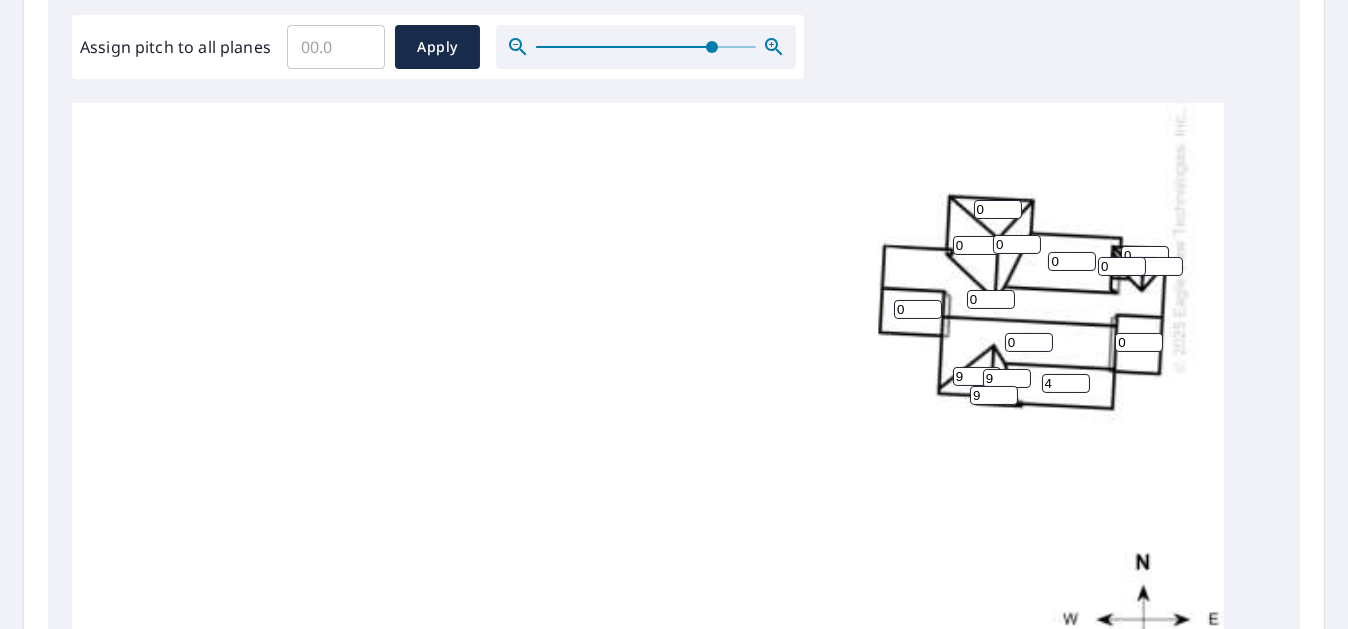 type on "9" 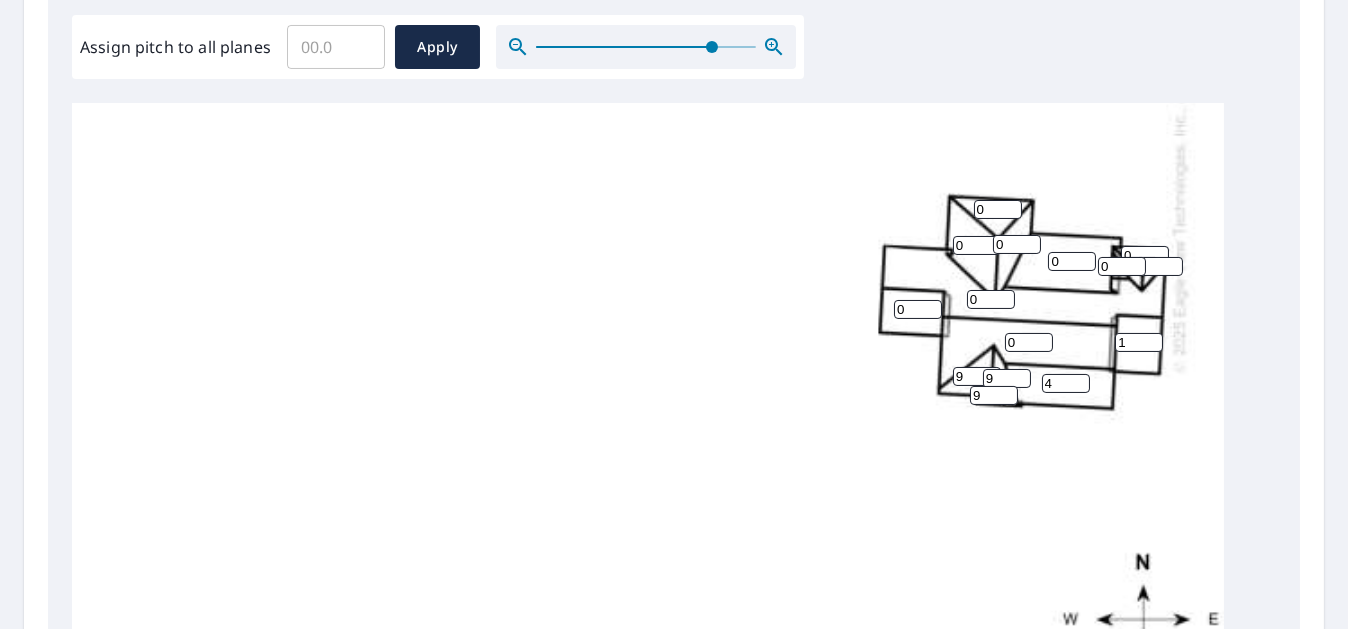 click on "1" at bounding box center (1139, 342) 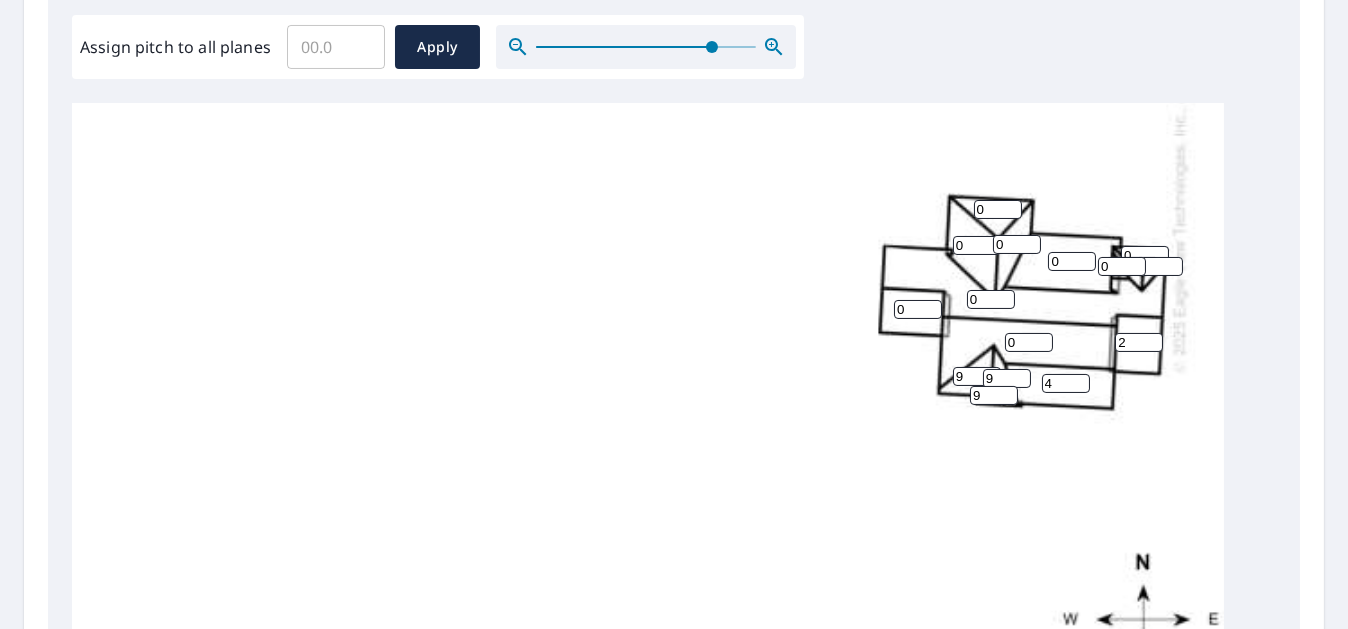 click on "2" at bounding box center (1139, 342) 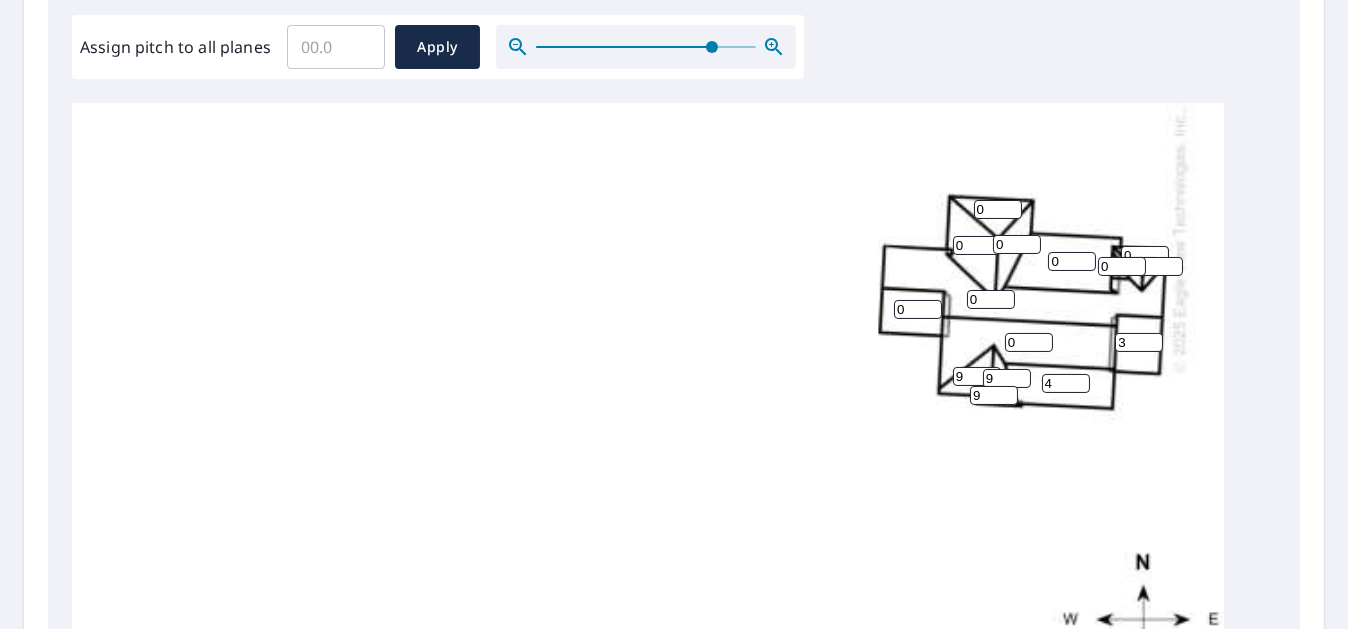 click on "3" at bounding box center [1139, 342] 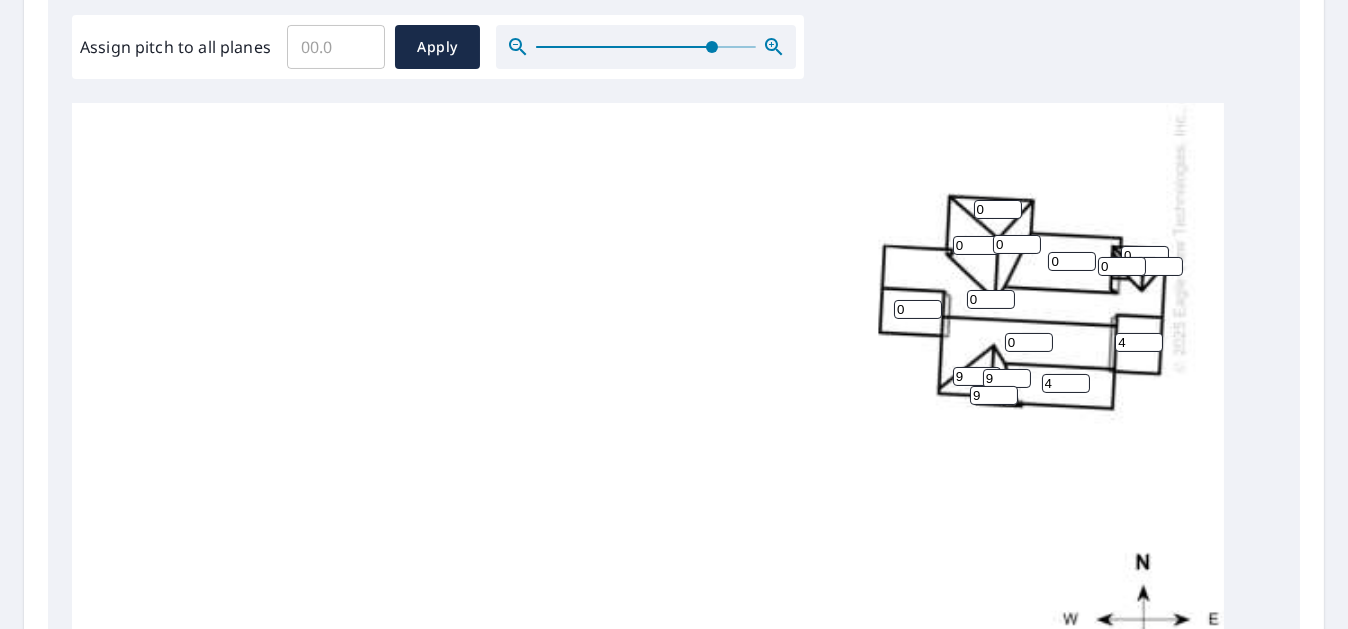 click on "4" at bounding box center [1139, 342] 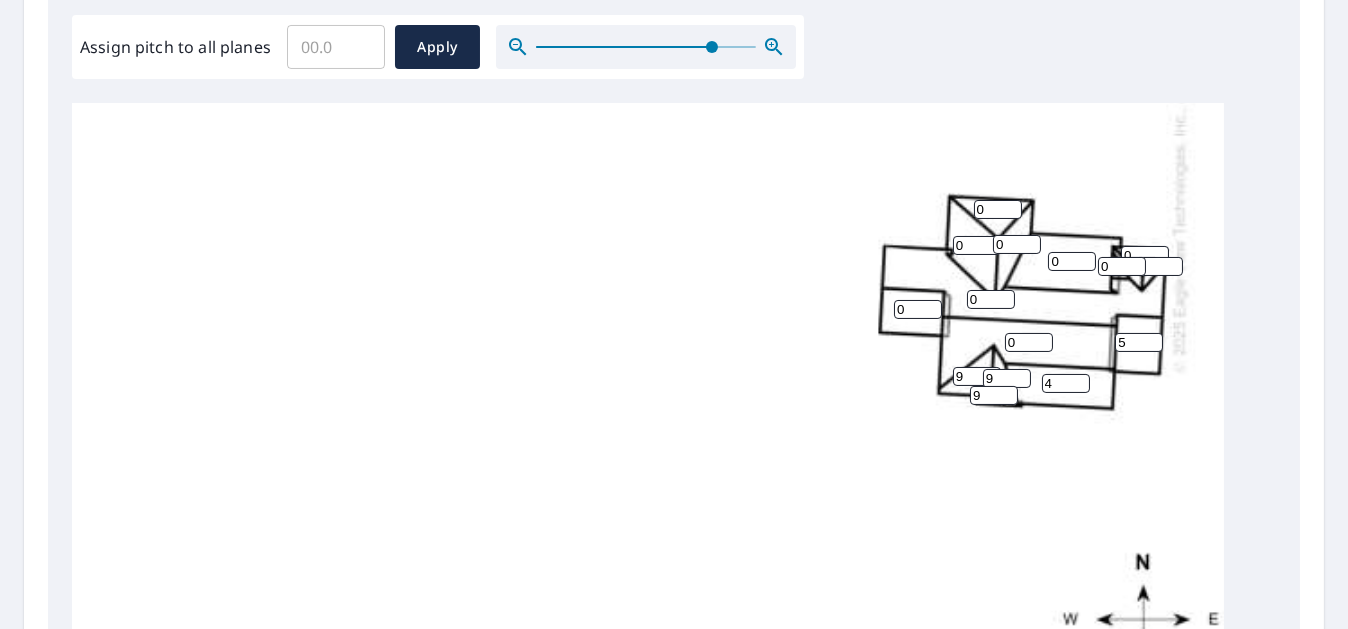 click on "5" at bounding box center (1139, 342) 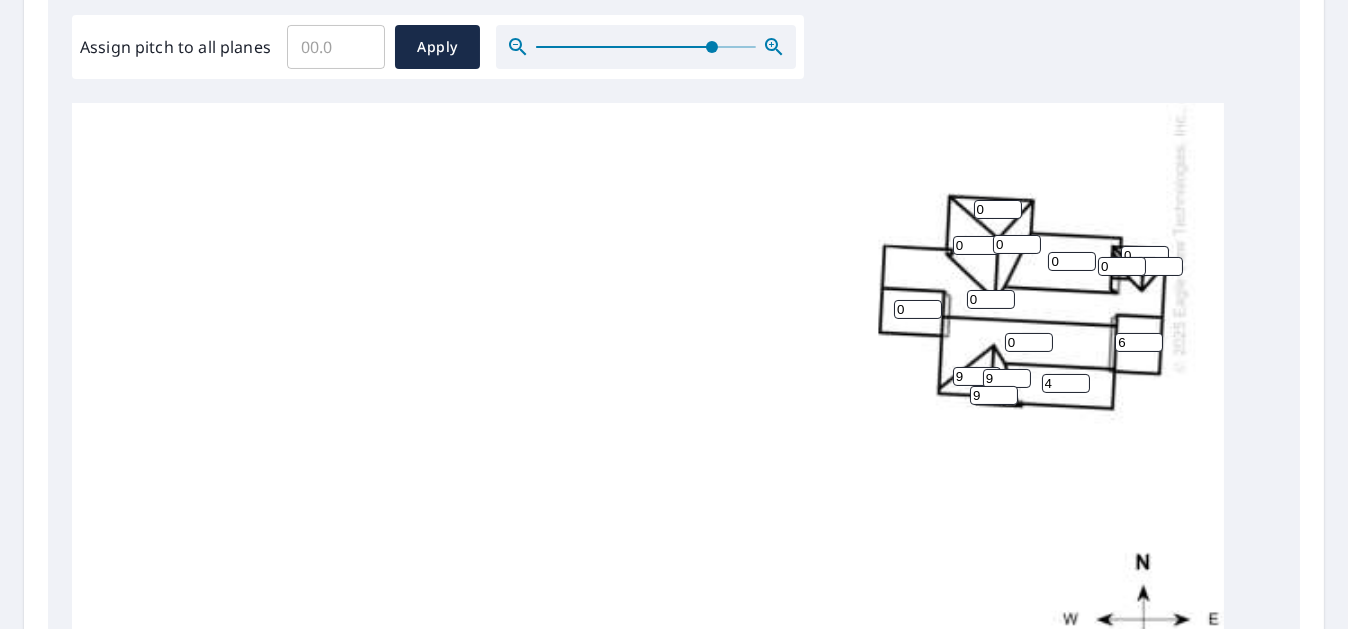 click on "6" at bounding box center (1139, 342) 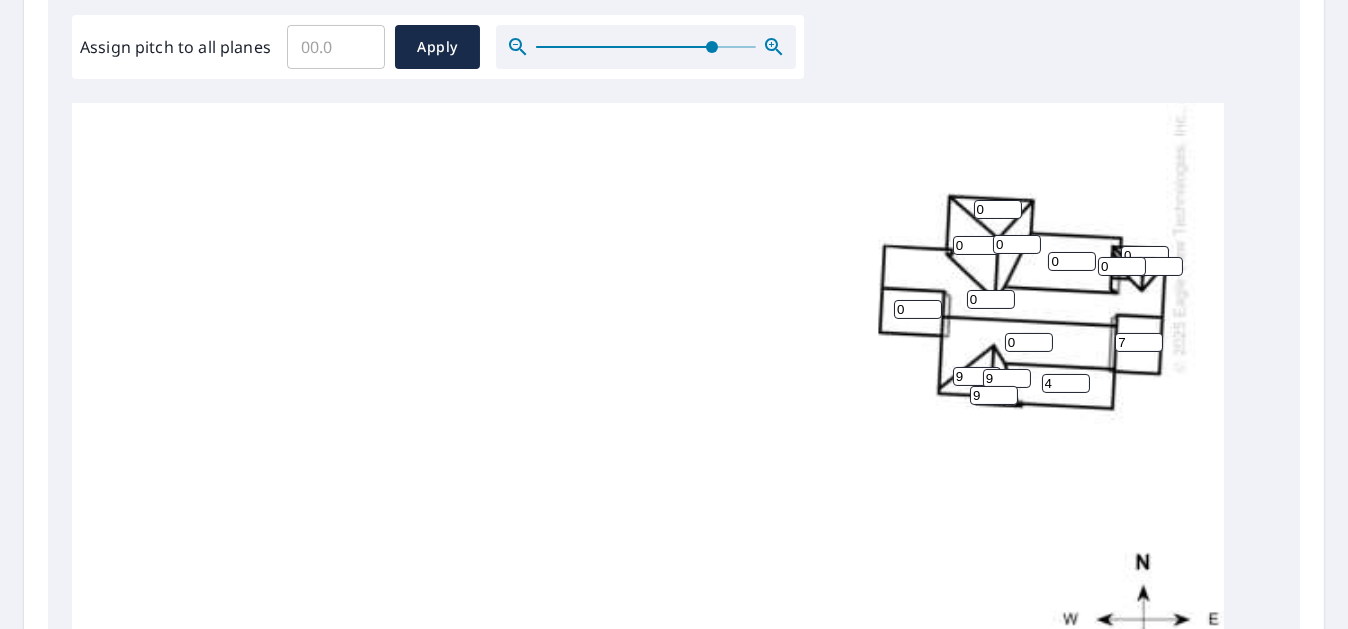 click on "7" at bounding box center (1139, 342) 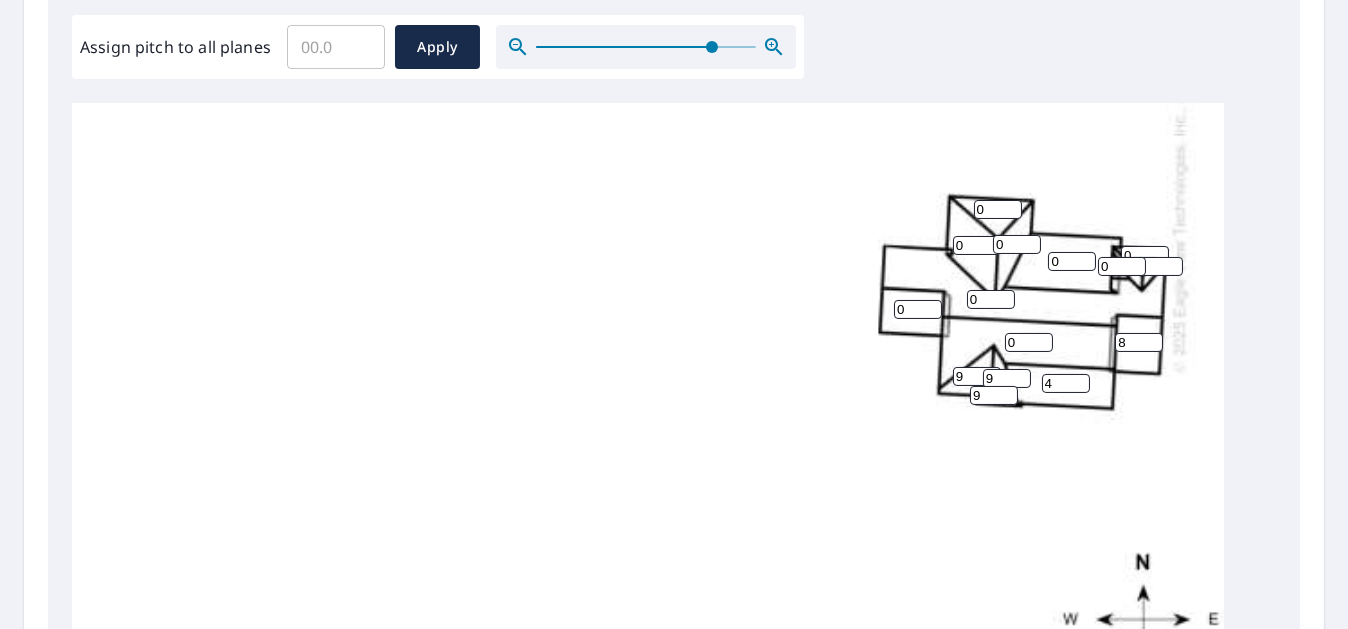 click on "8" at bounding box center (1139, 342) 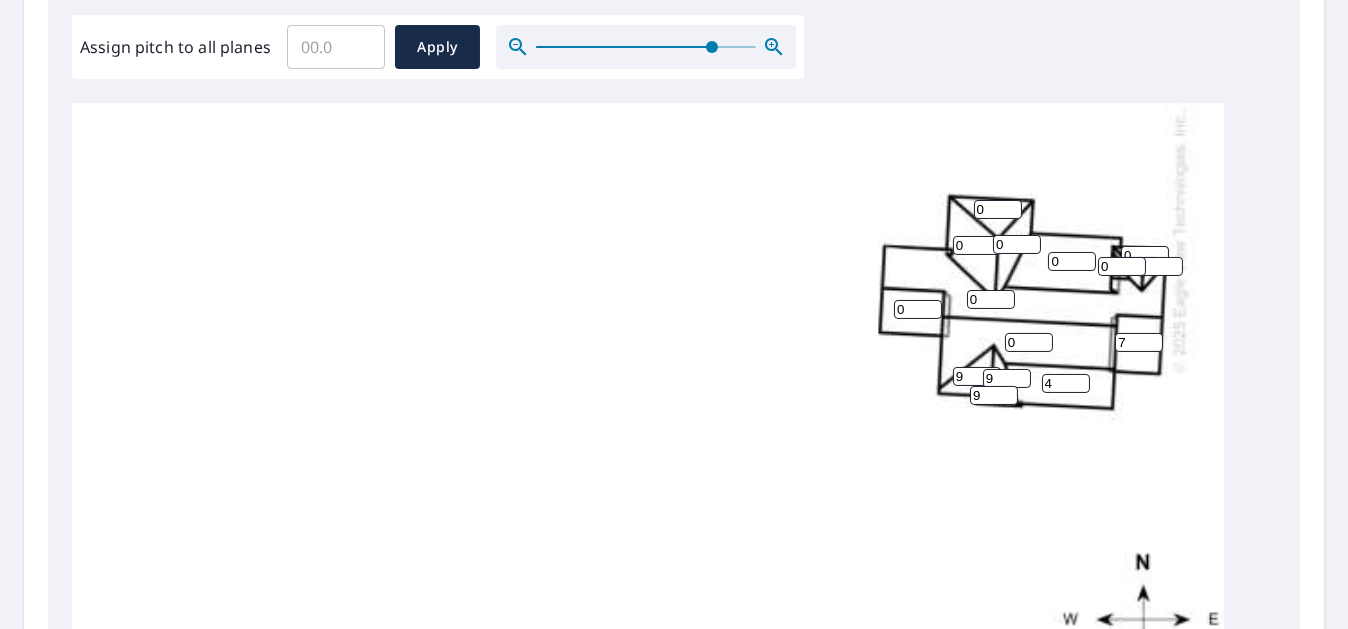 type on "7" 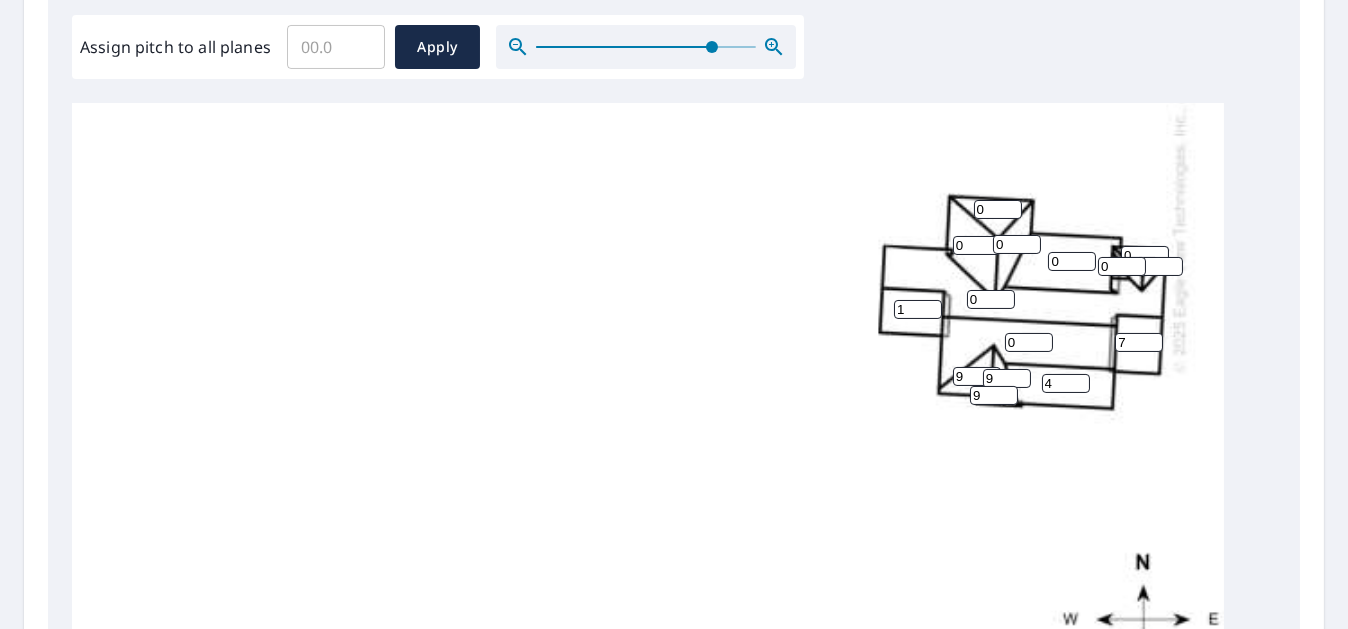 click on "1" at bounding box center [918, 309] 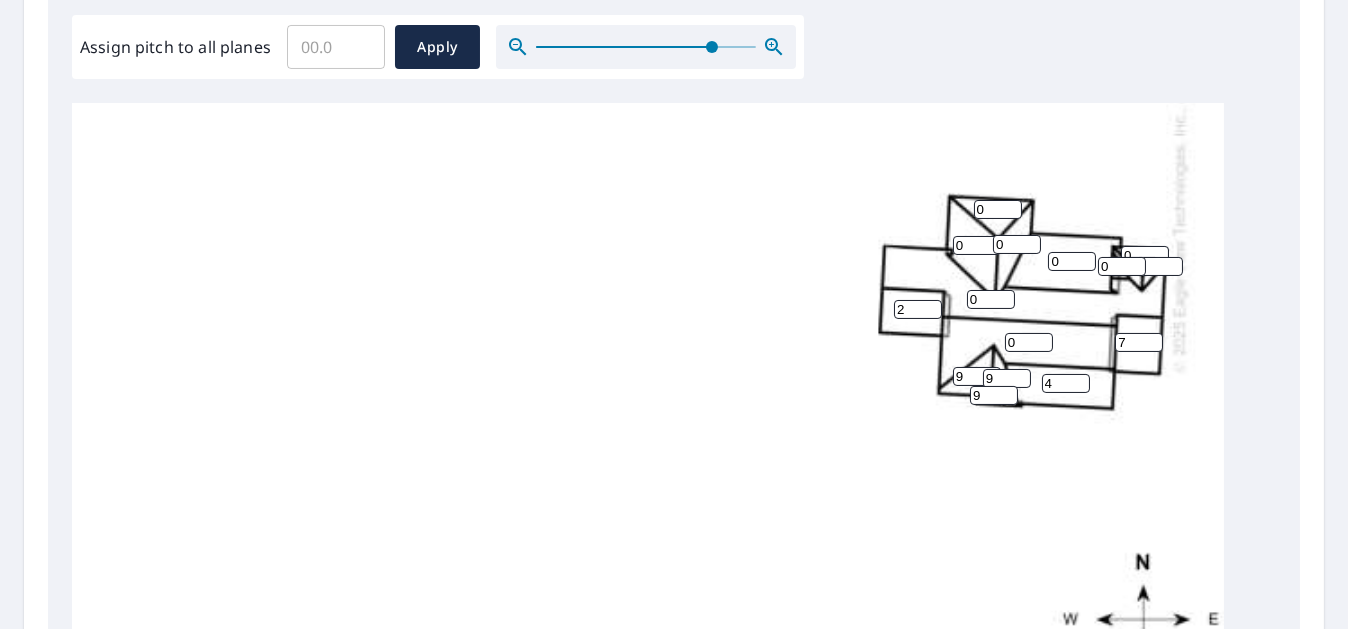 click on "2" at bounding box center (918, 309) 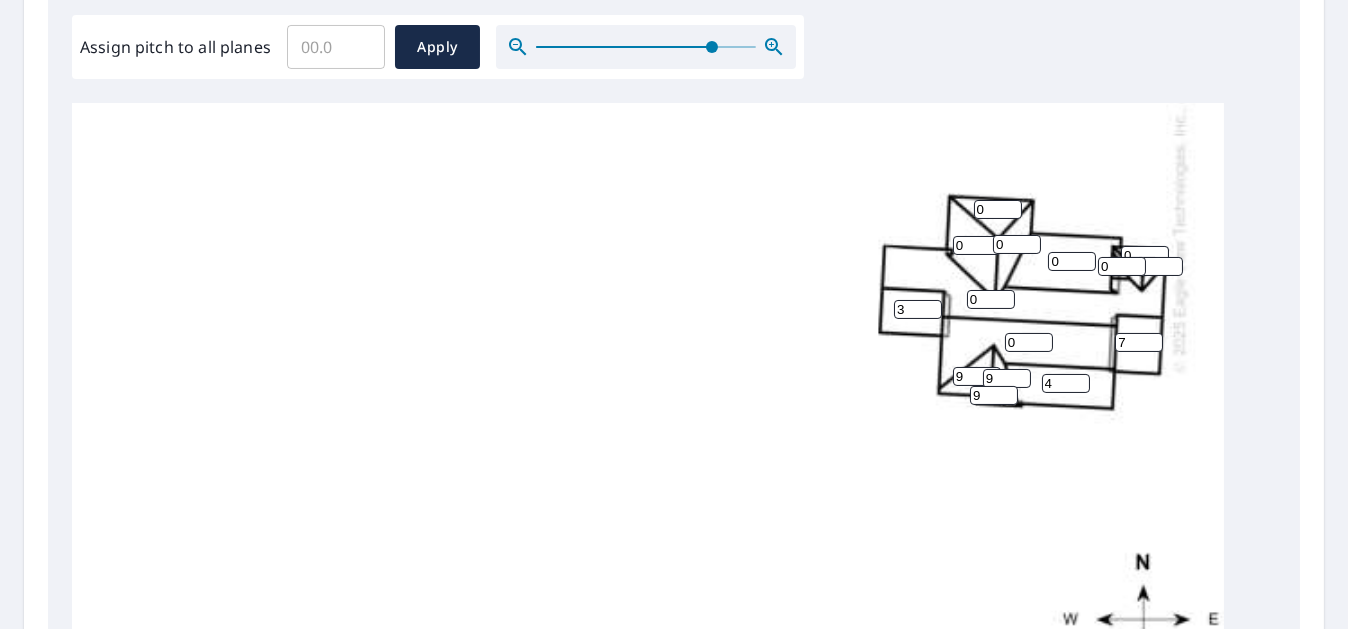 click on "3" at bounding box center (918, 309) 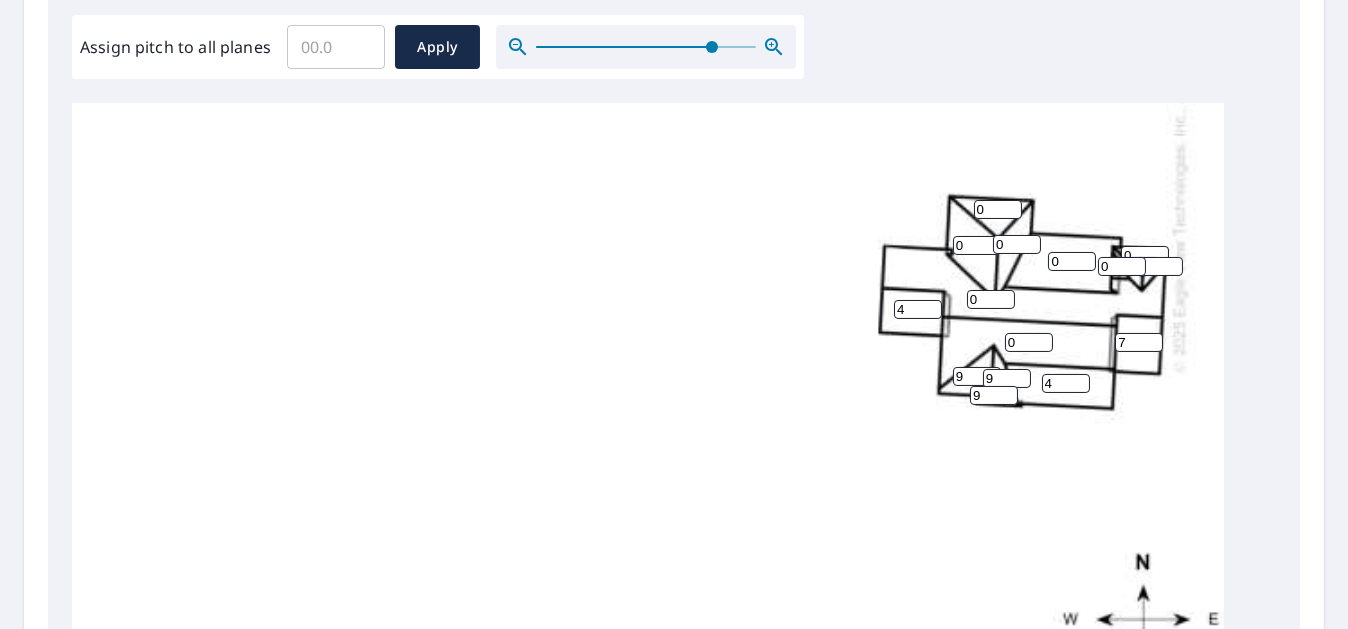 click on "4" at bounding box center (918, 309) 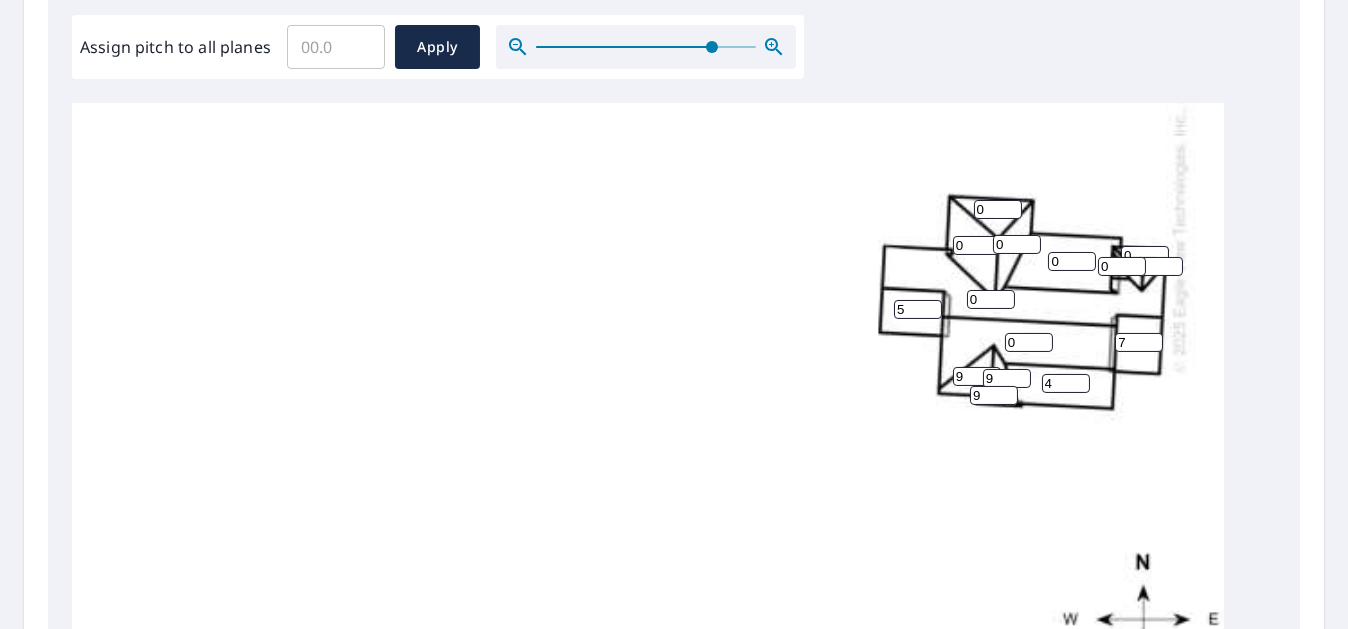 click on "5" at bounding box center [918, 309] 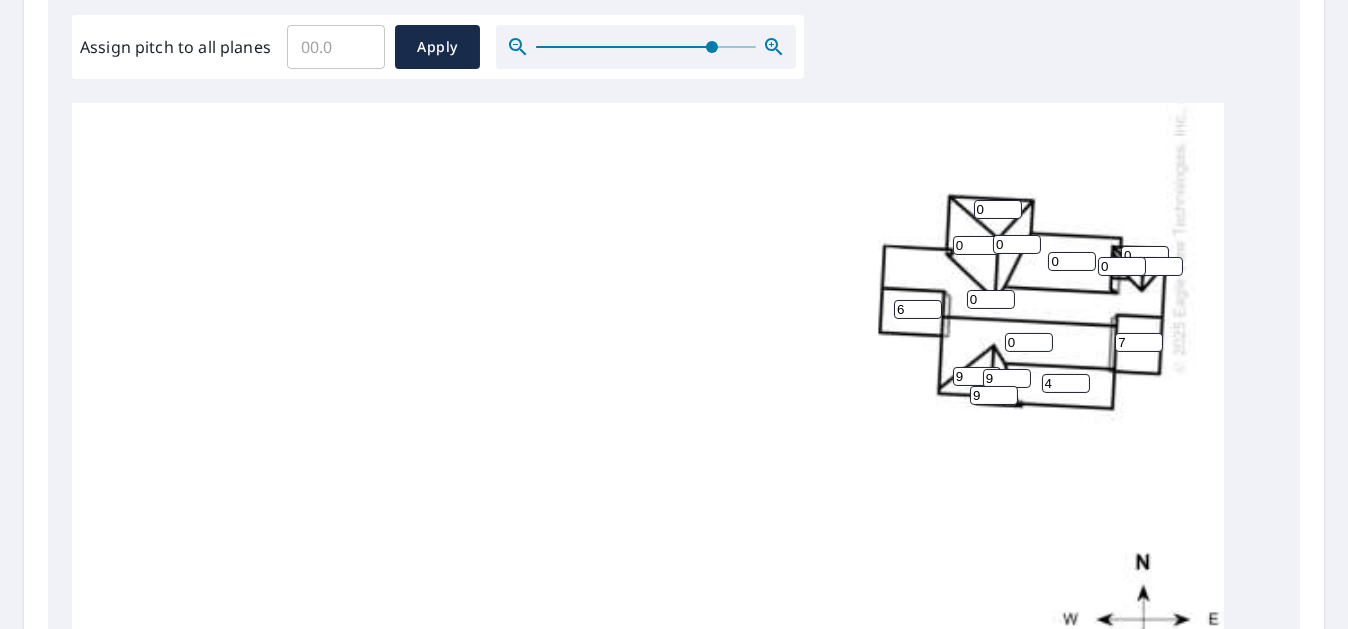 click on "6" at bounding box center (918, 309) 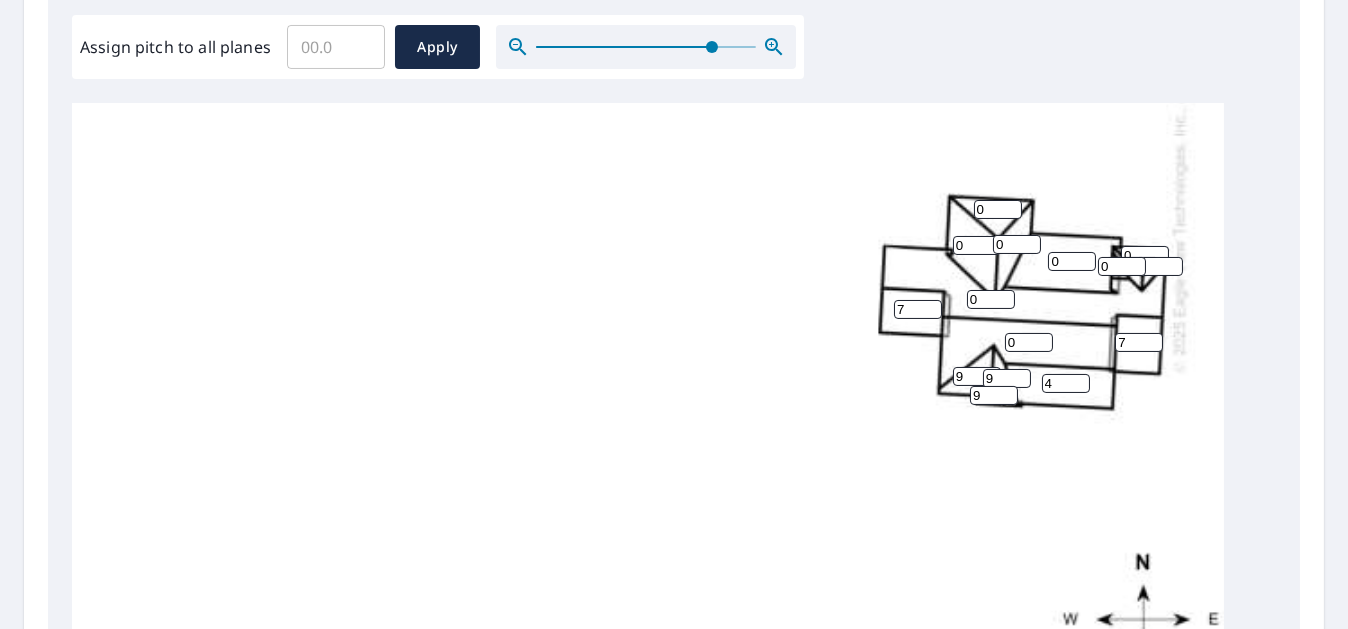 type on "7" 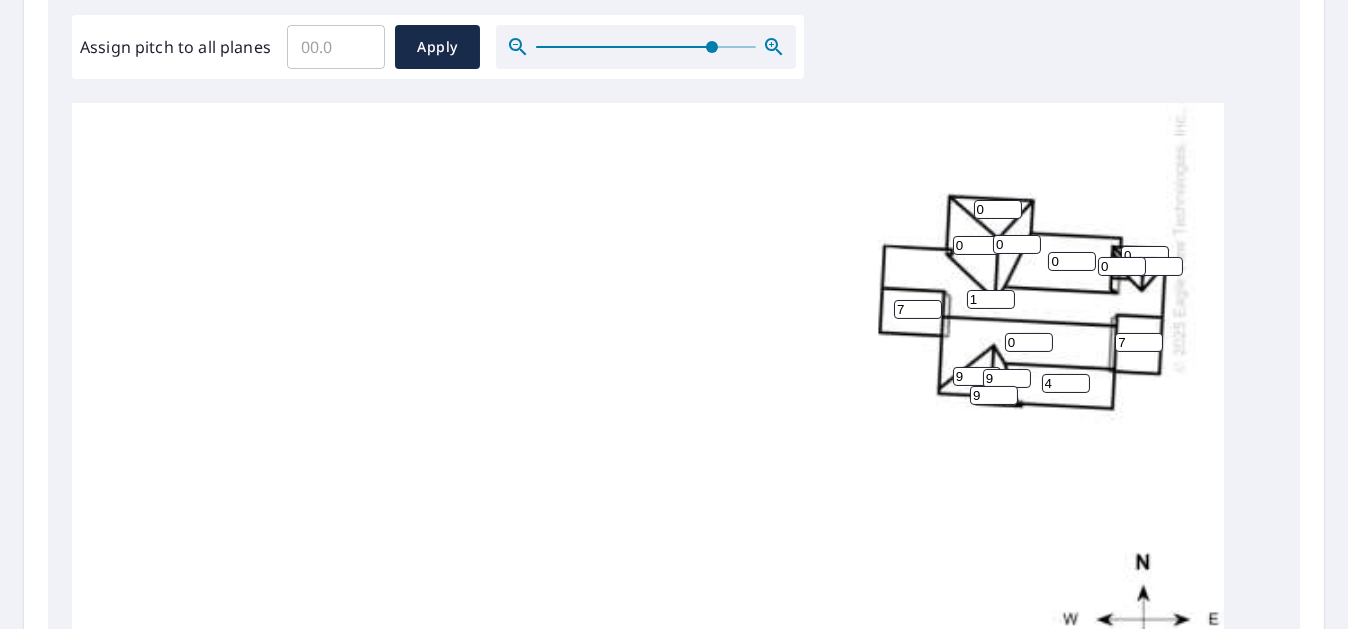 click on "1" at bounding box center [991, 299] 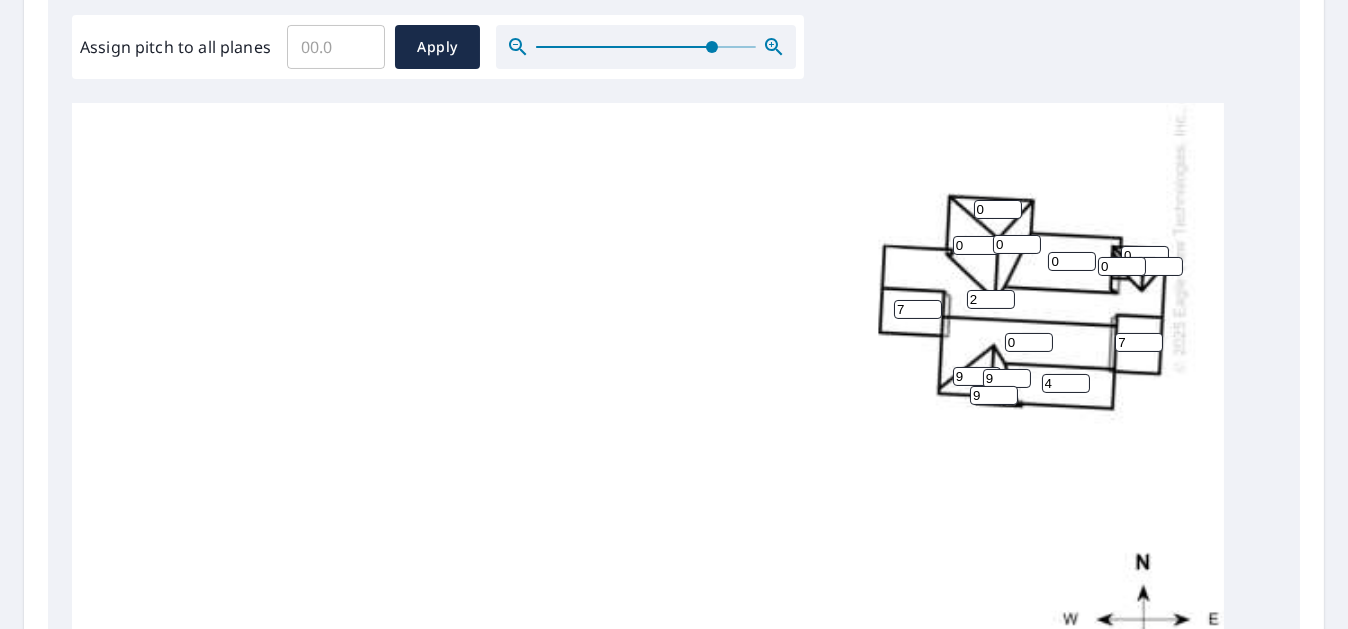 click on "2" at bounding box center [991, 299] 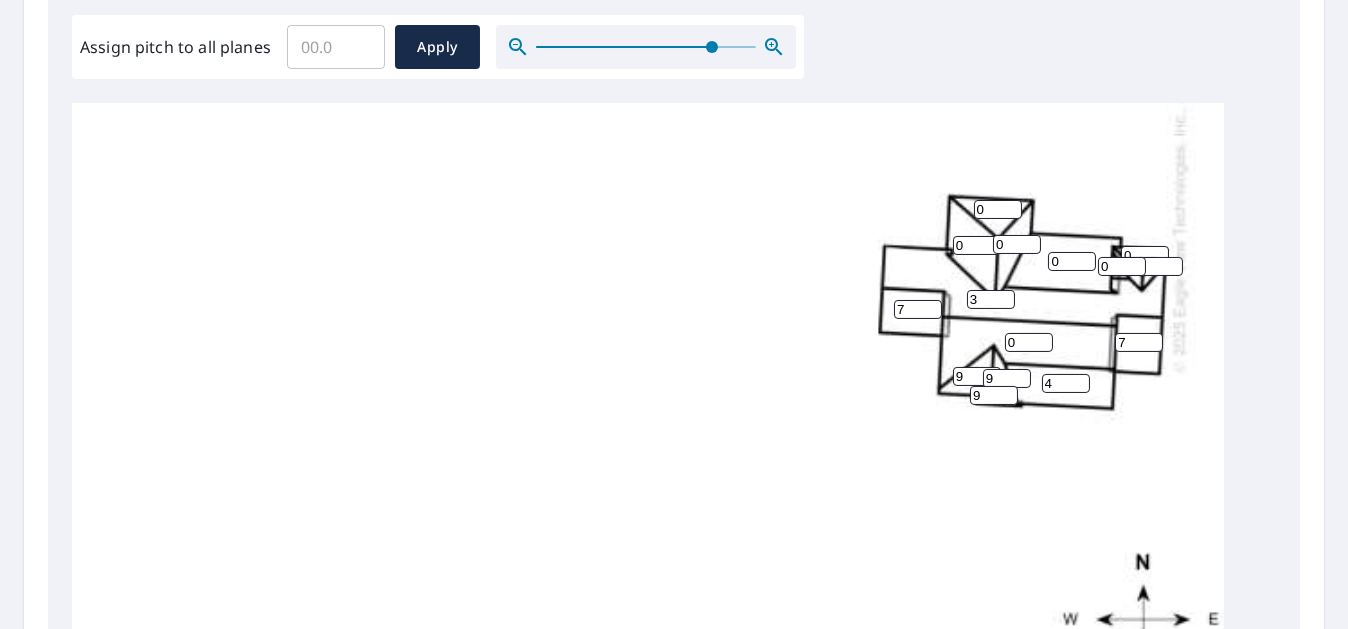 click on "3" at bounding box center [991, 299] 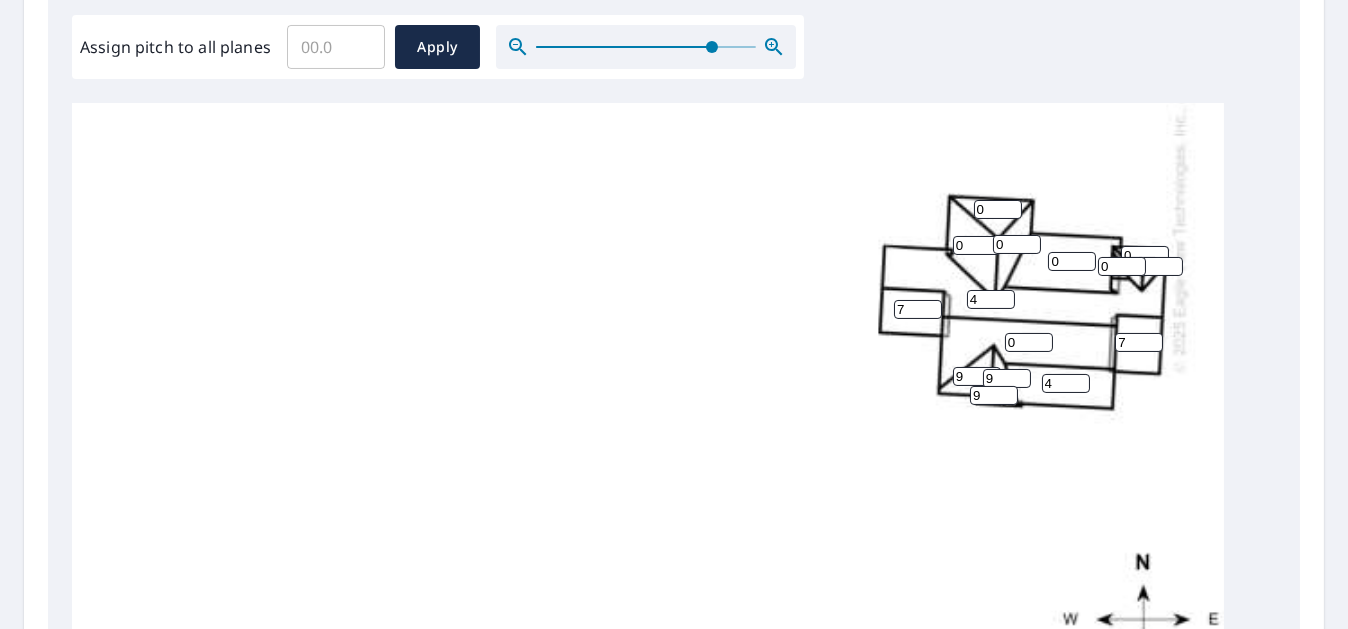 click on "4" at bounding box center (991, 299) 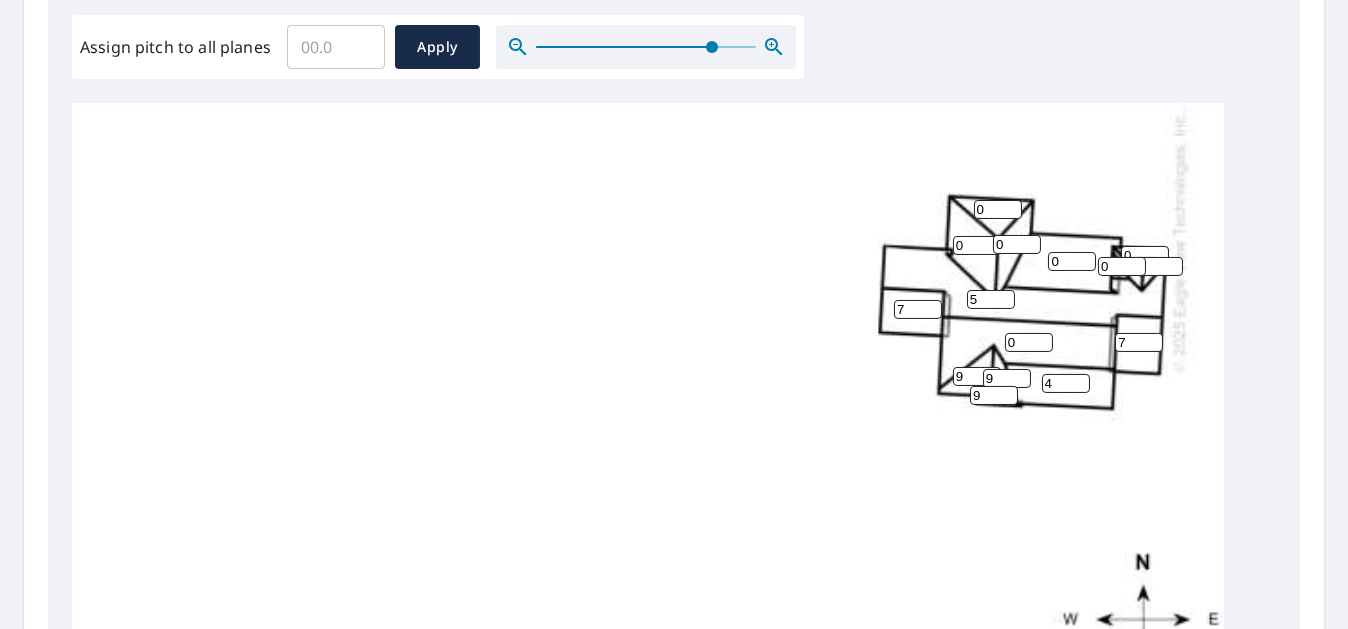 click on "5" at bounding box center [991, 299] 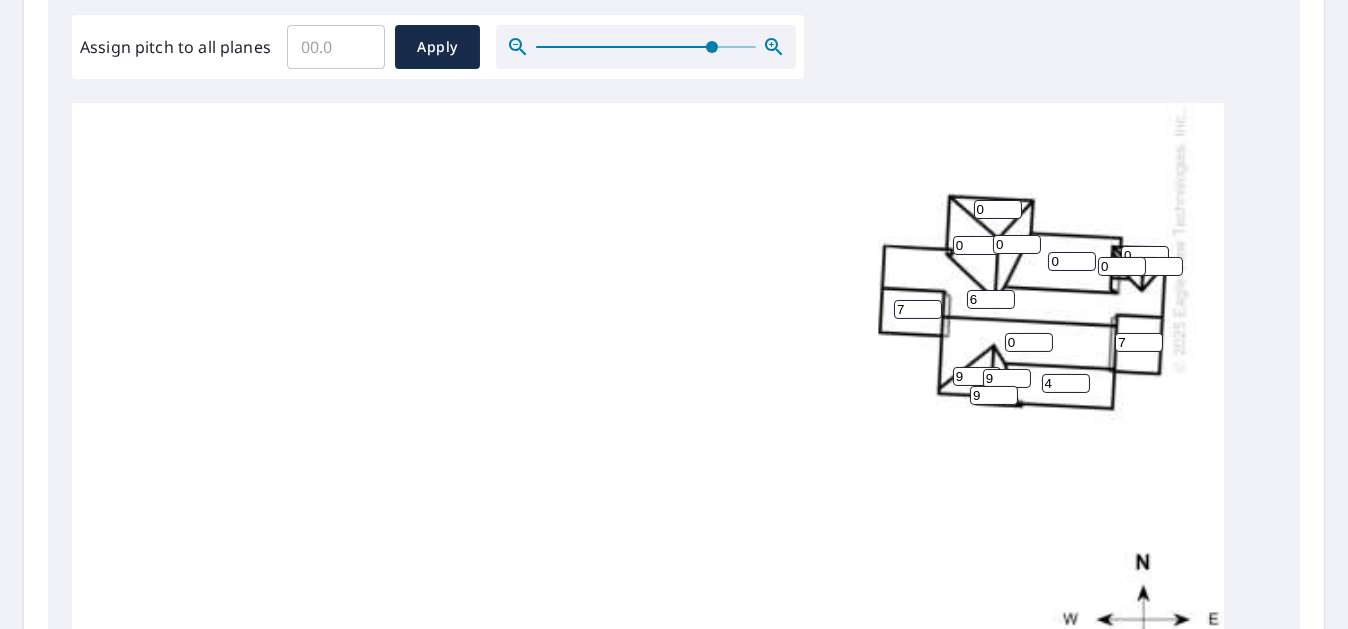 click on "6" at bounding box center [991, 299] 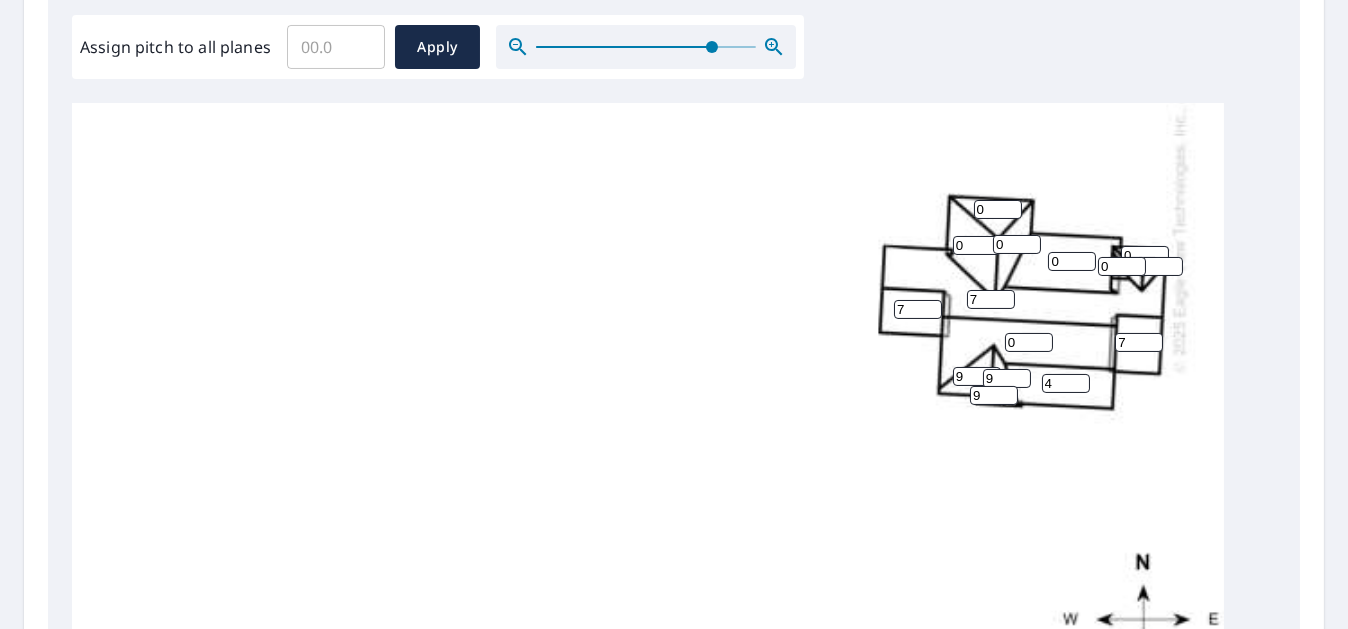 type on "7" 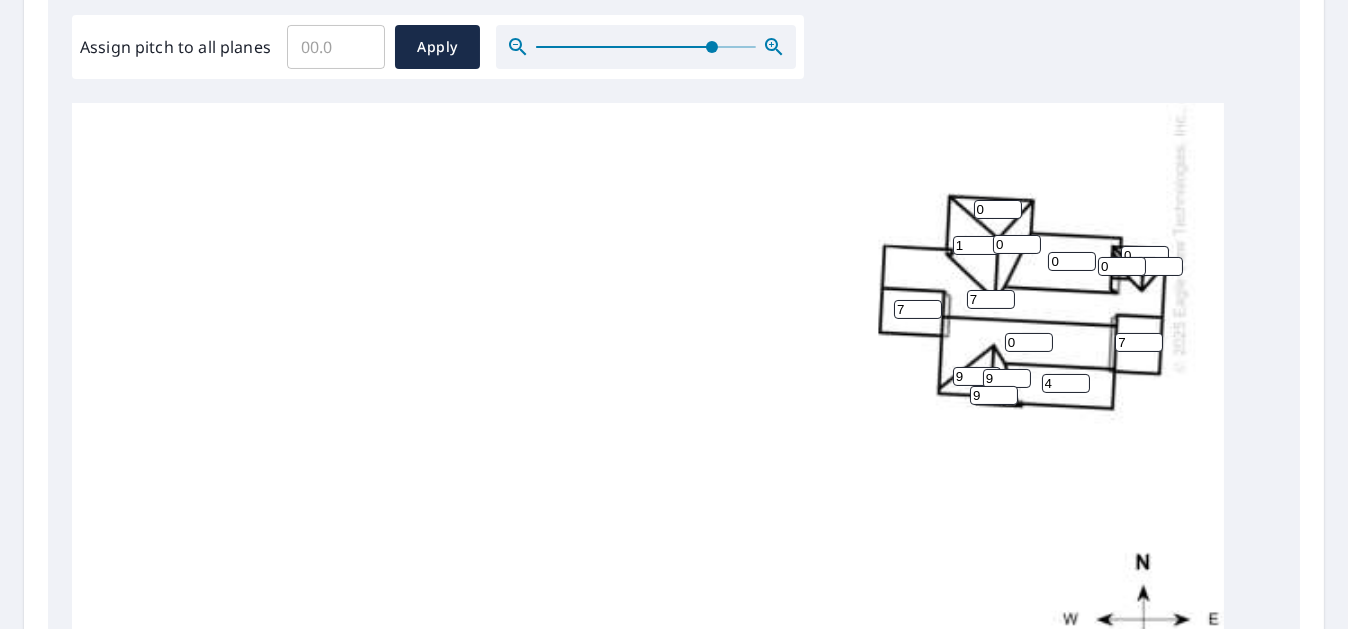 click on "1" at bounding box center [977, 245] 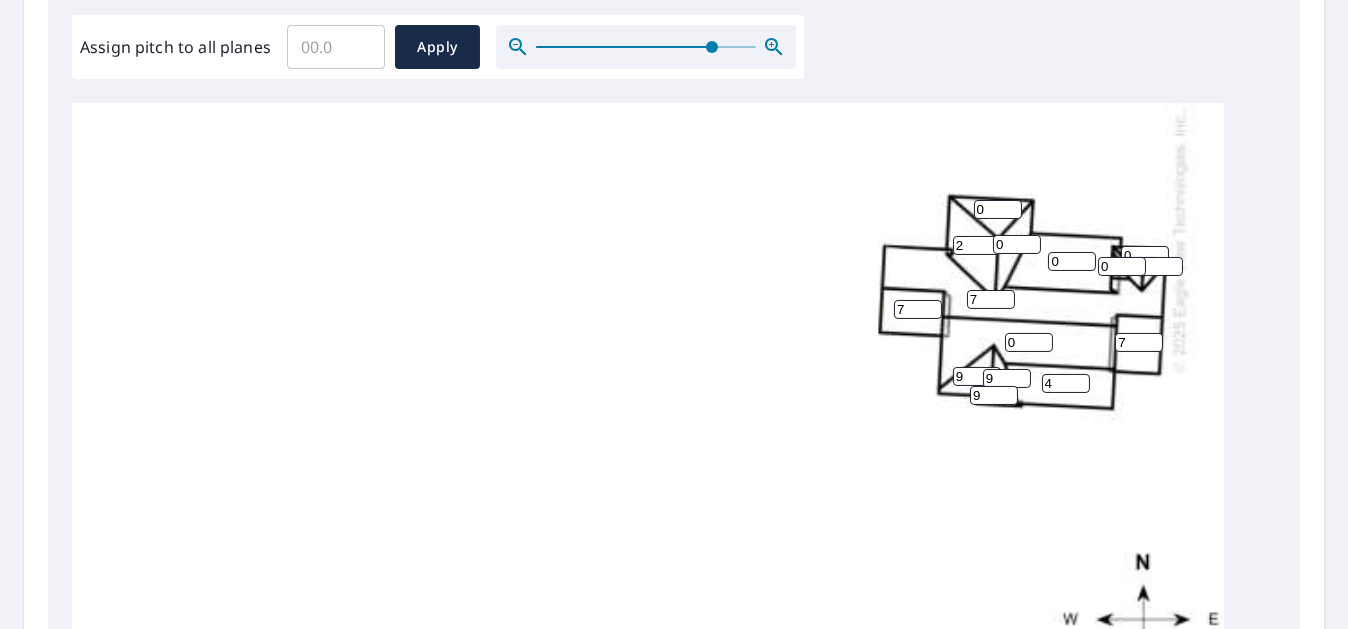click on "2" at bounding box center [977, 245] 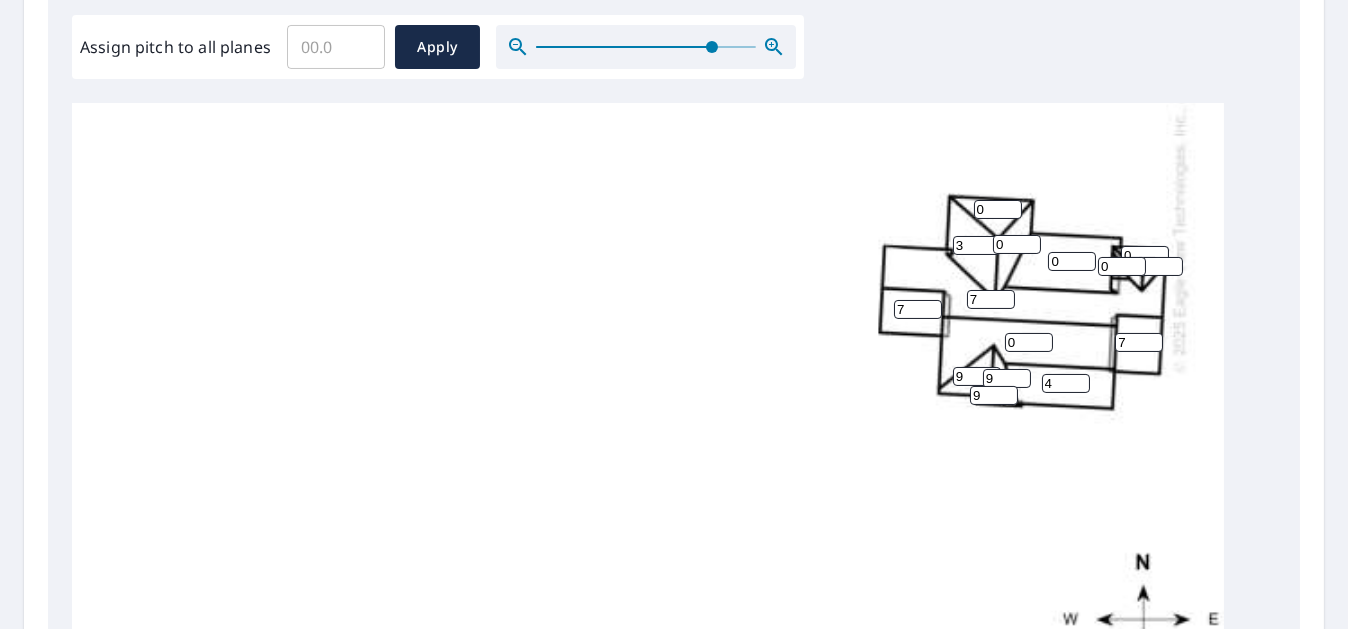 click on "3" at bounding box center (977, 245) 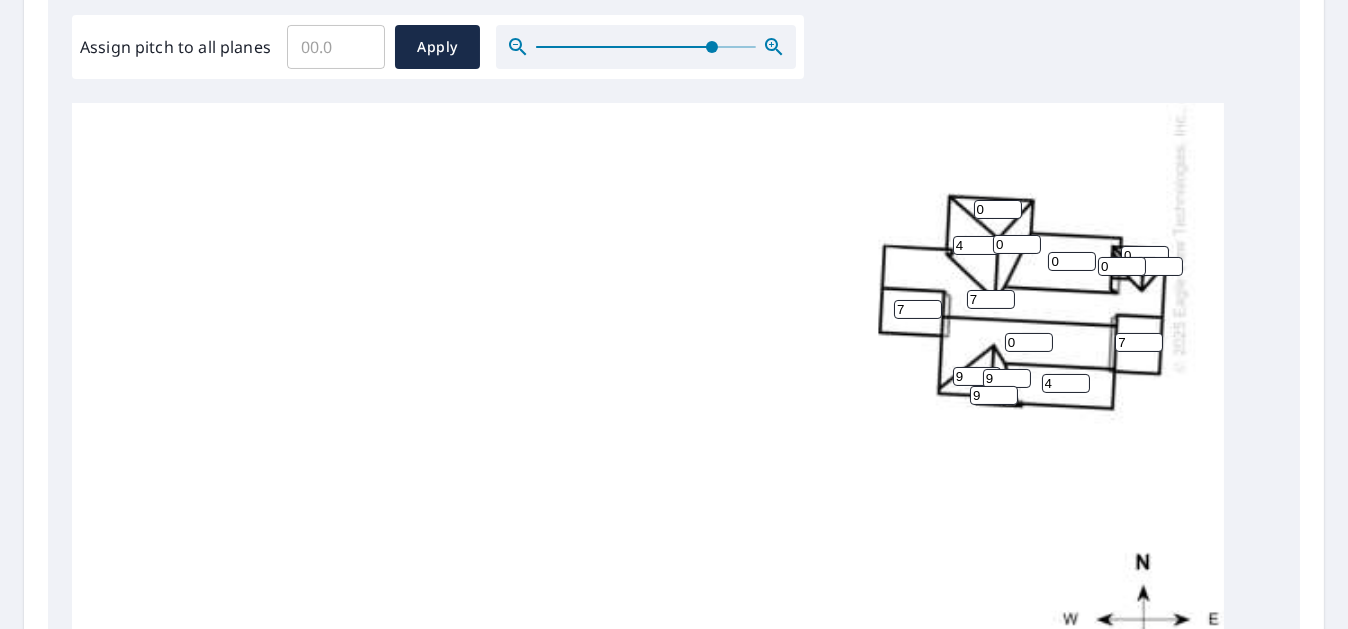 click on "4" at bounding box center (977, 245) 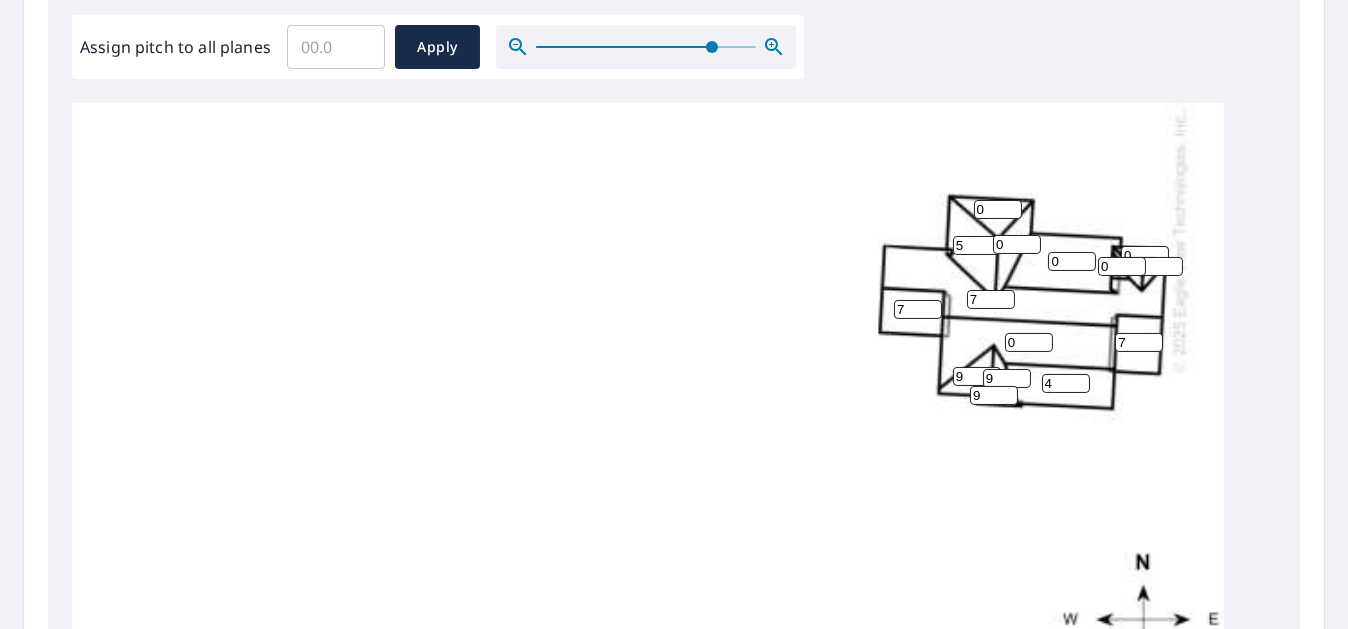 click on "5" at bounding box center [977, 245] 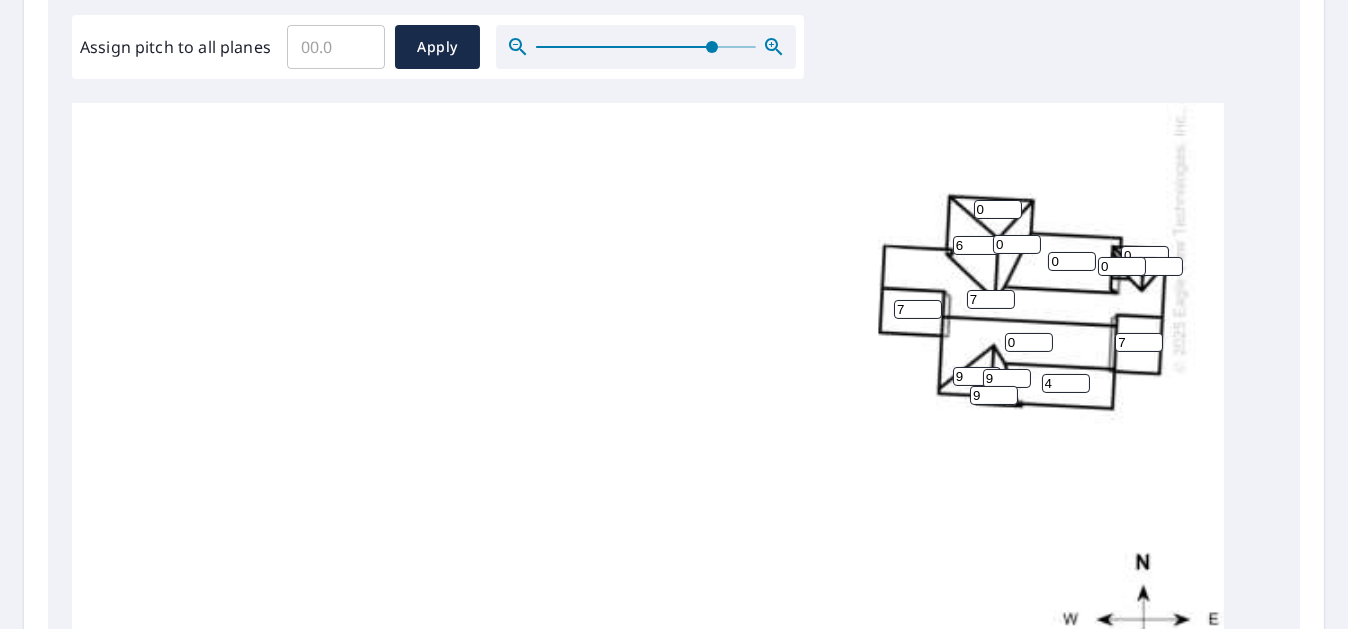 click on "6" at bounding box center [977, 245] 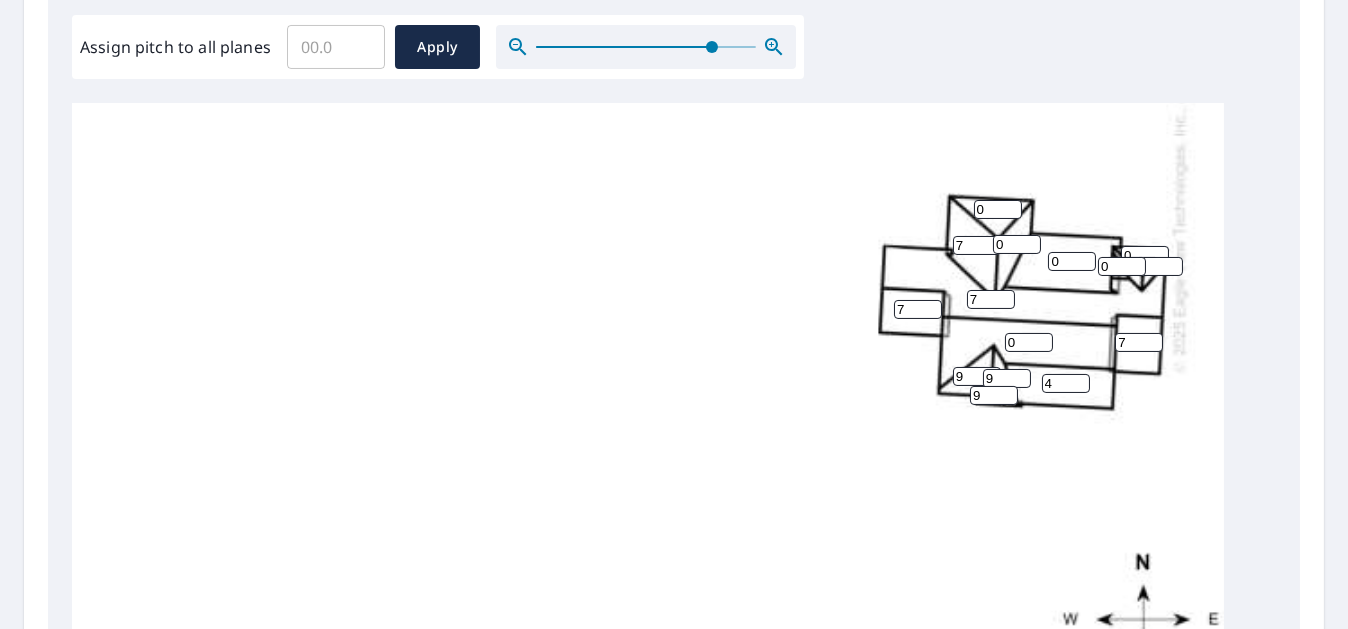 click on "7" at bounding box center [977, 245] 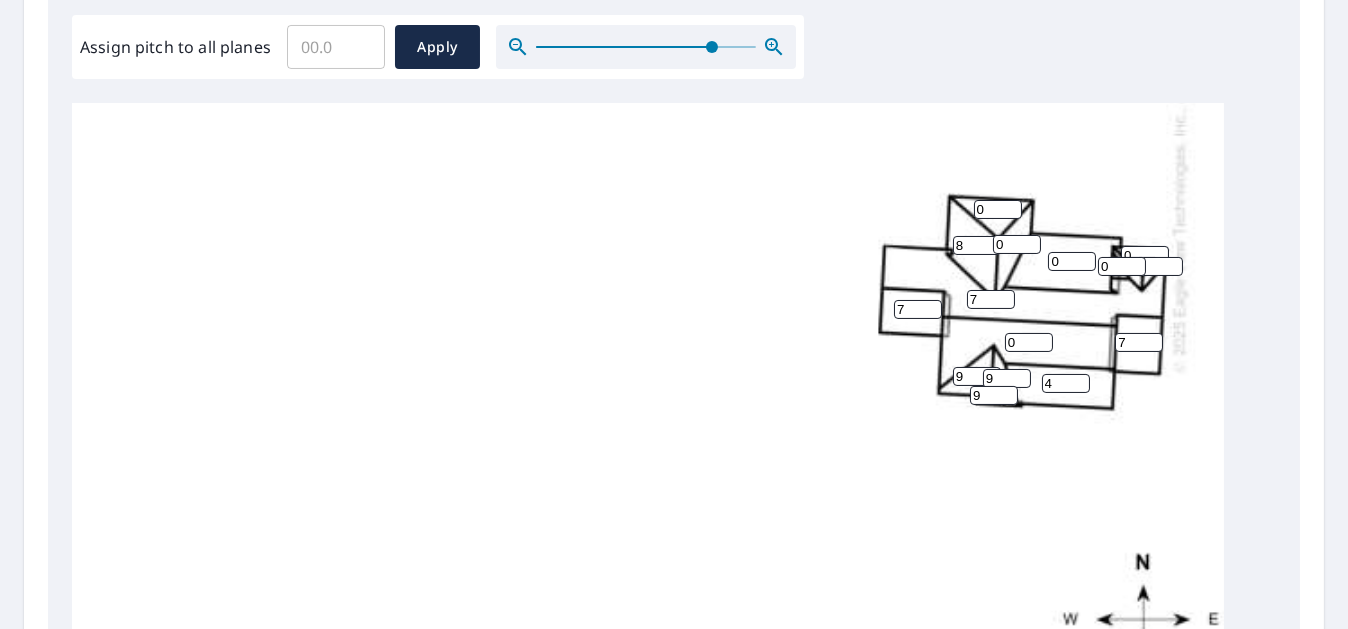 click on "8" at bounding box center [977, 245] 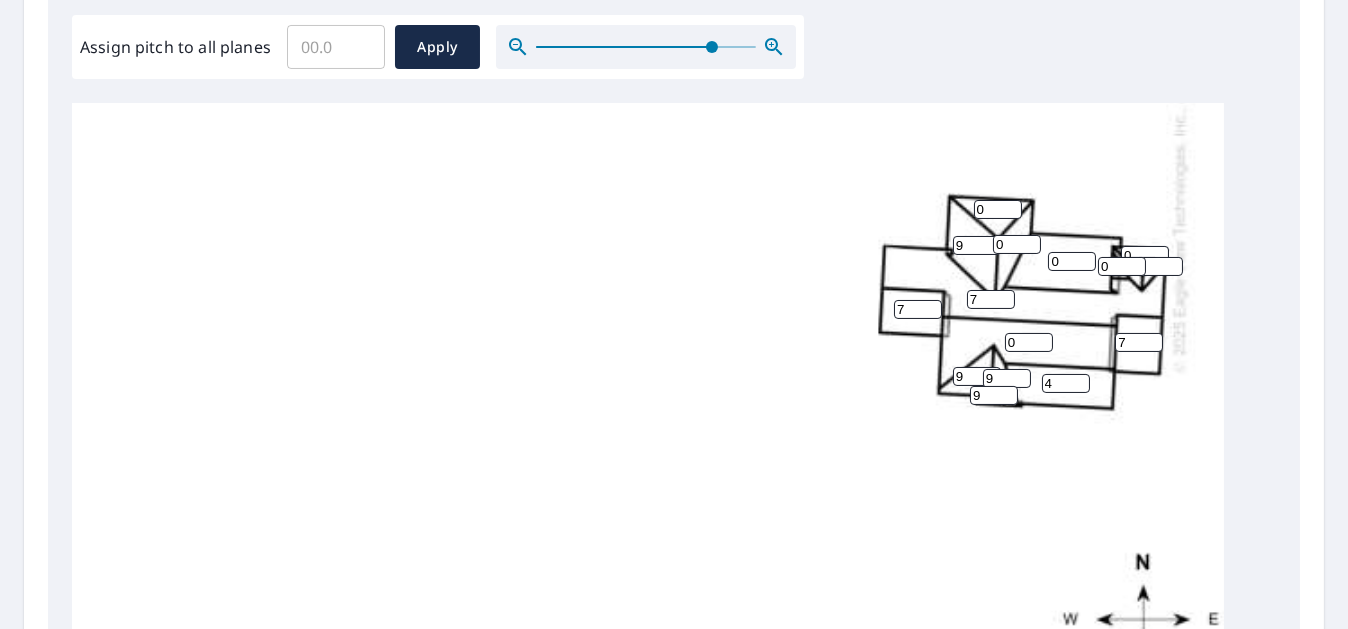 type on "9" 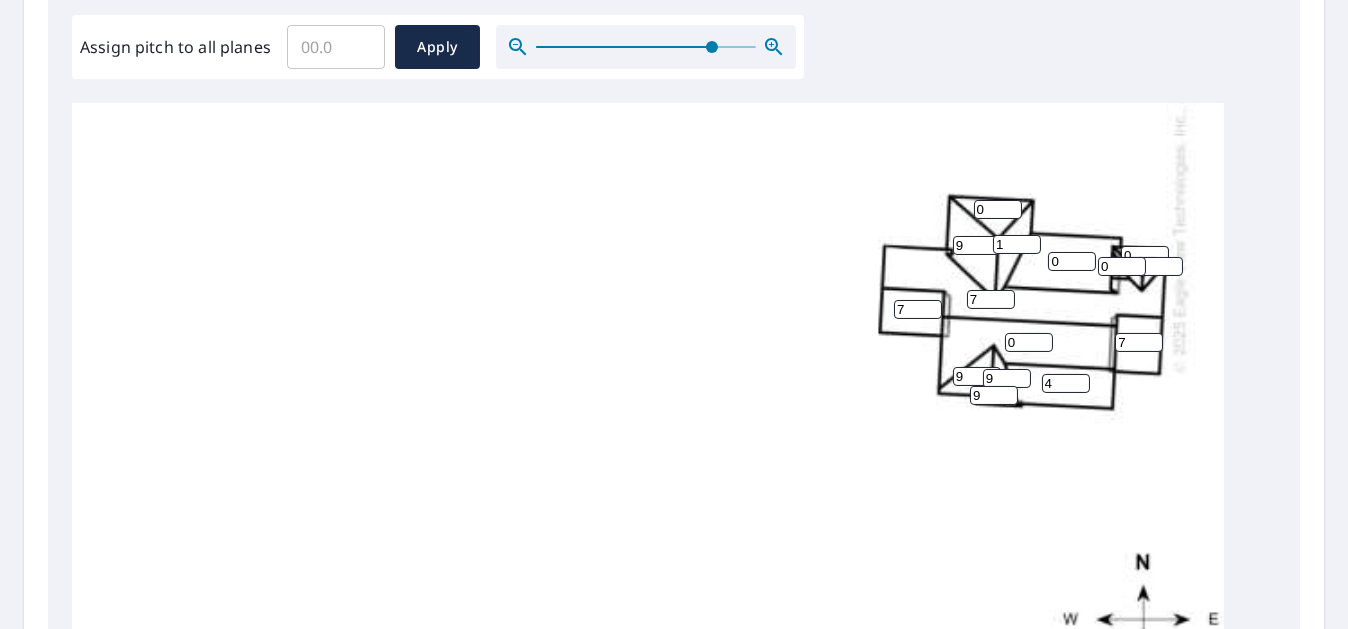 click on "1" at bounding box center [1017, 244] 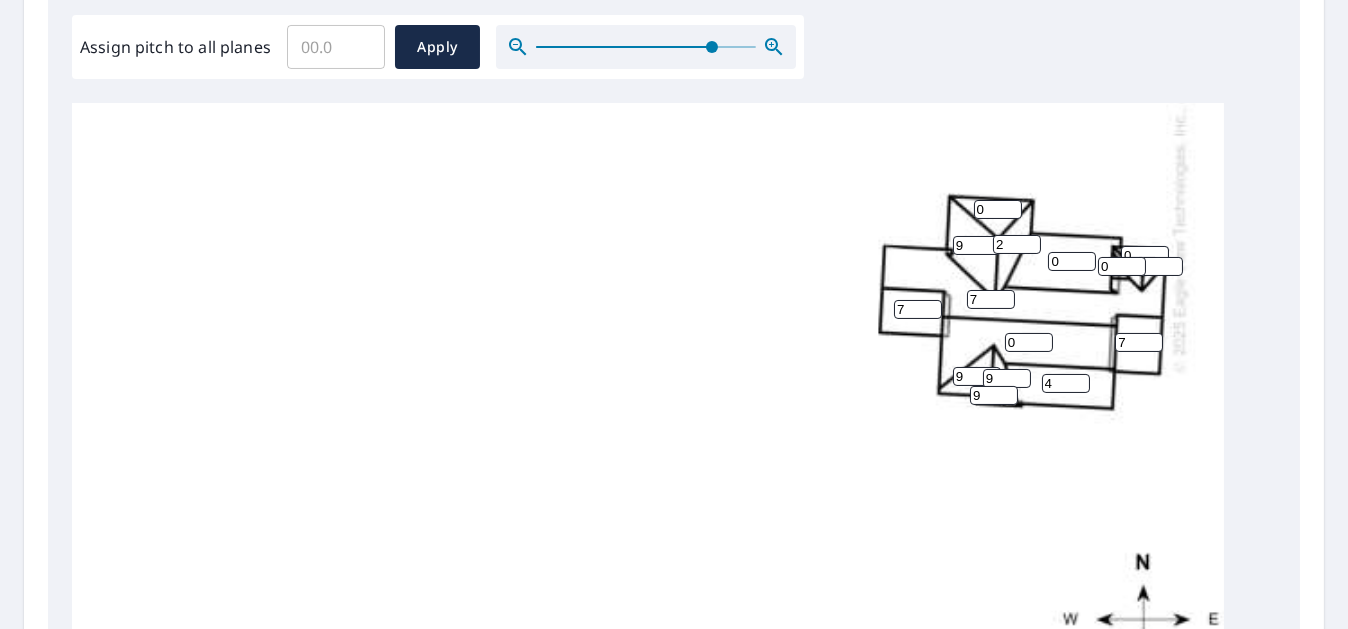 click on "2" at bounding box center [1017, 244] 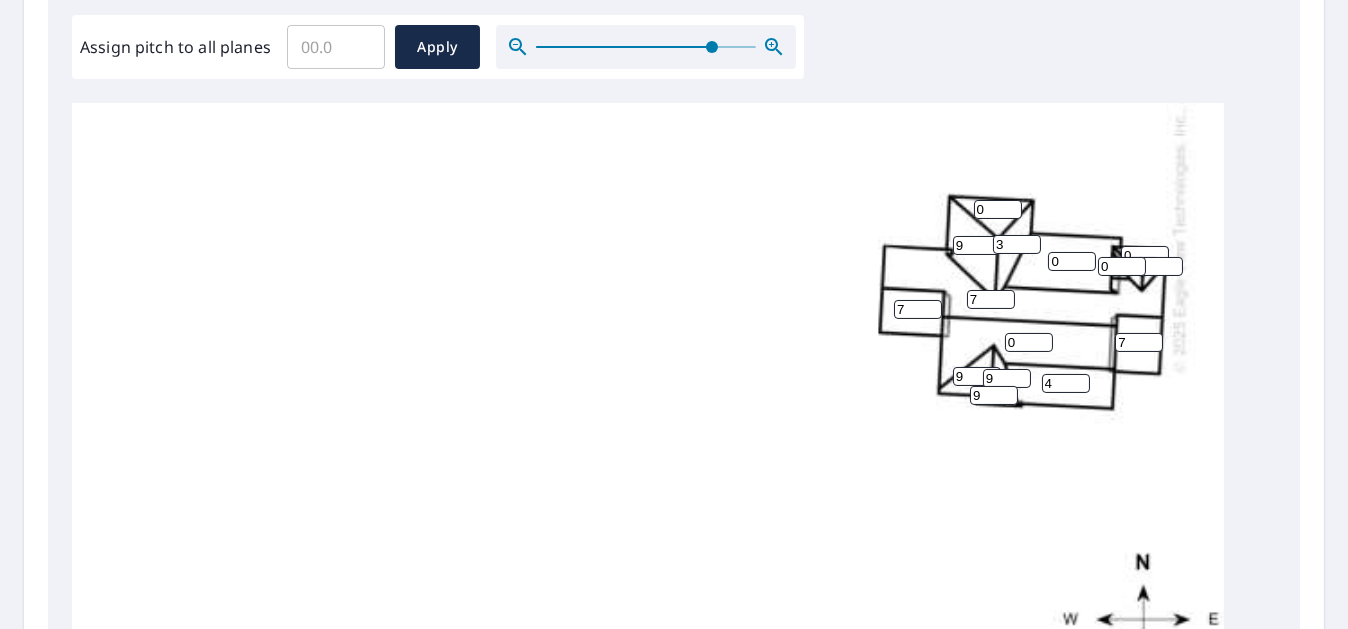 click on "3" at bounding box center (1017, 244) 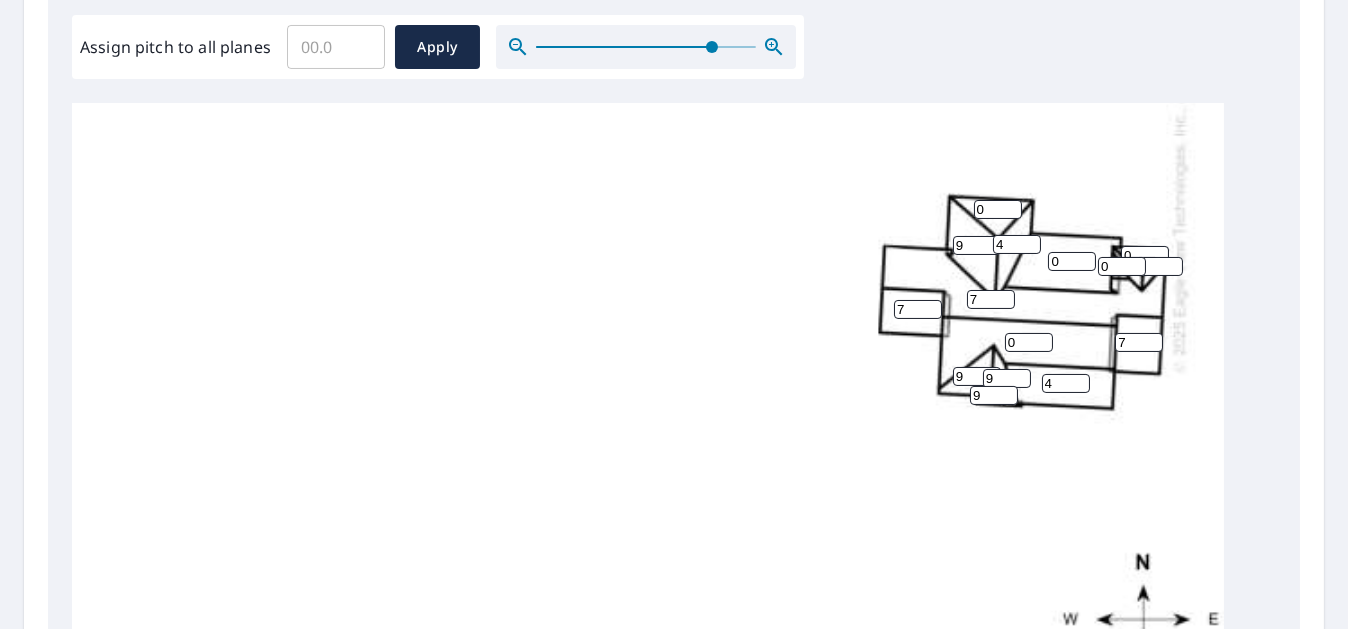 click on "4" at bounding box center [1017, 244] 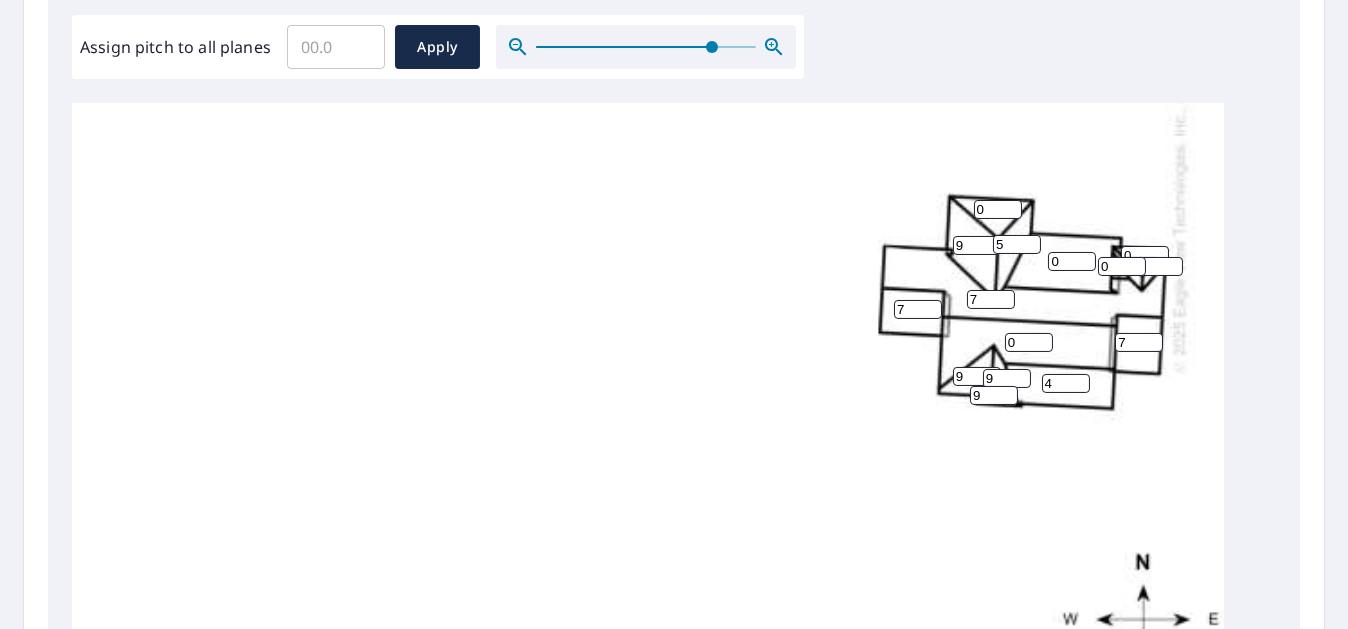 click on "5" at bounding box center (1017, 244) 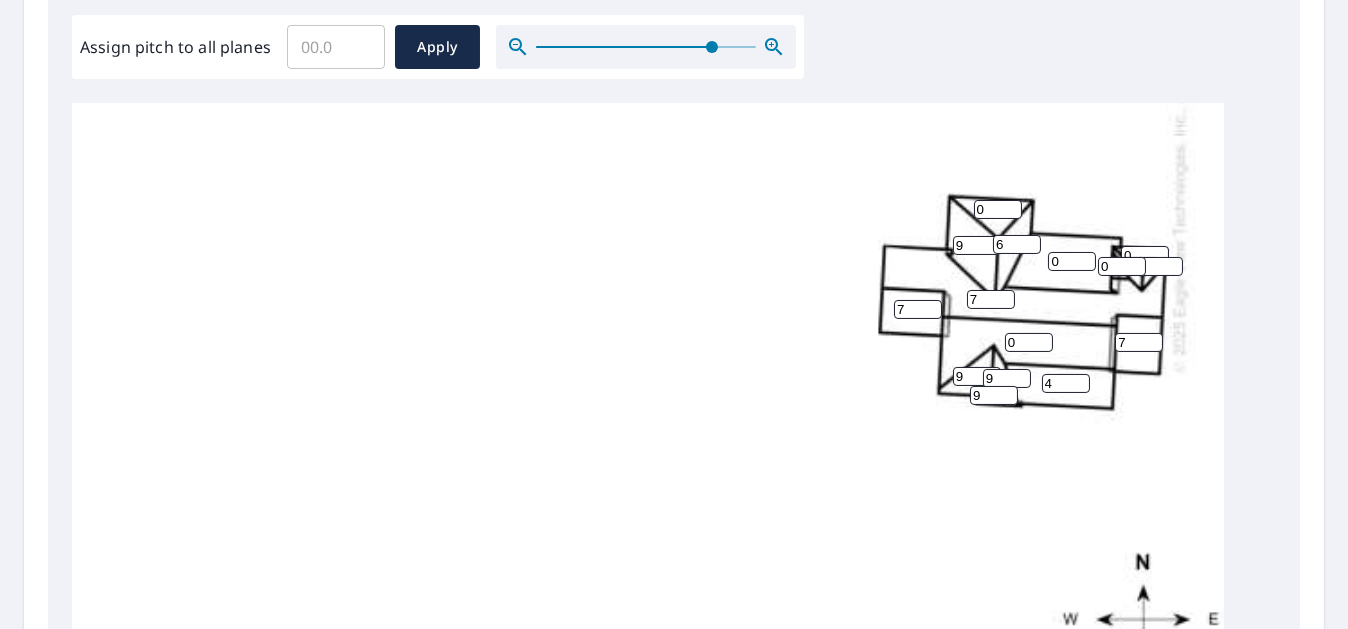 click on "6" at bounding box center [1017, 244] 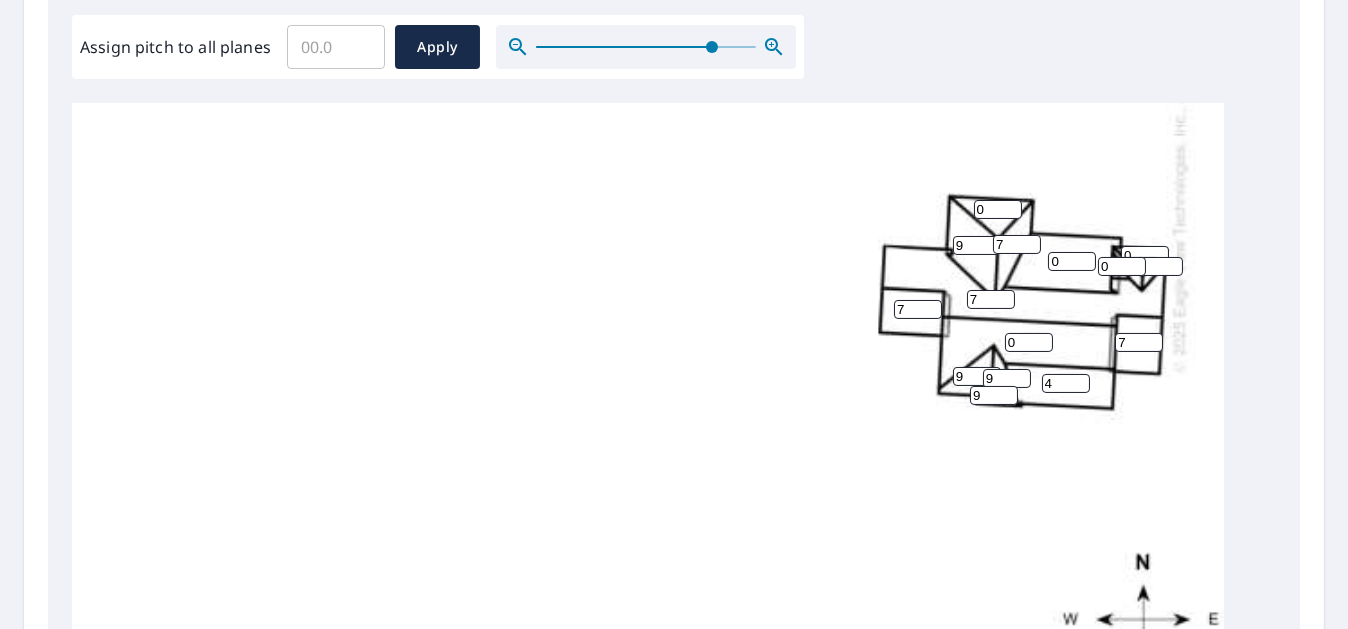 click on "7" at bounding box center (1017, 244) 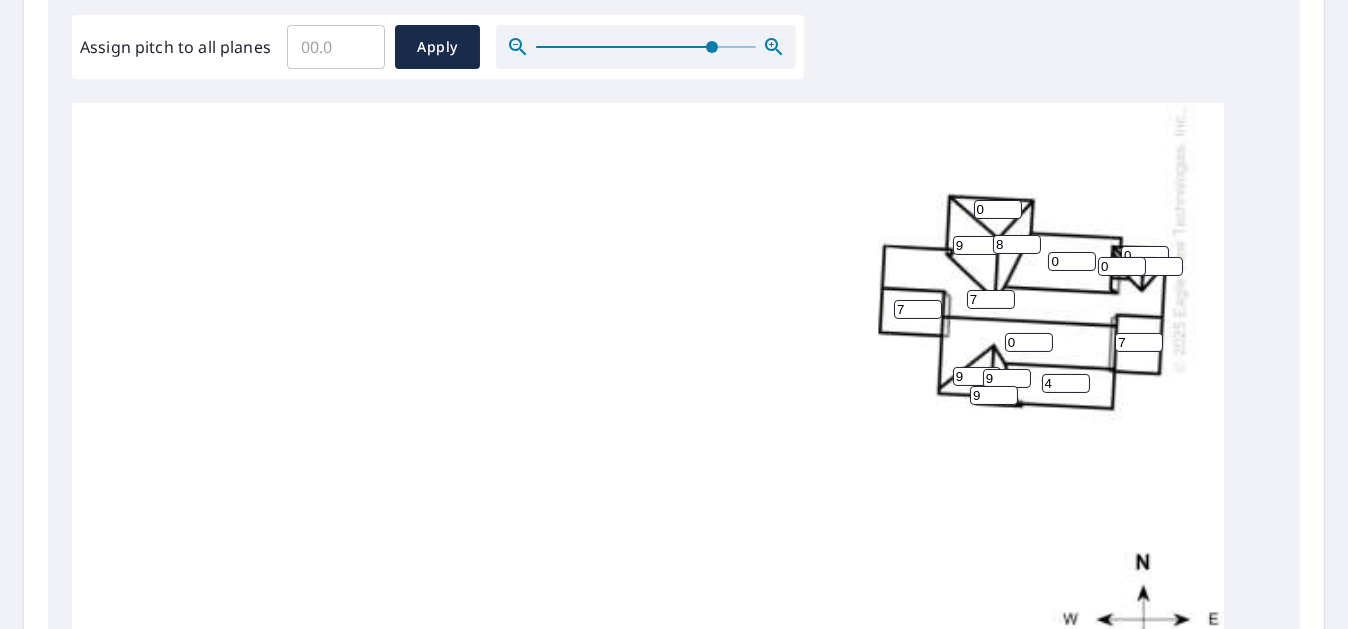 click on "8" at bounding box center [1017, 244] 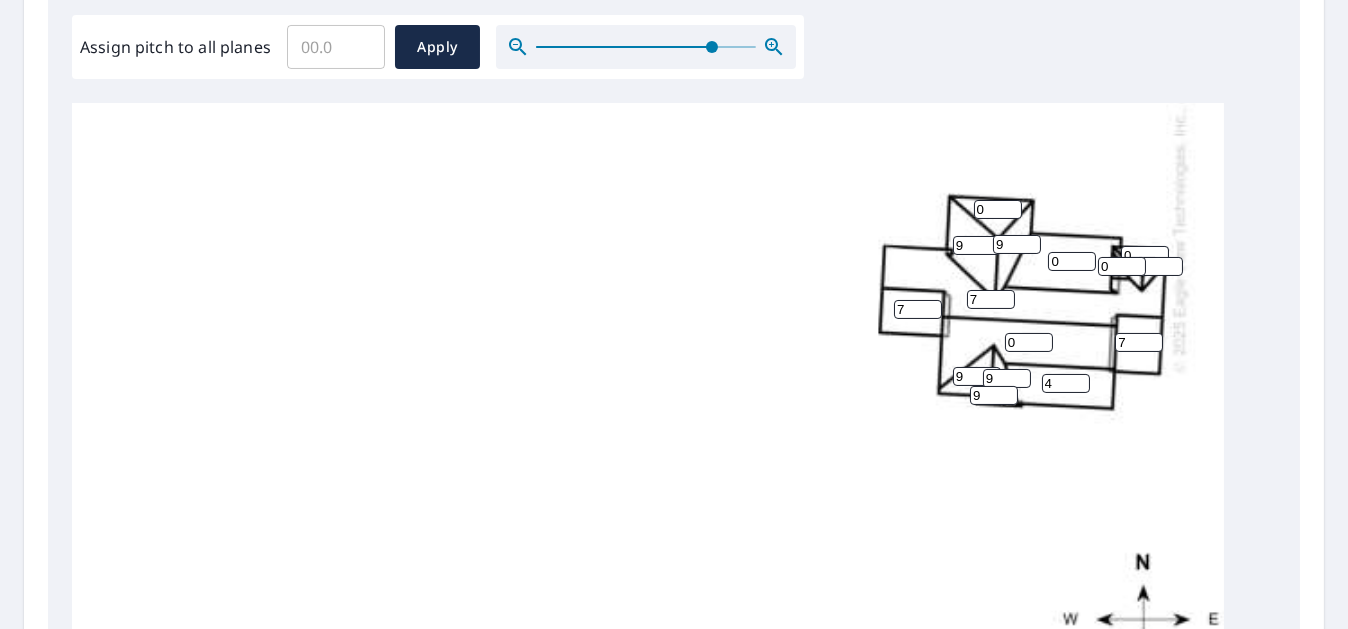 type on "9" 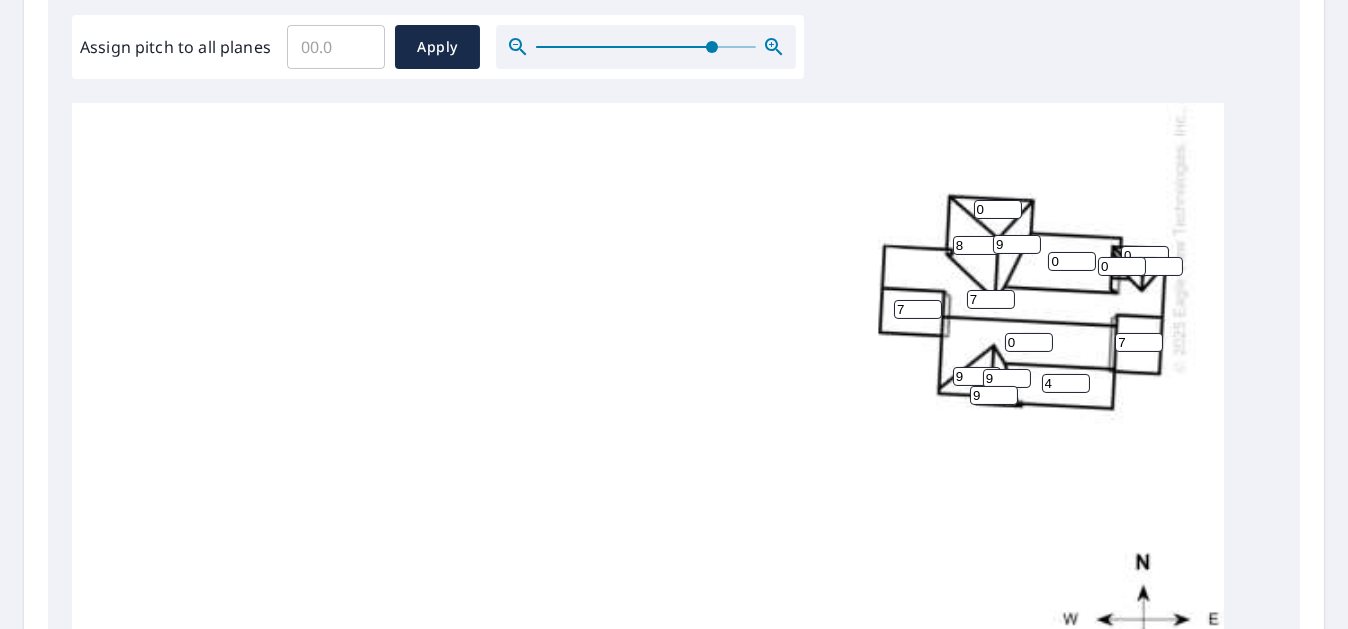 click on "8" at bounding box center (977, 245) 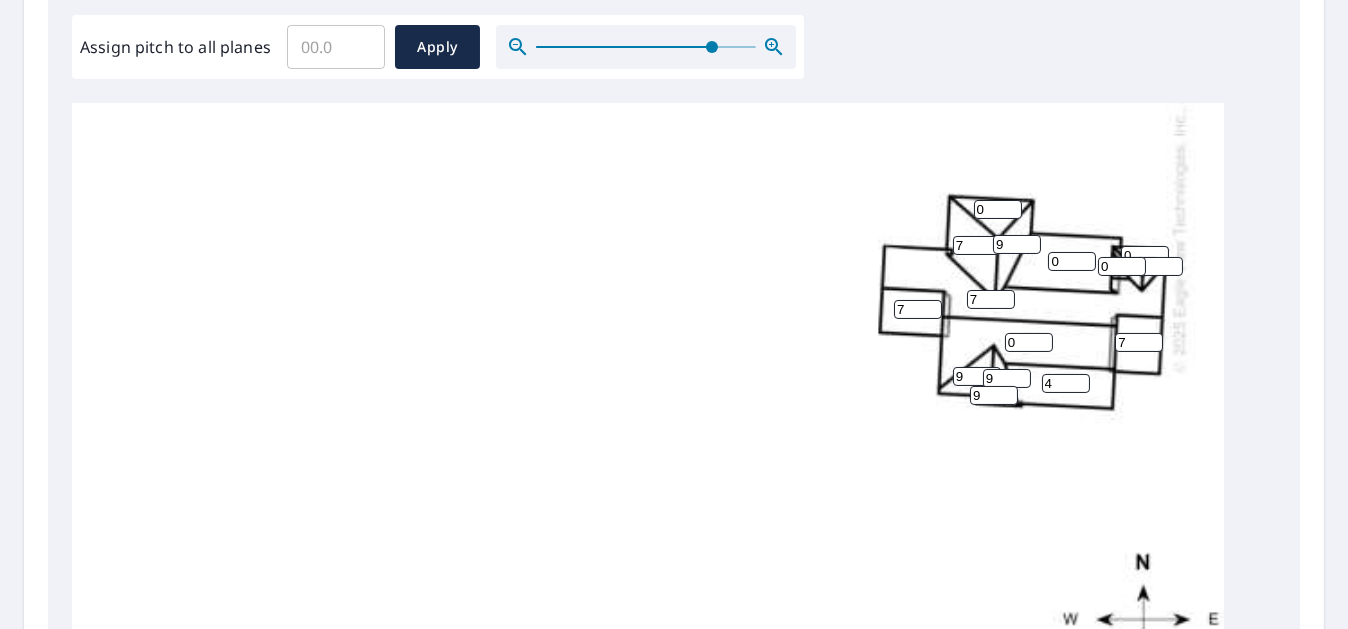 type on "7" 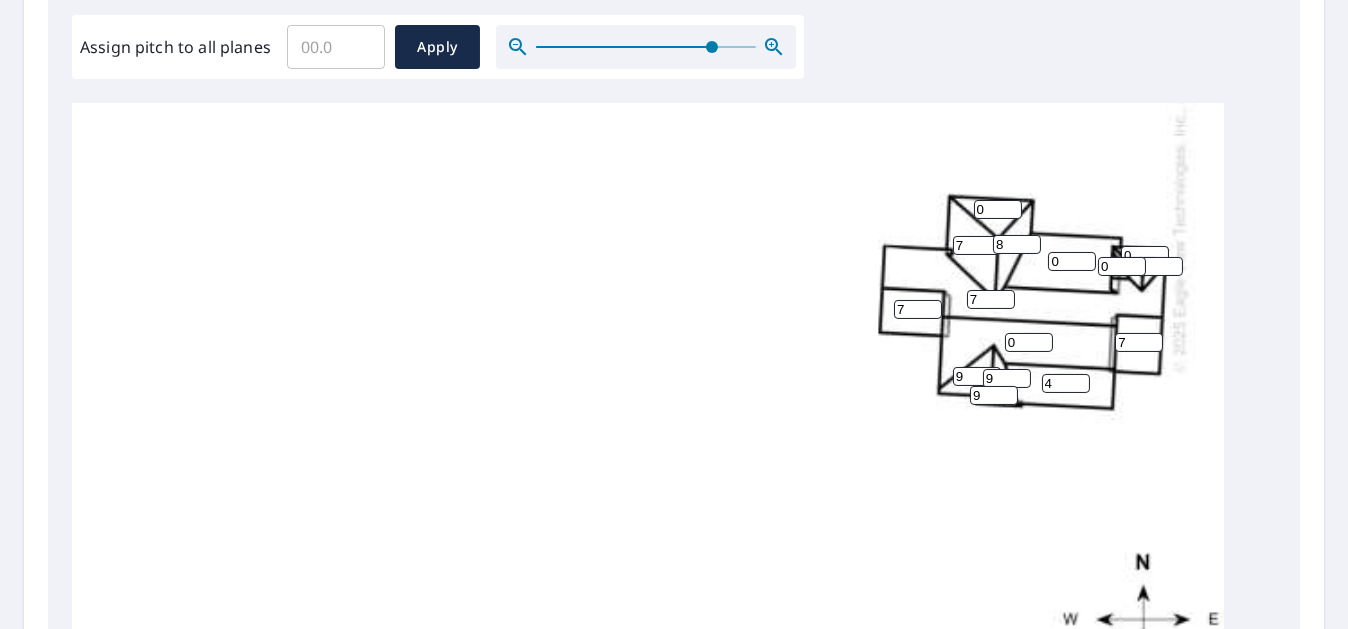 click on "8" at bounding box center (1017, 244) 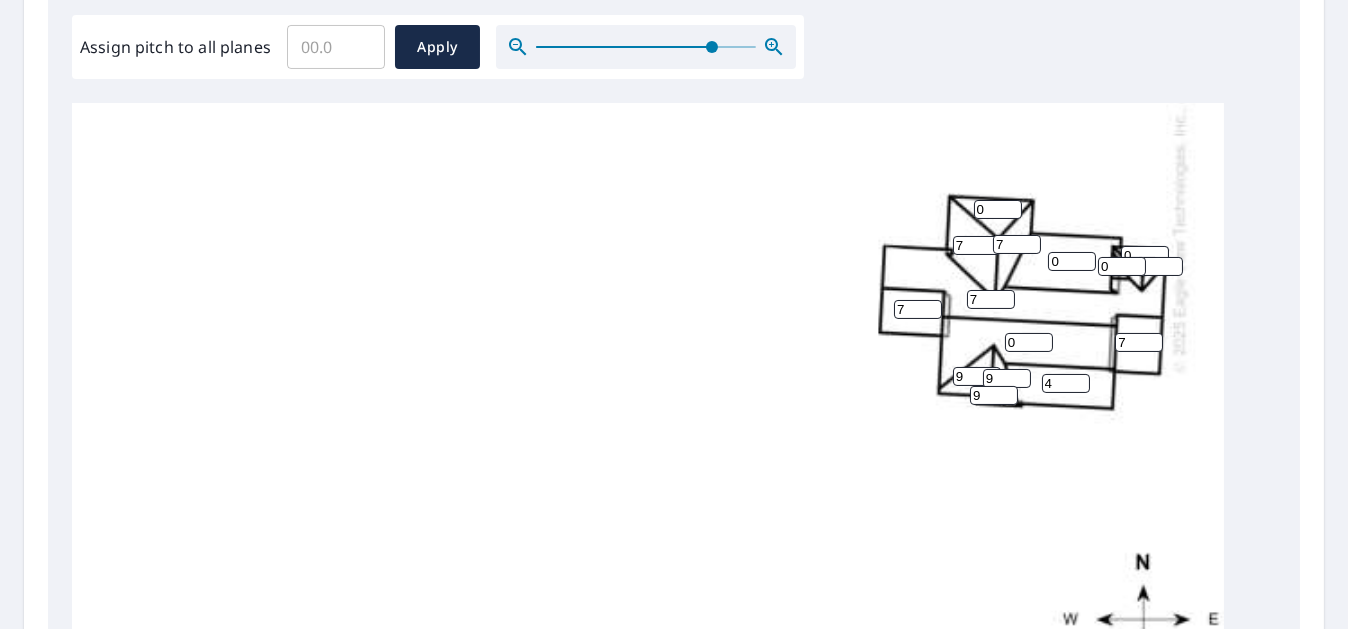 type on "7" 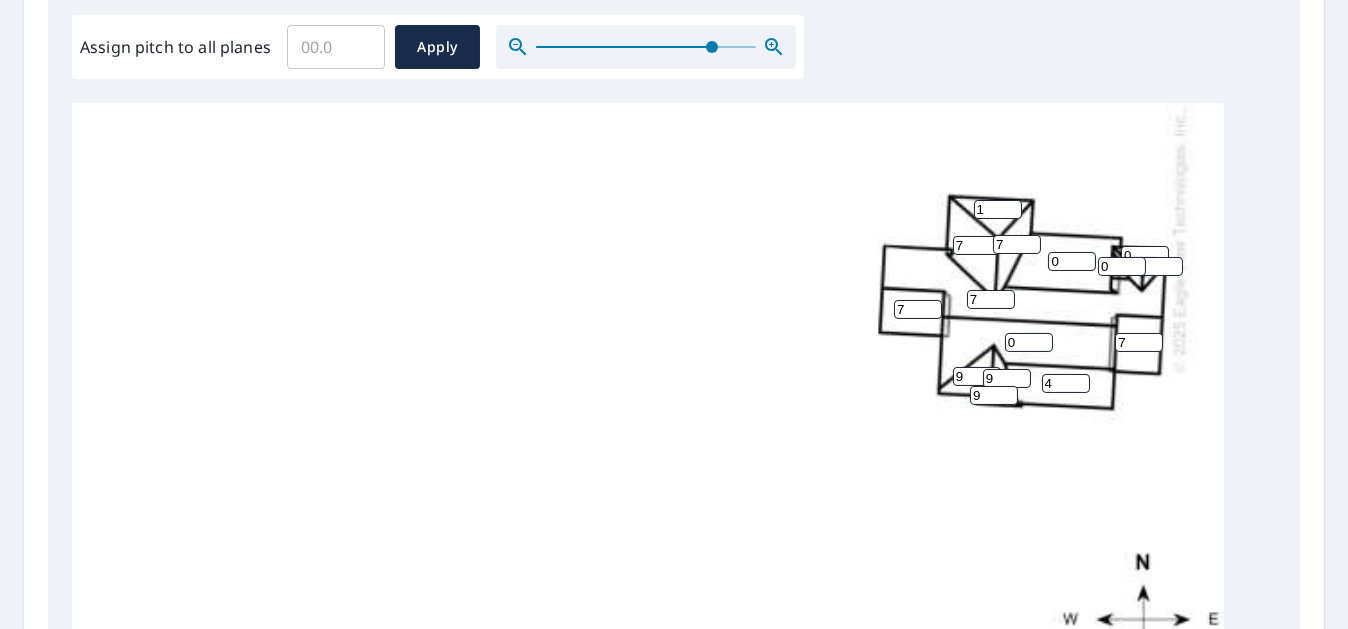 click on "1" at bounding box center (998, 209) 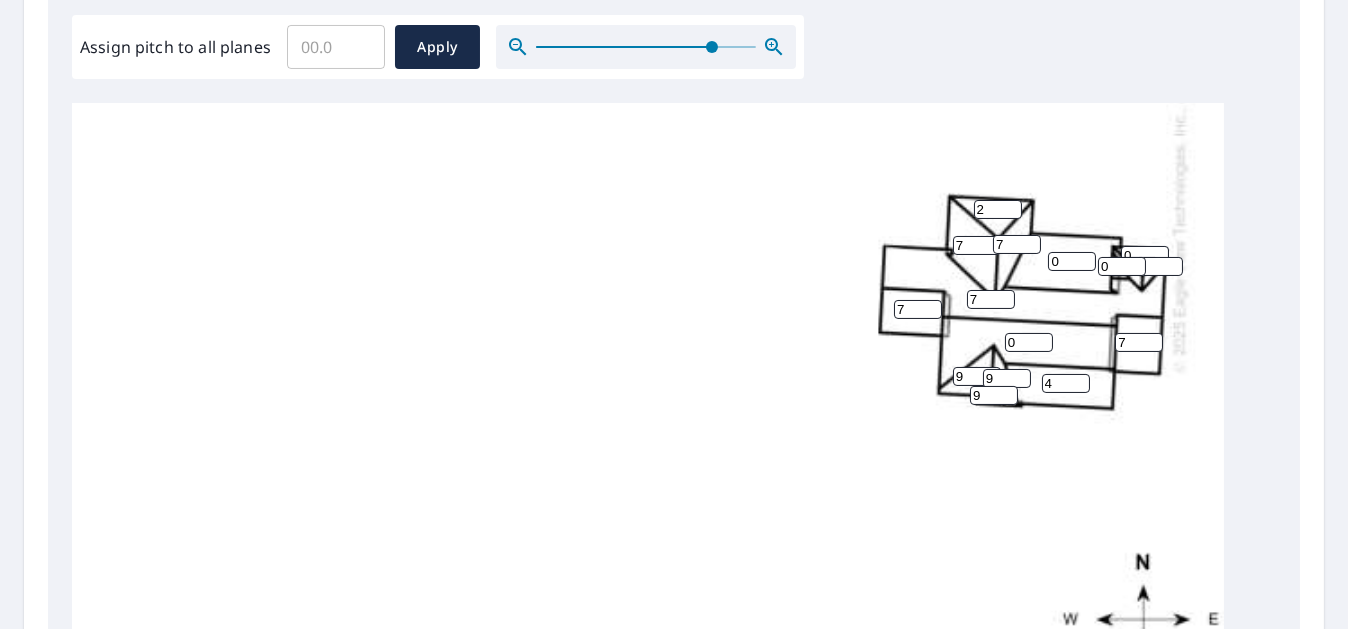 click on "2" at bounding box center [998, 209] 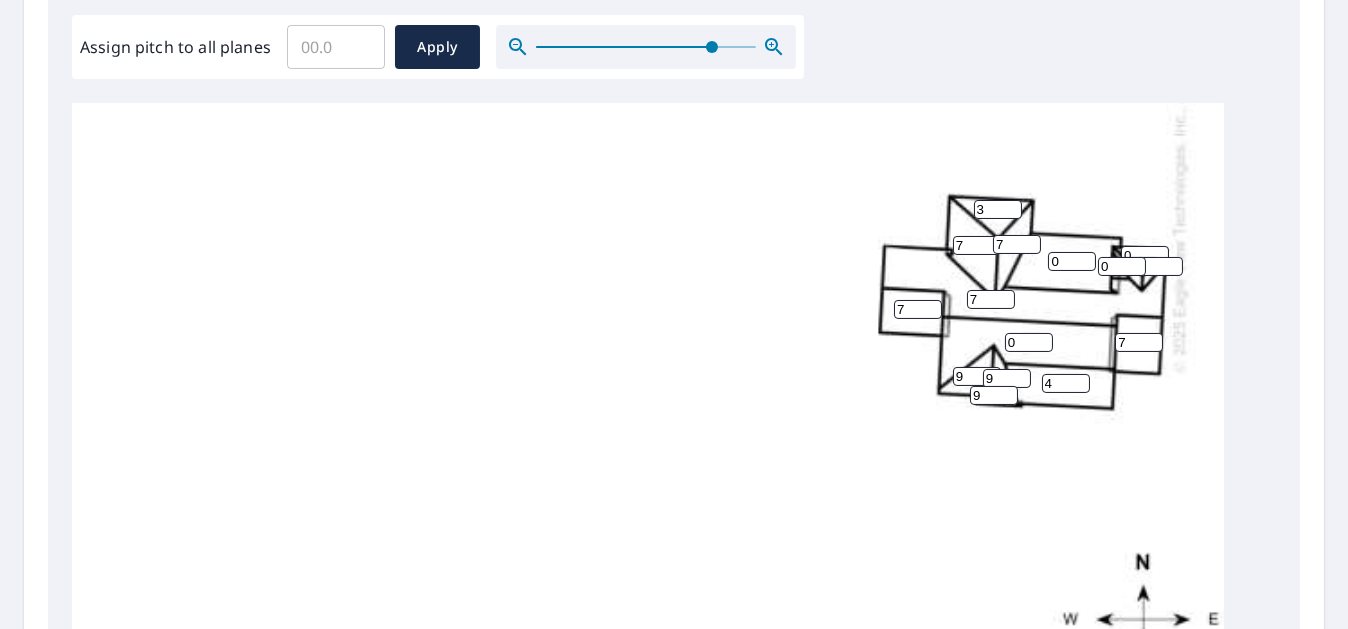 click on "3" at bounding box center (998, 209) 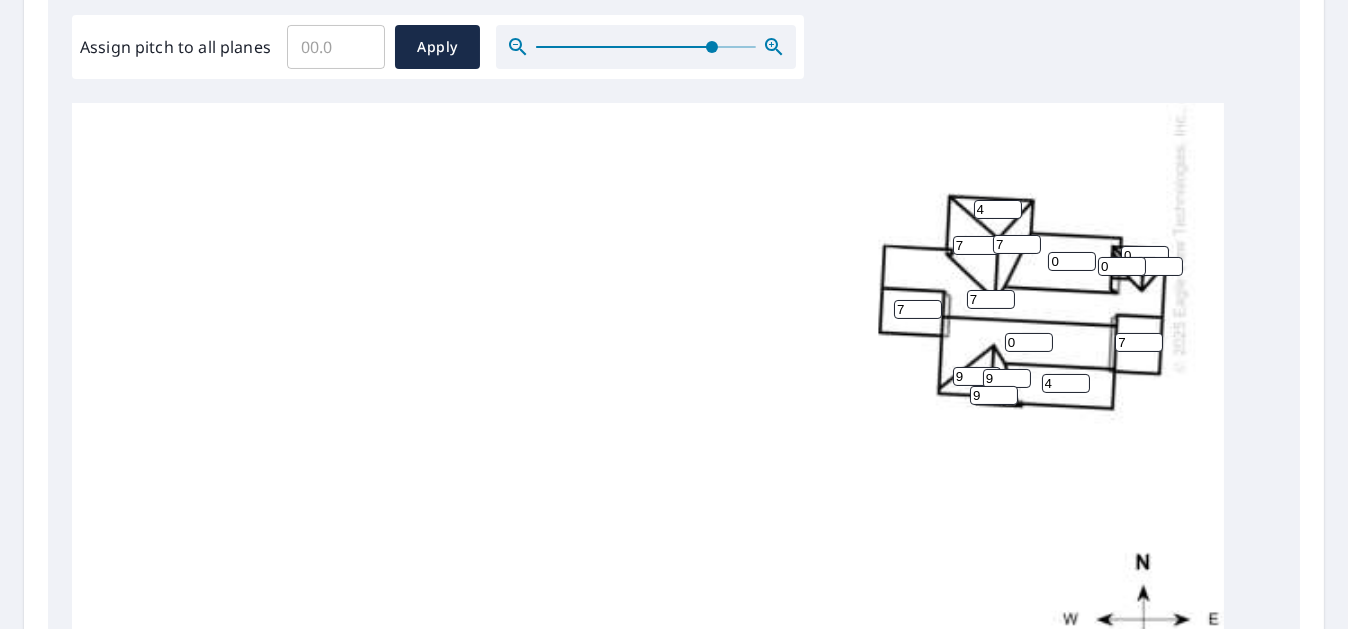 click on "4" at bounding box center (998, 209) 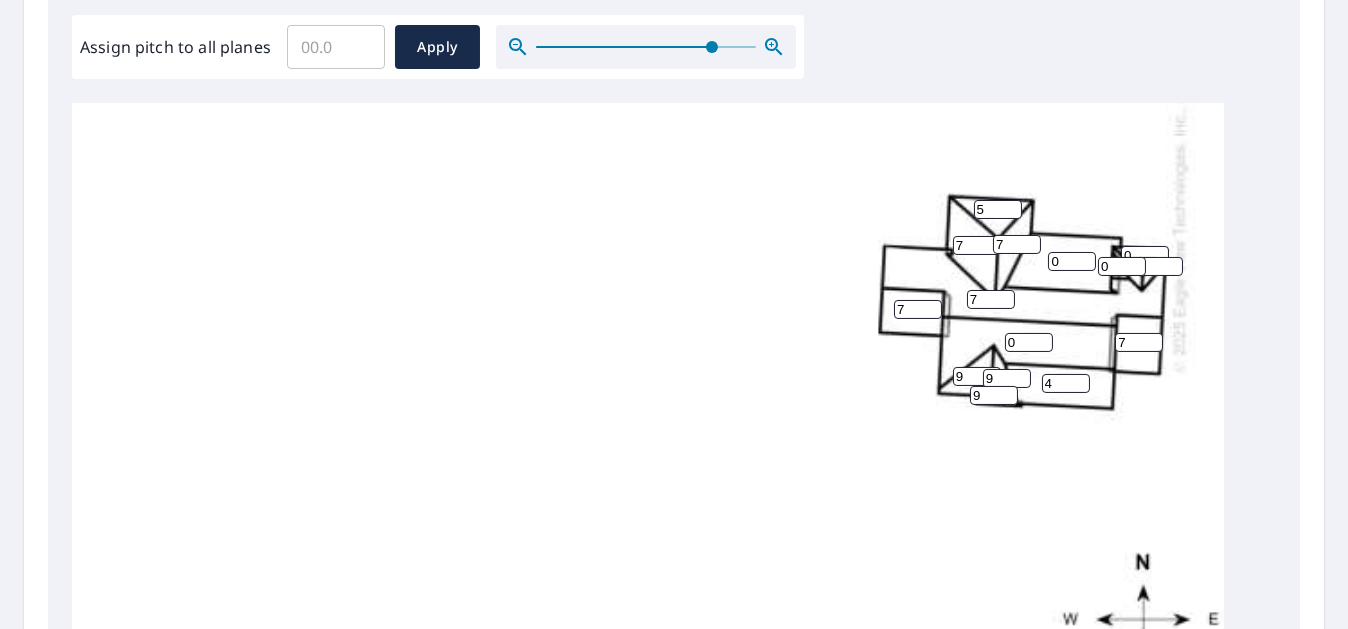click on "5" at bounding box center (998, 209) 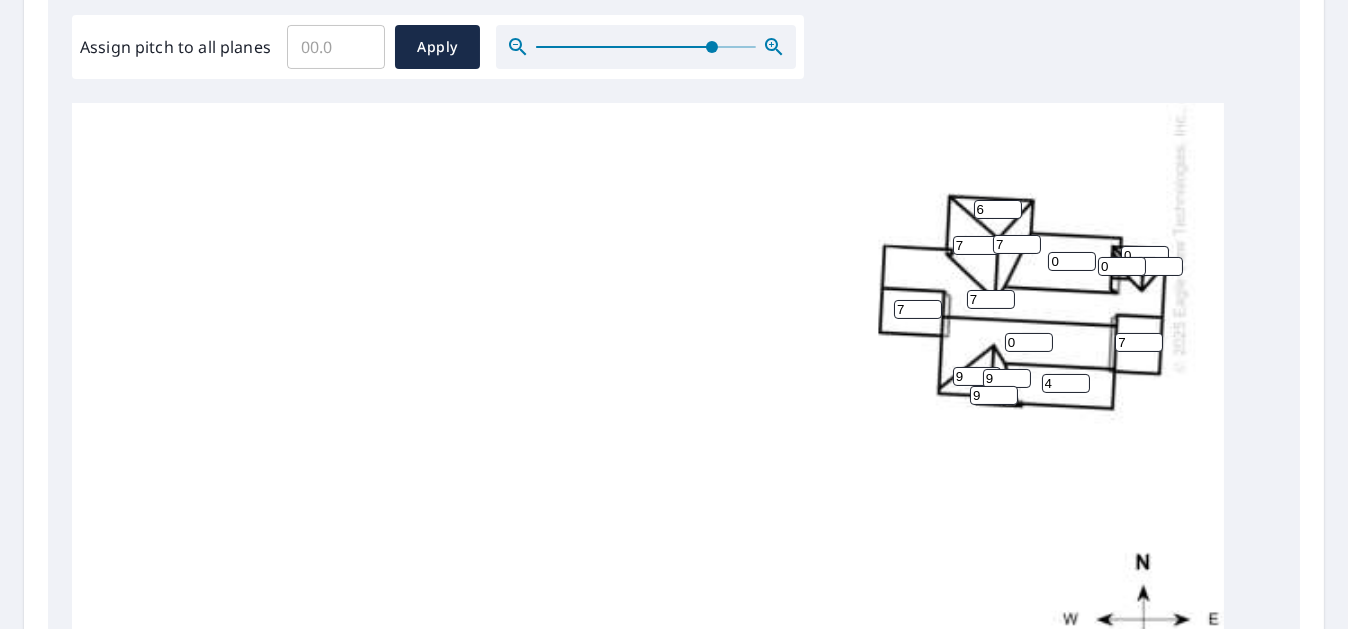 click on "6" at bounding box center (998, 209) 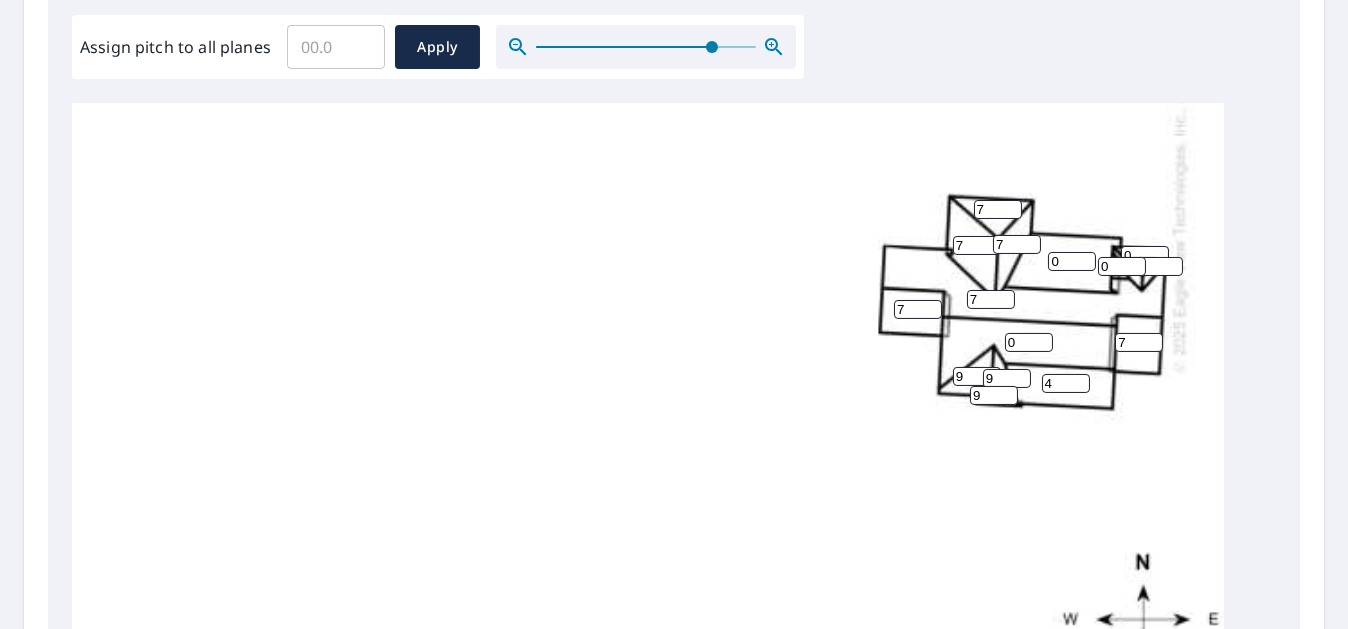 type on "7" 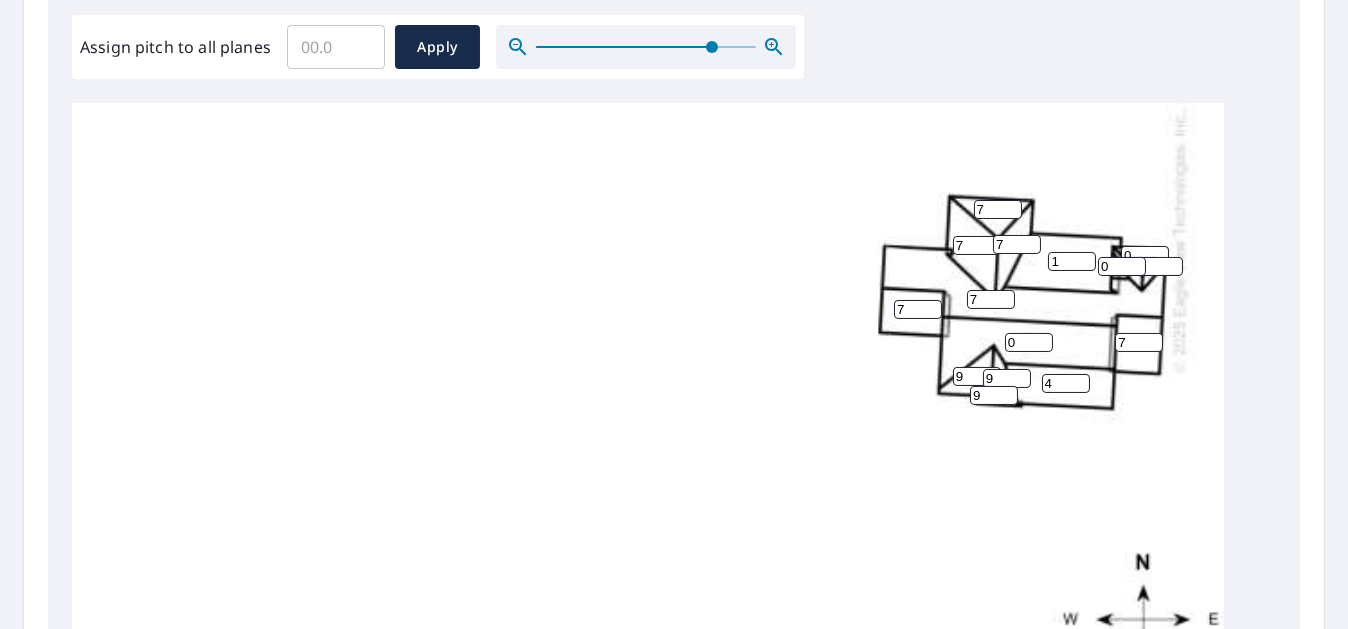 click on "1" at bounding box center (1072, 261) 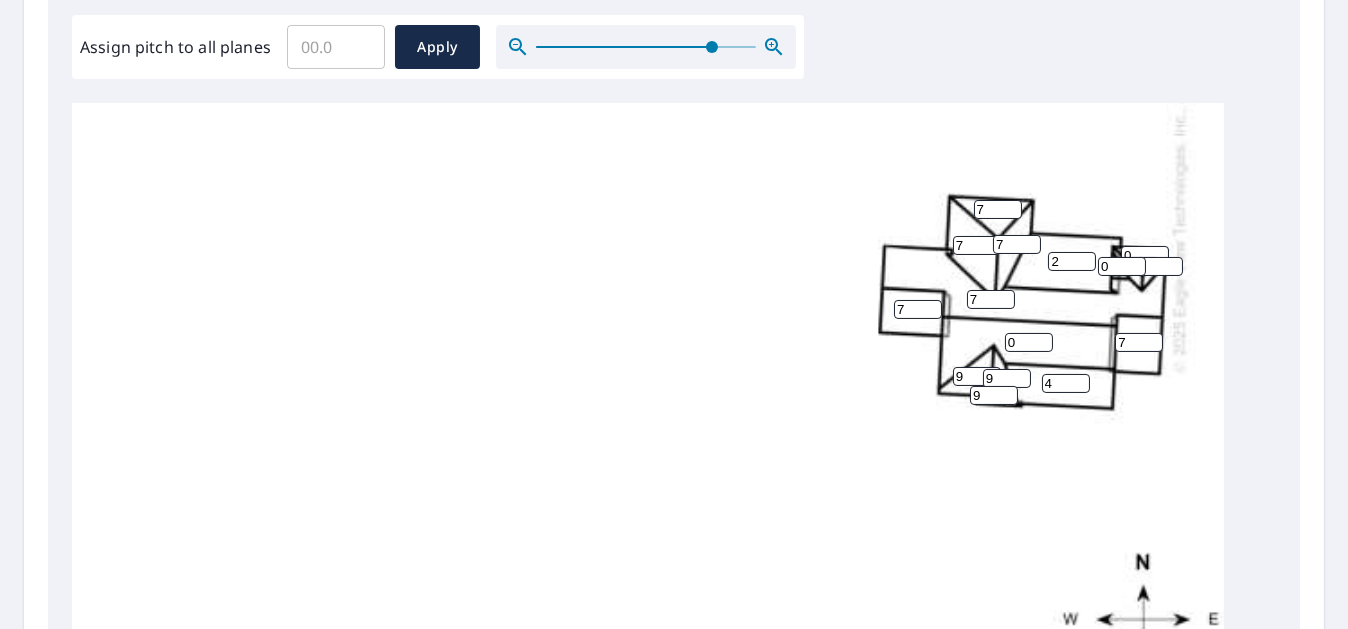 click on "2" at bounding box center (1072, 261) 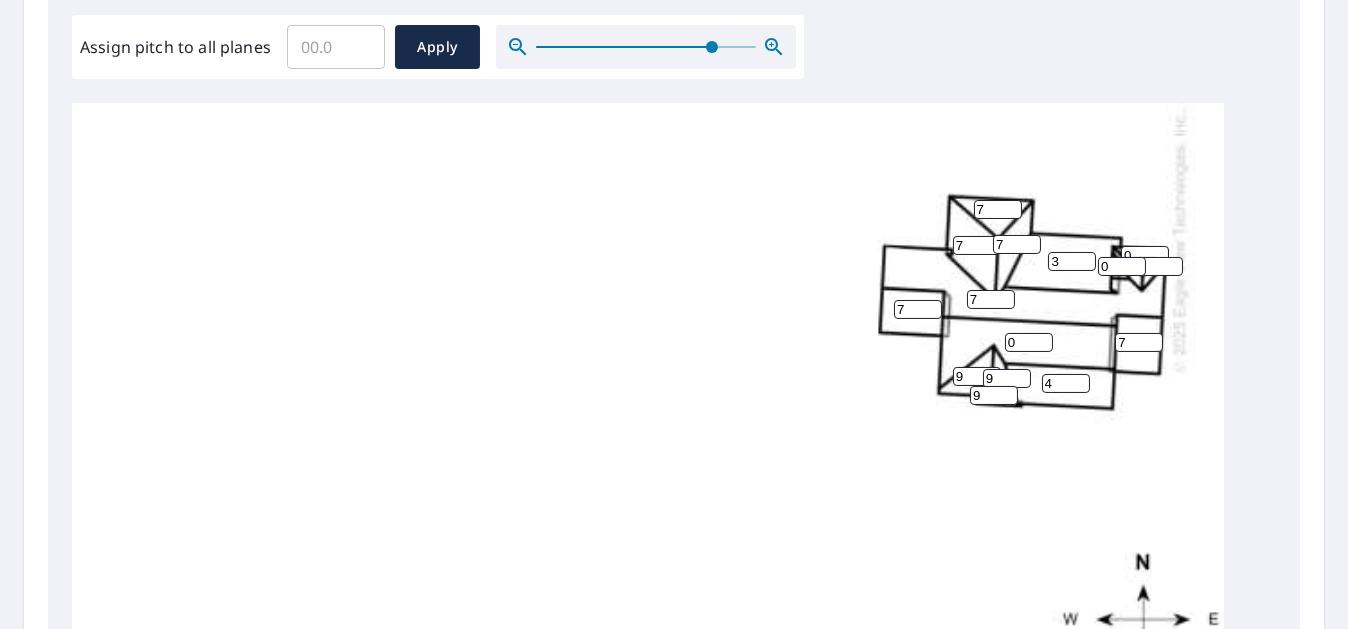 click on "3" at bounding box center (1072, 261) 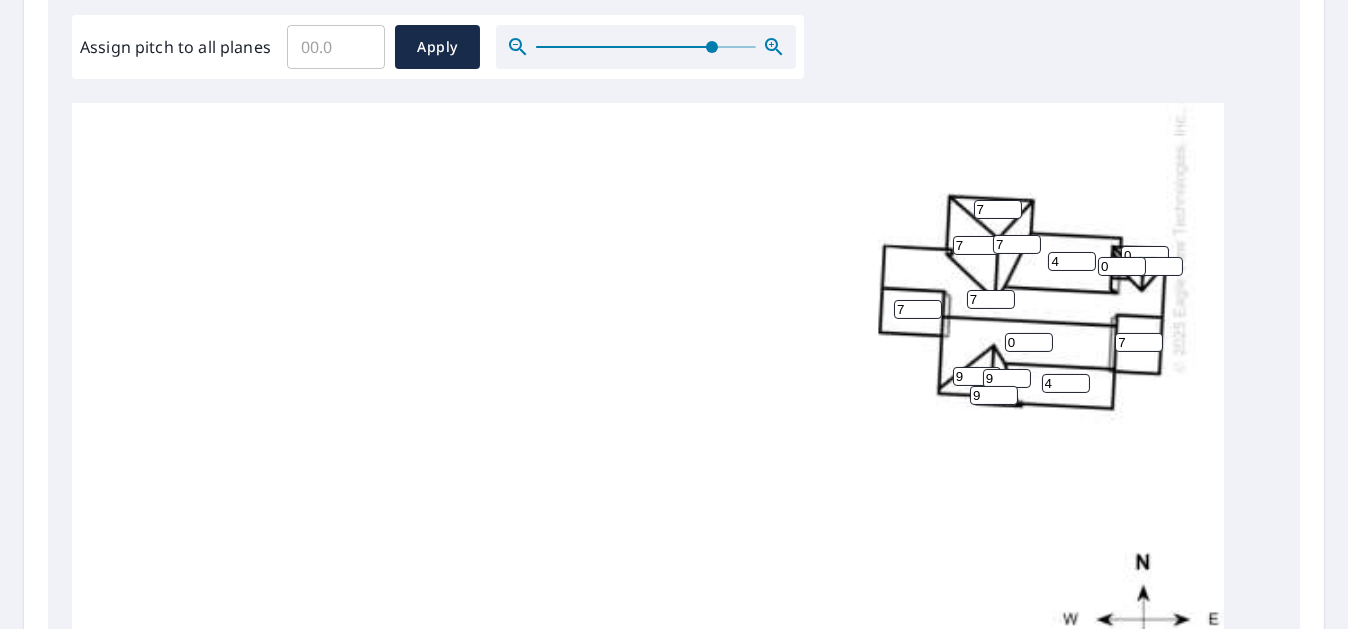 type on "4" 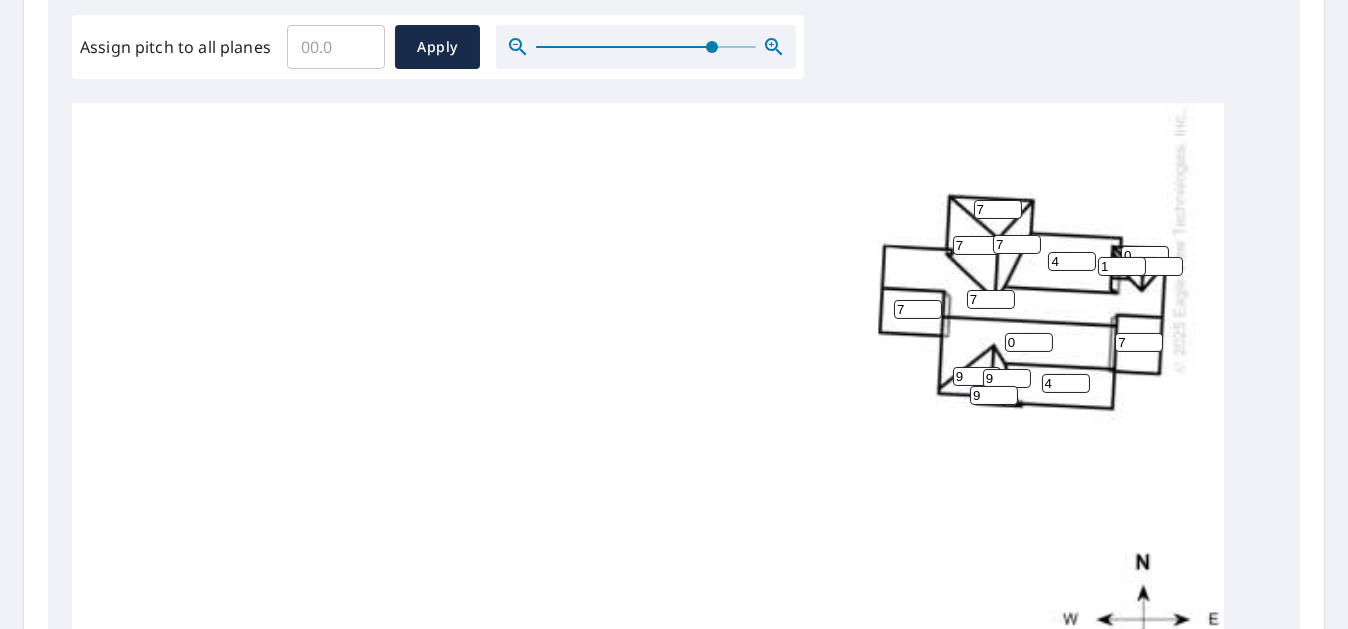 click on "1" at bounding box center [1122, 266] 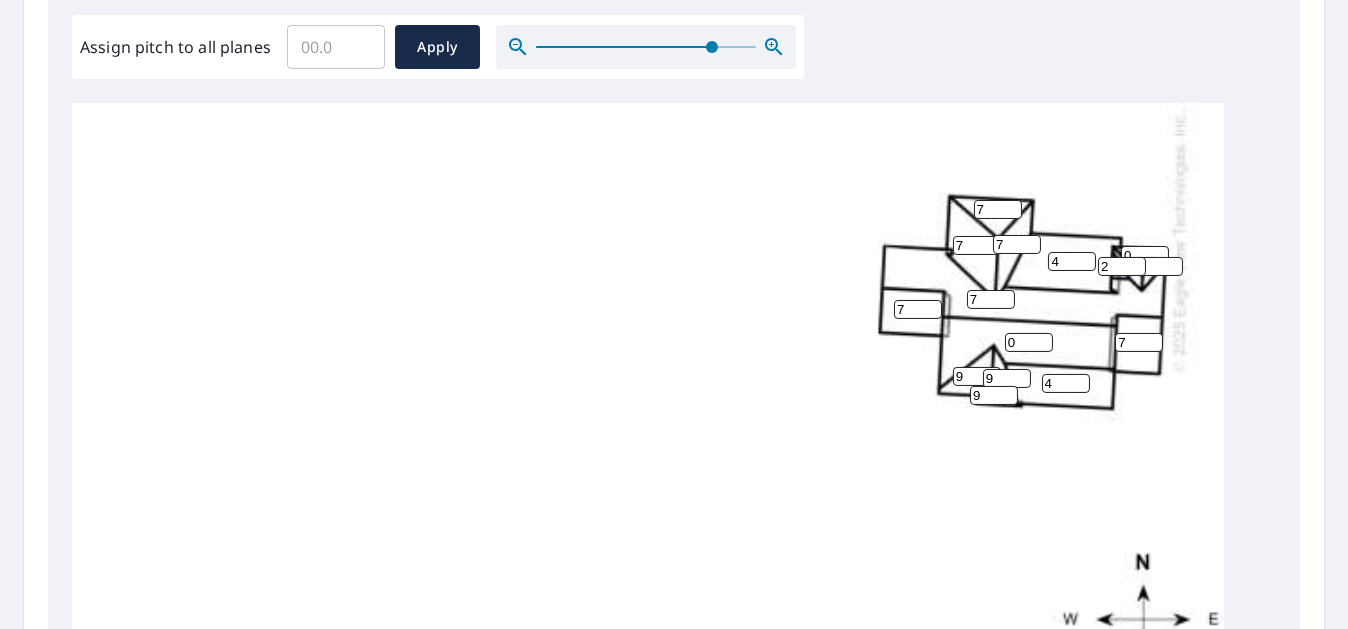 click on "2" at bounding box center [1122, 266] 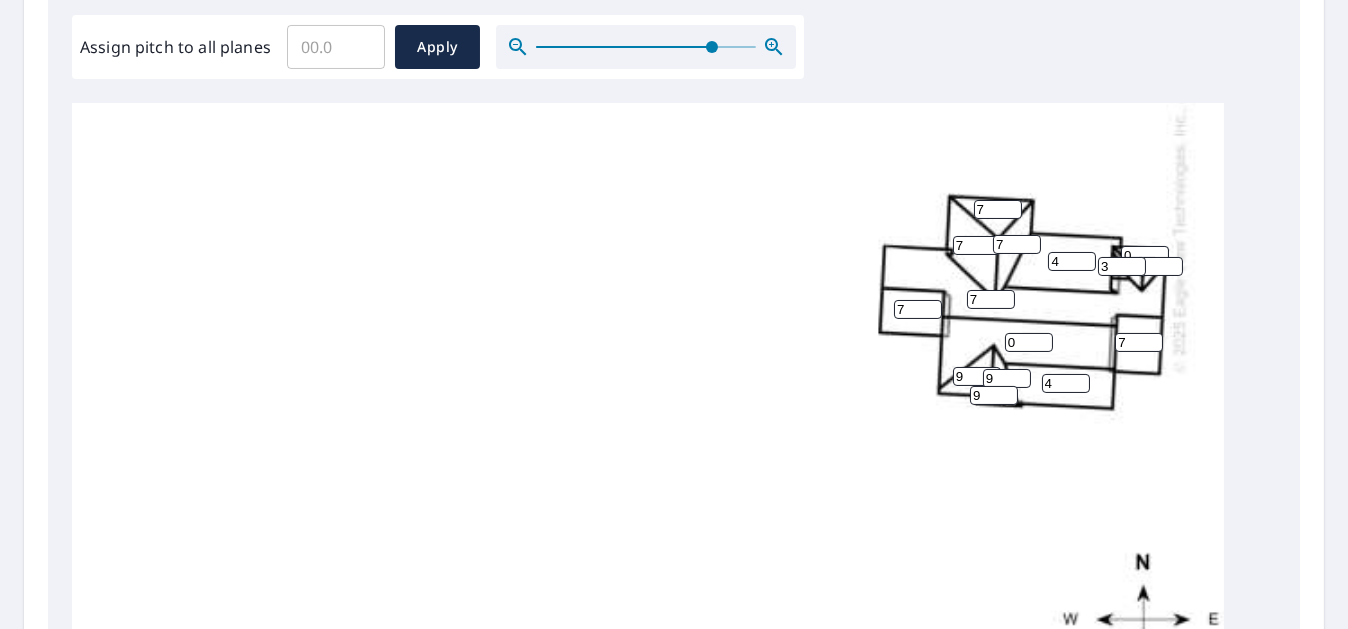 click on "3" at bounding box center [1122, 266] 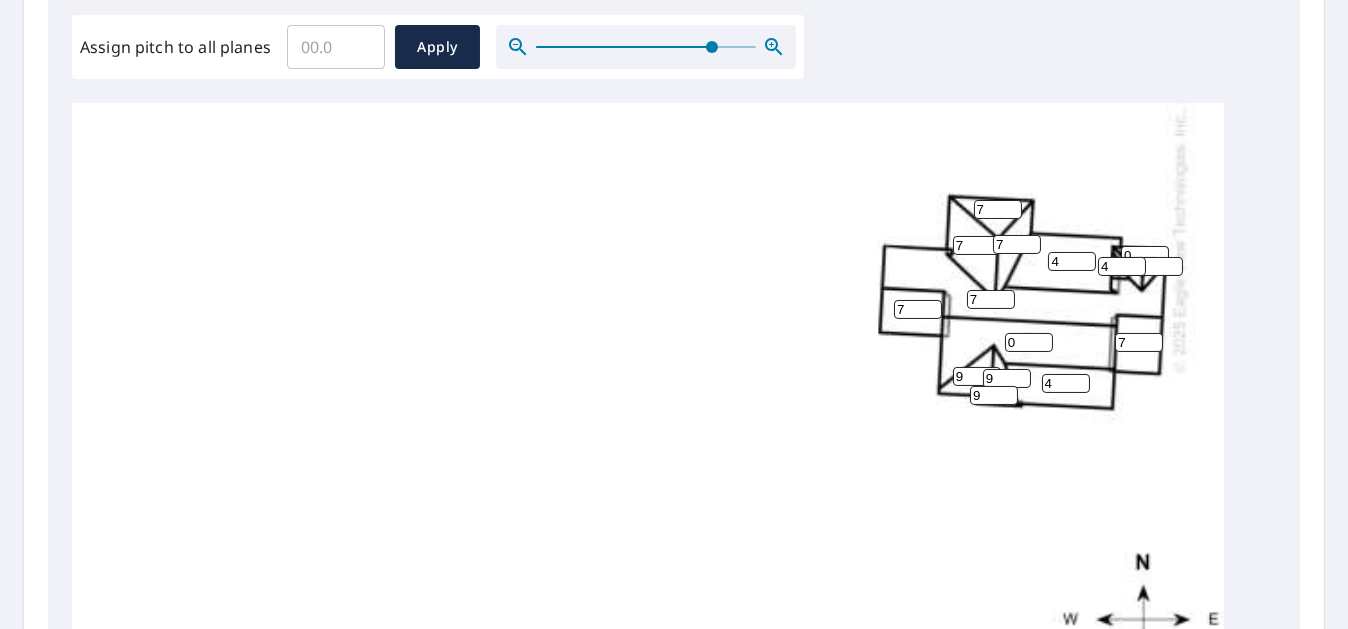 click on "4" at bounding box center [1122, 266] 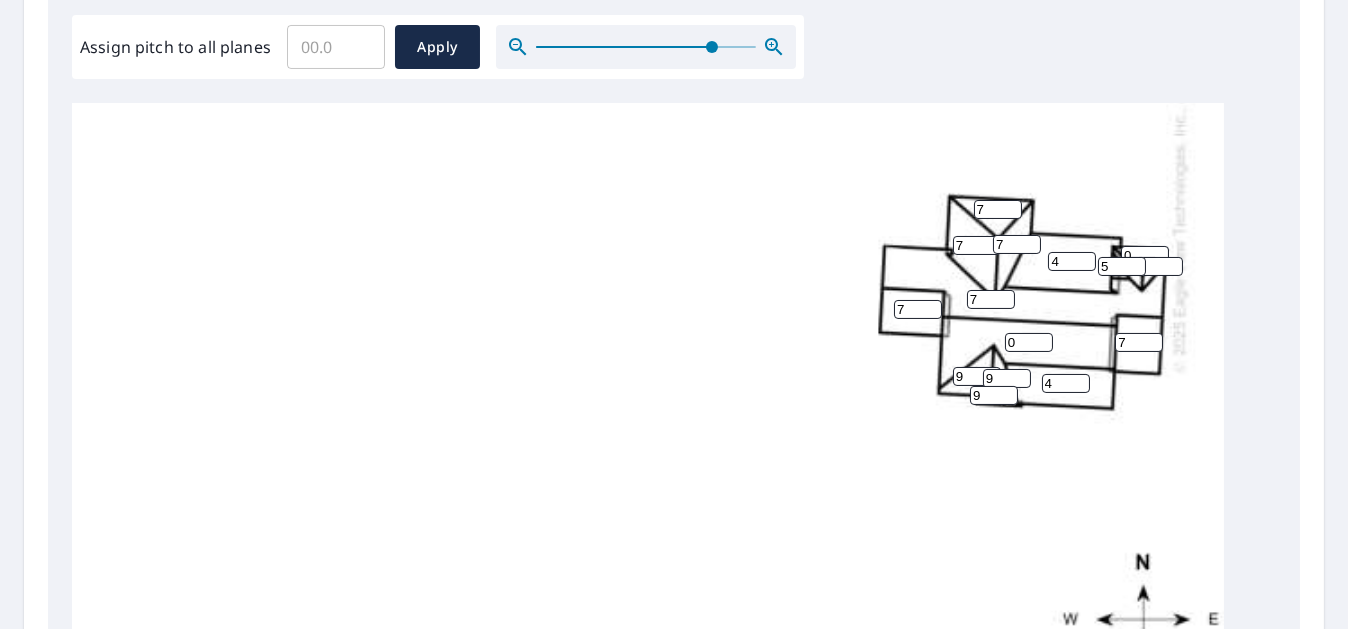 click on "5" at bounding box center (1122, 266) 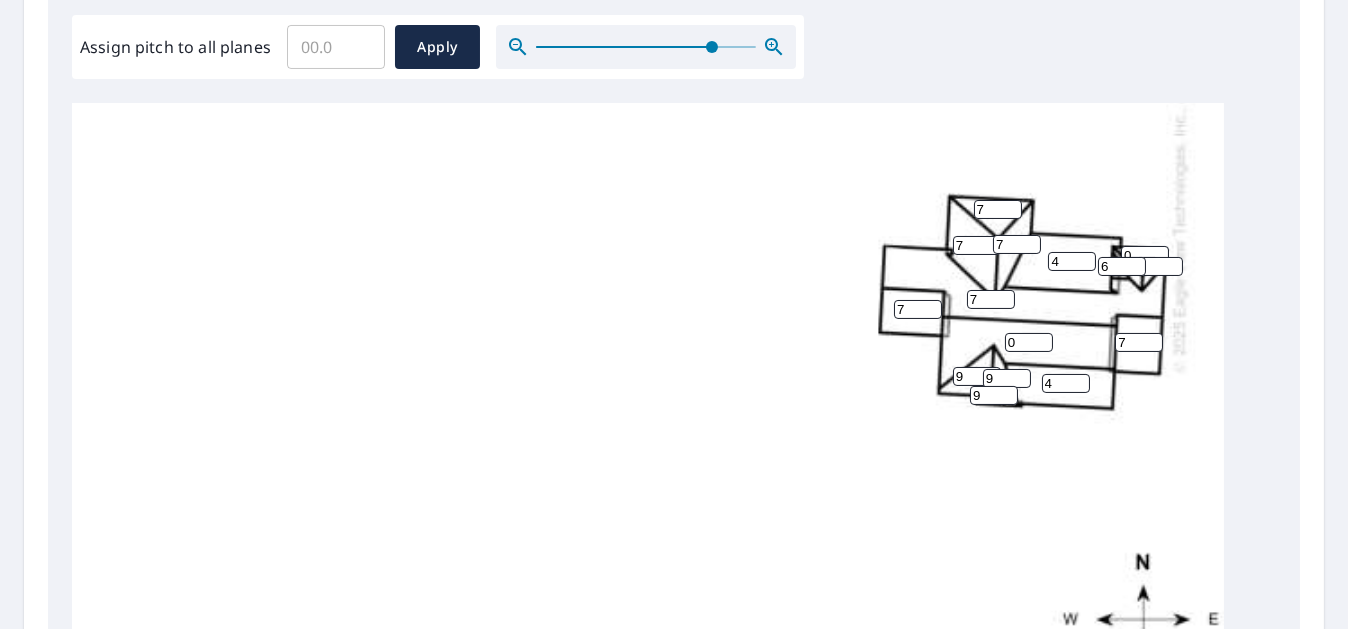 click on "6" at bounding box center [1122, 266] 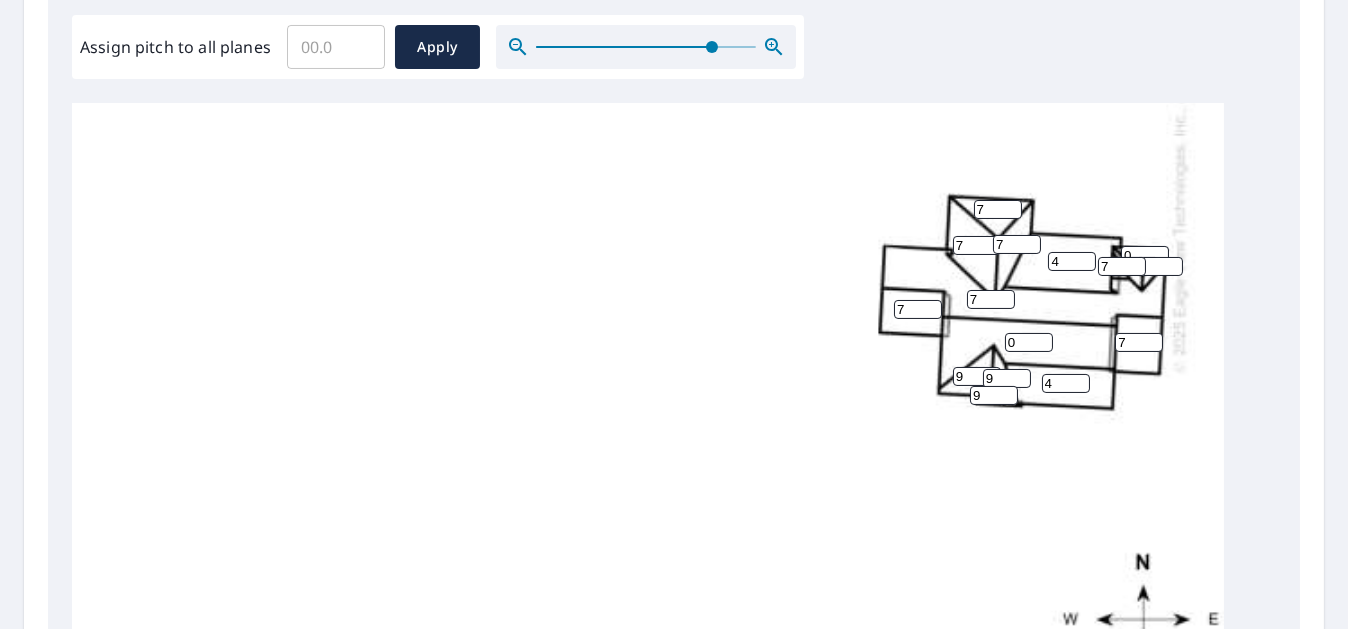 type on "7" 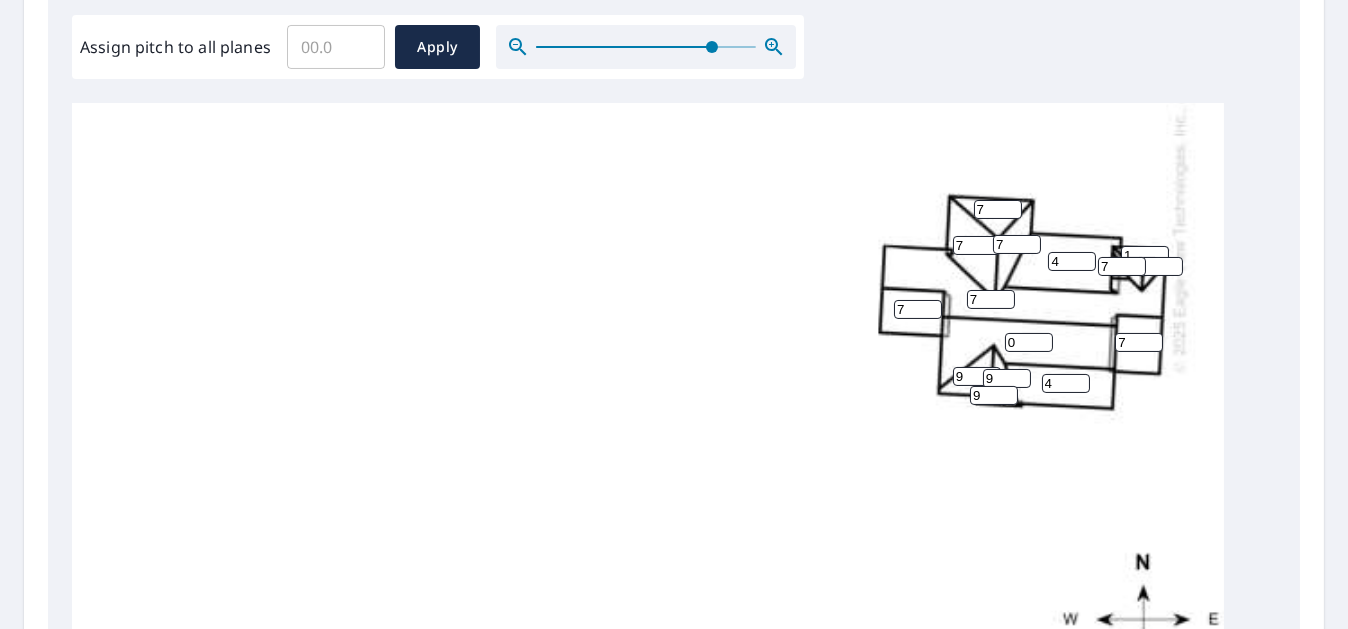 click on "1" at bounding box center [1145, 255] 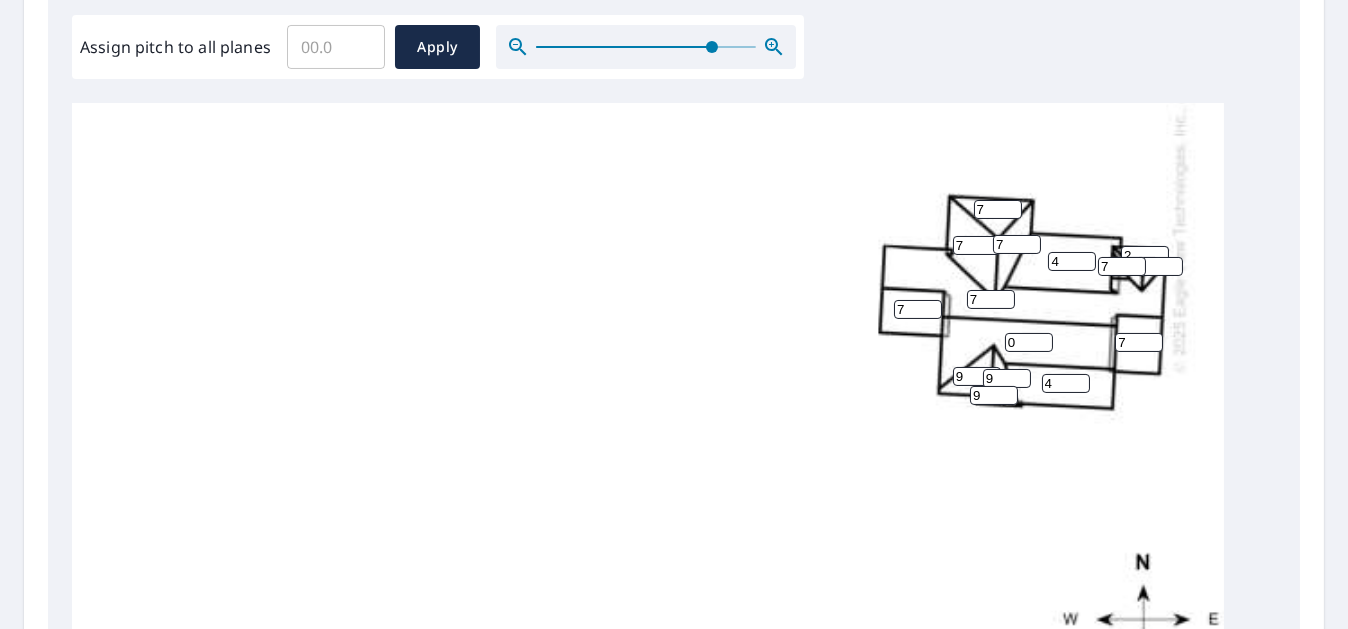 click on "2" at bounding box center [1145, 255] 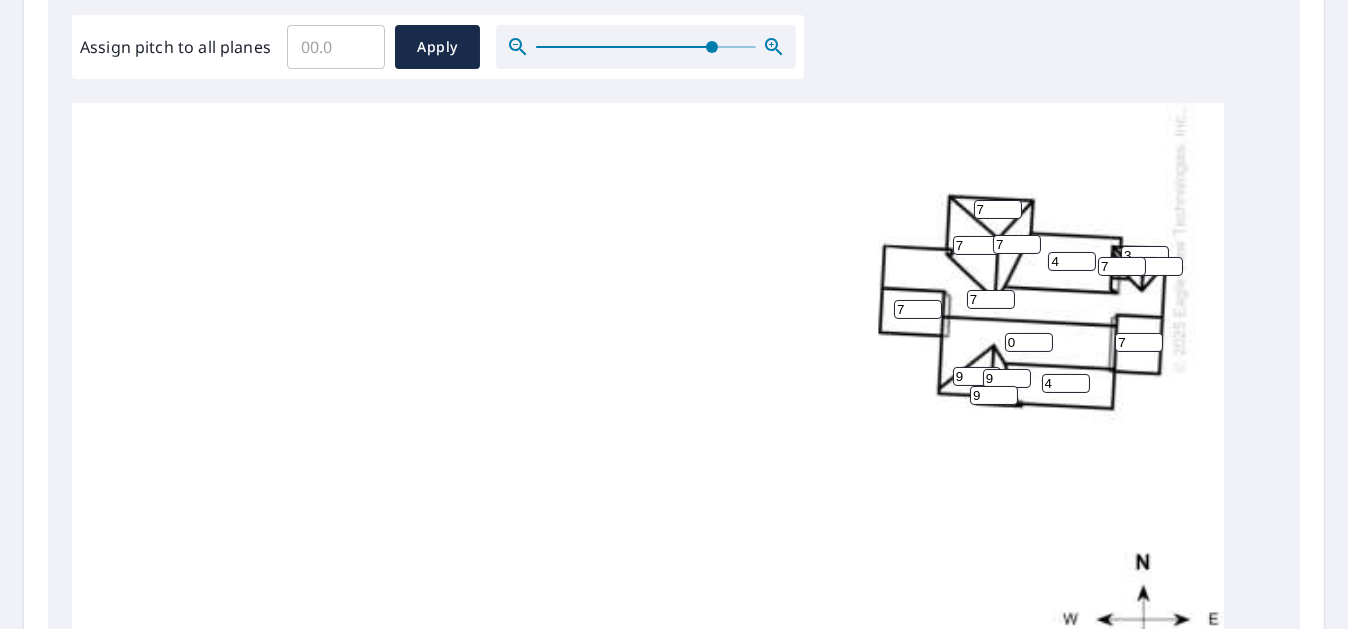 click on "3" at bounding box center (1145, 255) 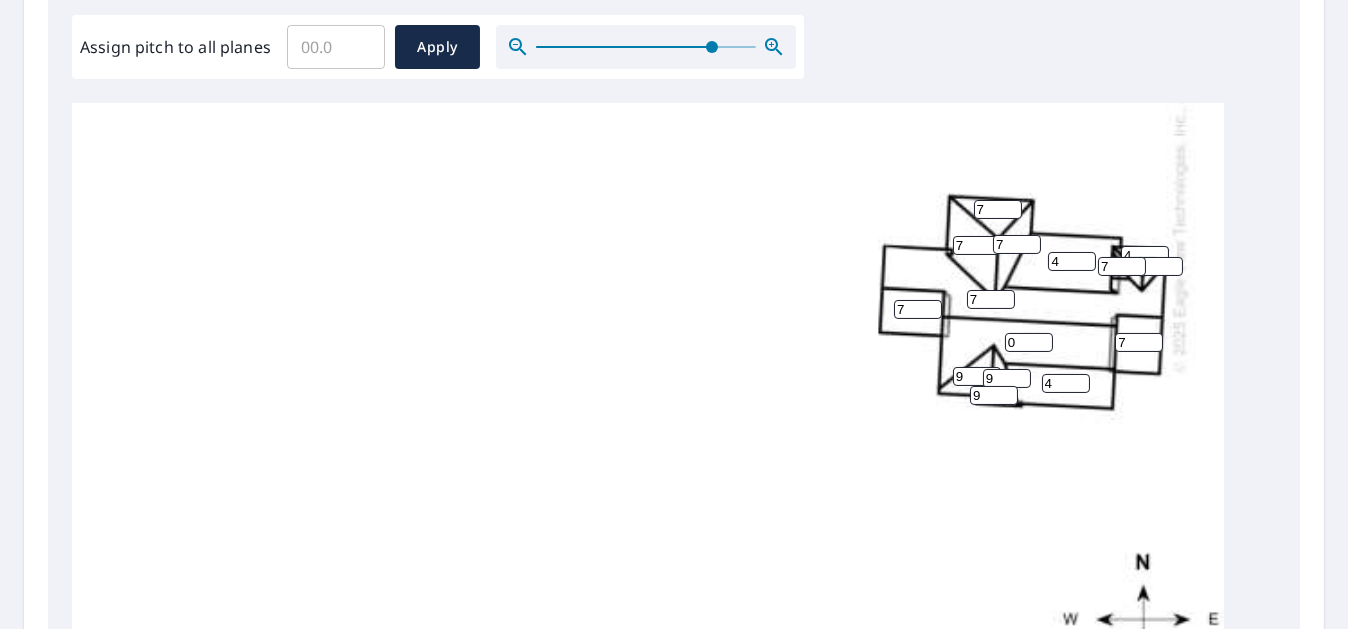 click on "4" at bounding box center [1145, 255] 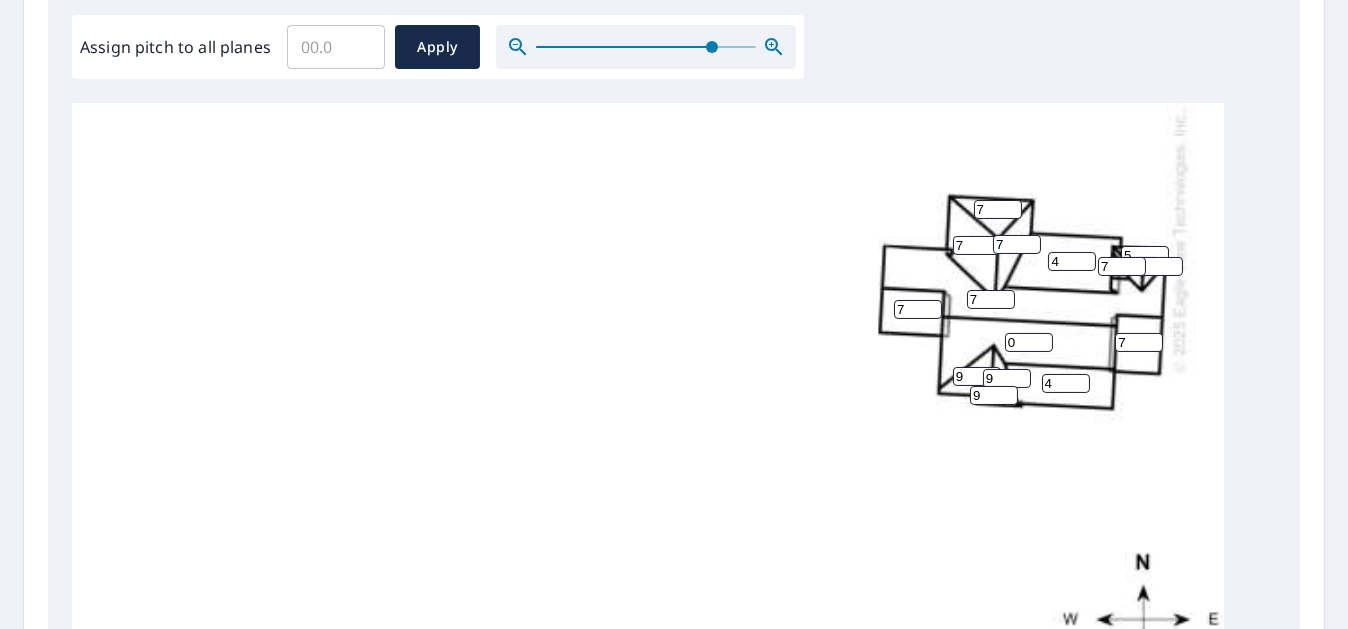 click on "5" at bounding box center (1145, 255) 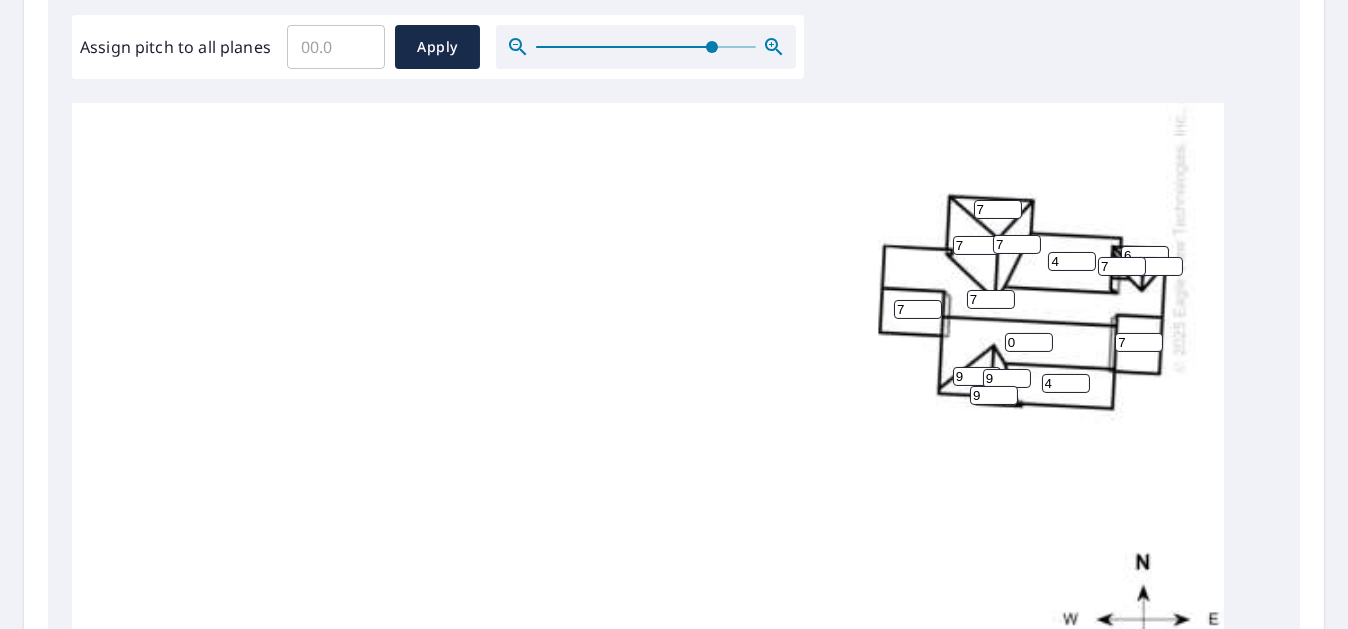 click on "6" at bounding box center (1145, 255) 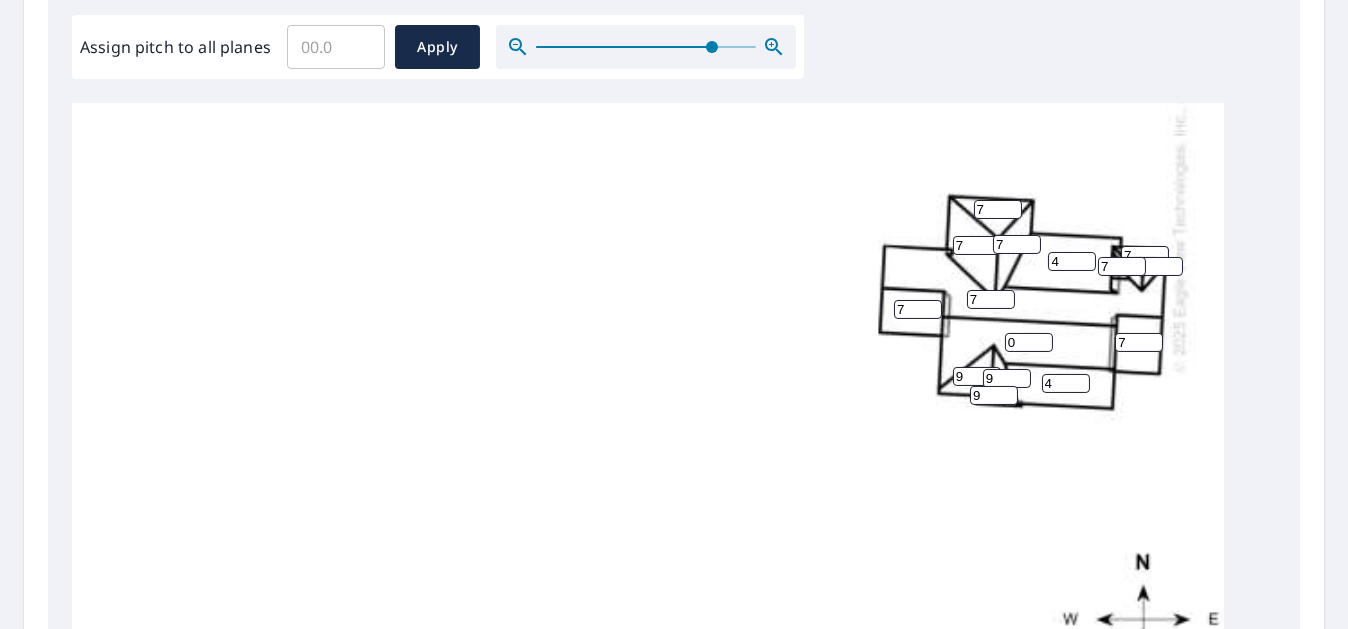 type on "7" 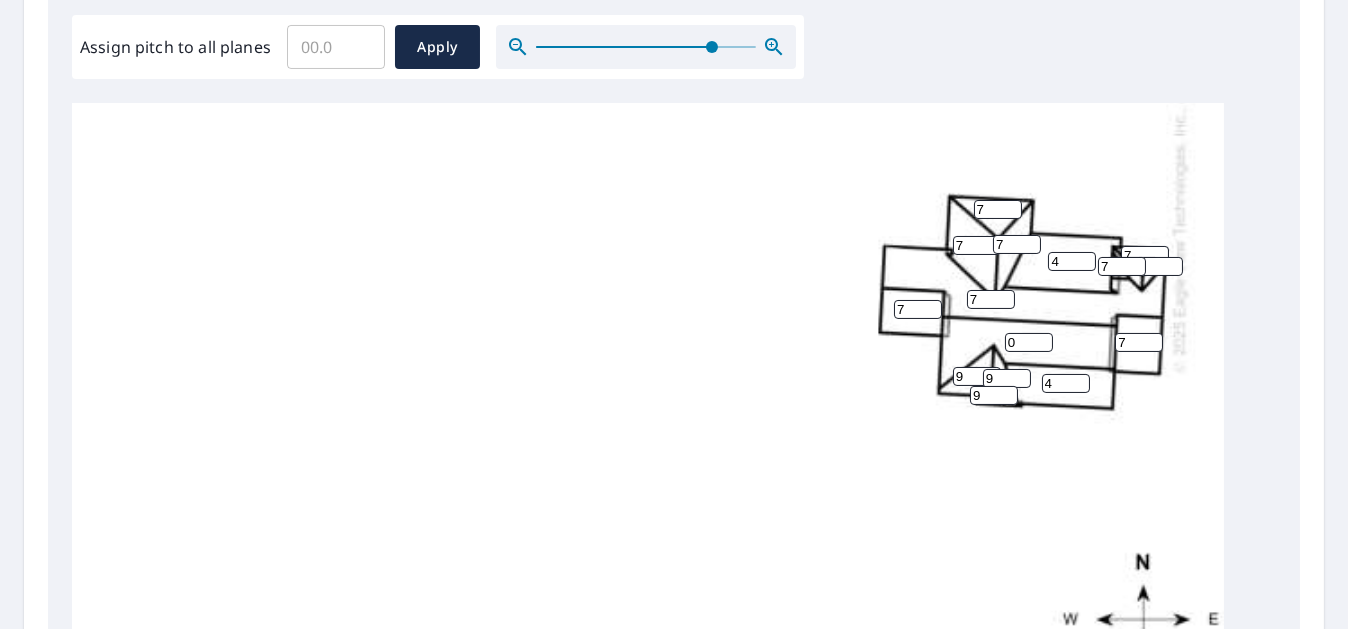 click on "4" at bounding box center [1159, 266] 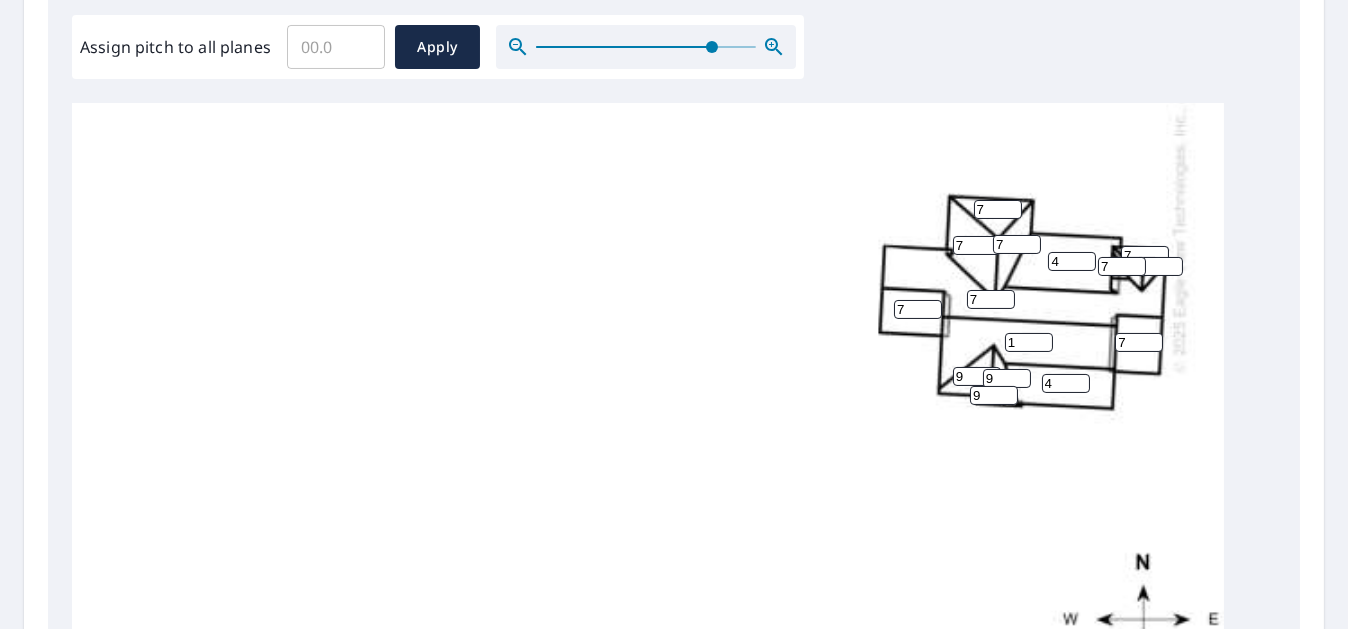 click on "1" at bounding box center (1029, 342) 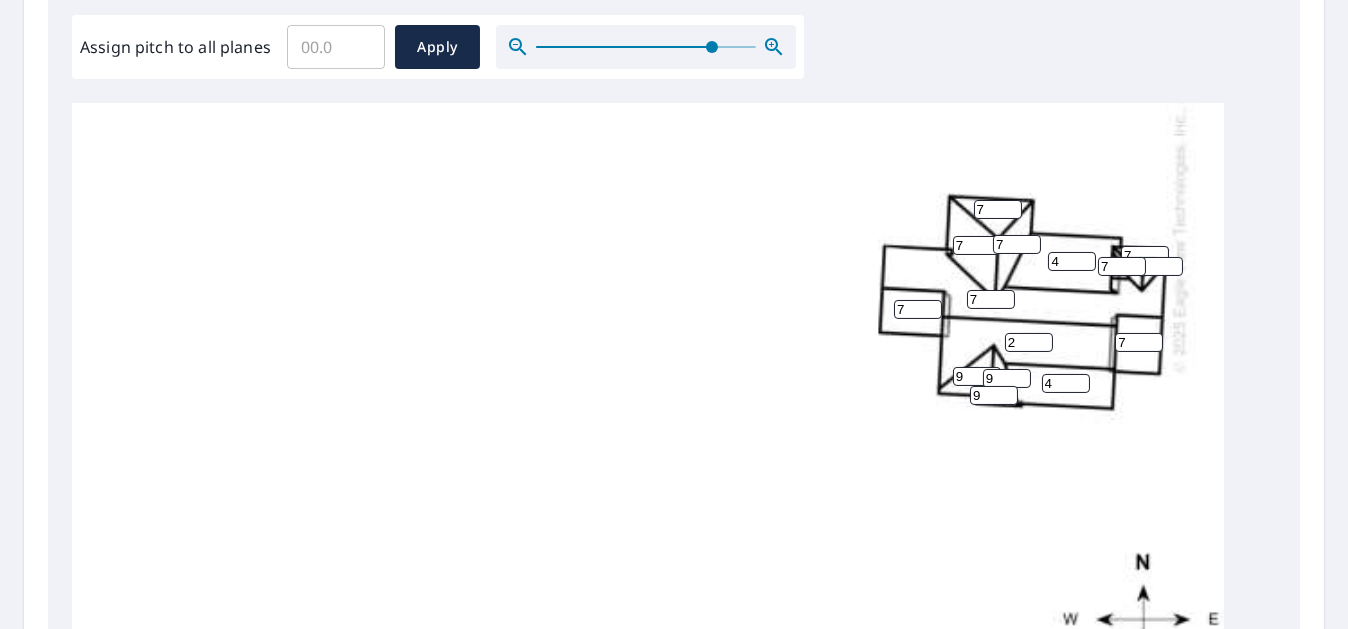 click on "2" at bounding box center (1029, 342) 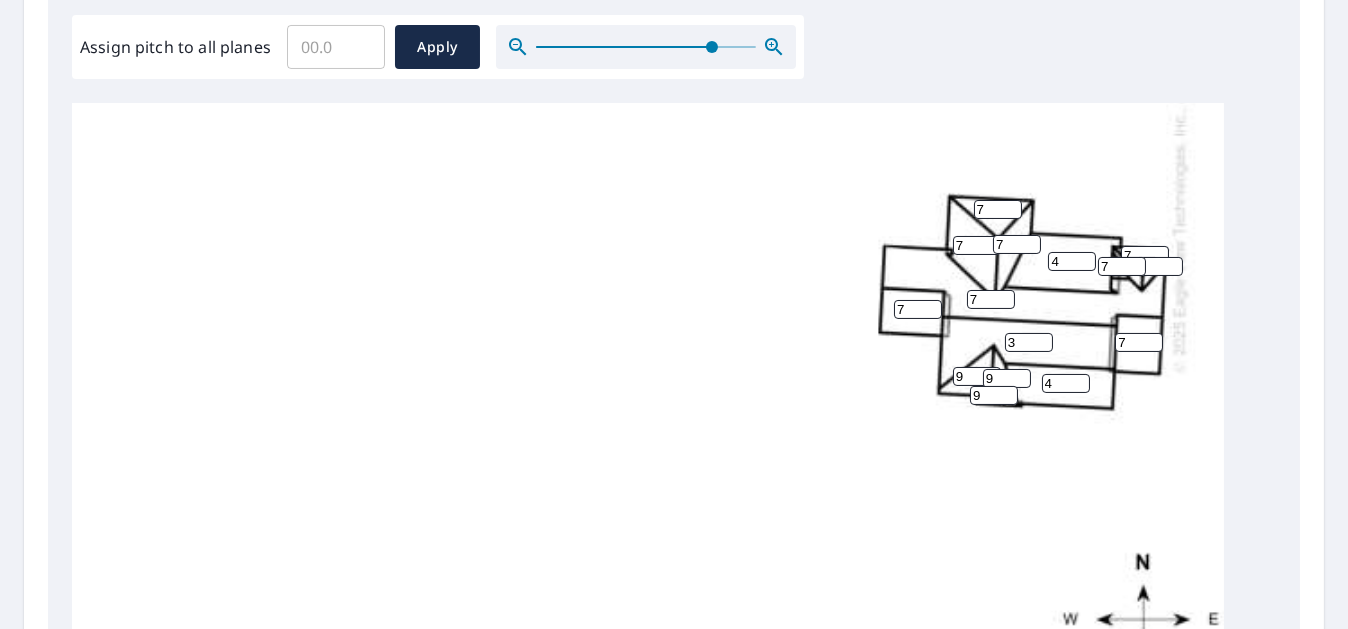 click on "3" at bounding box center (1029, 342) 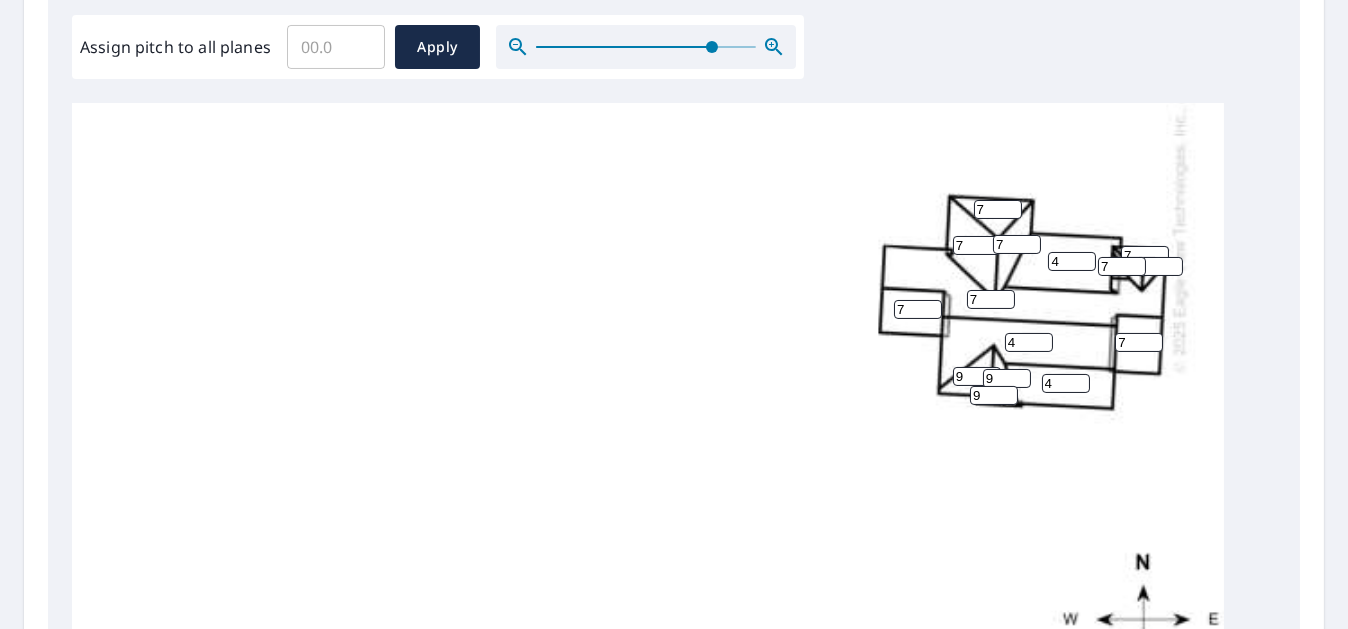 click on "4" at bounding box center (1029, 342) 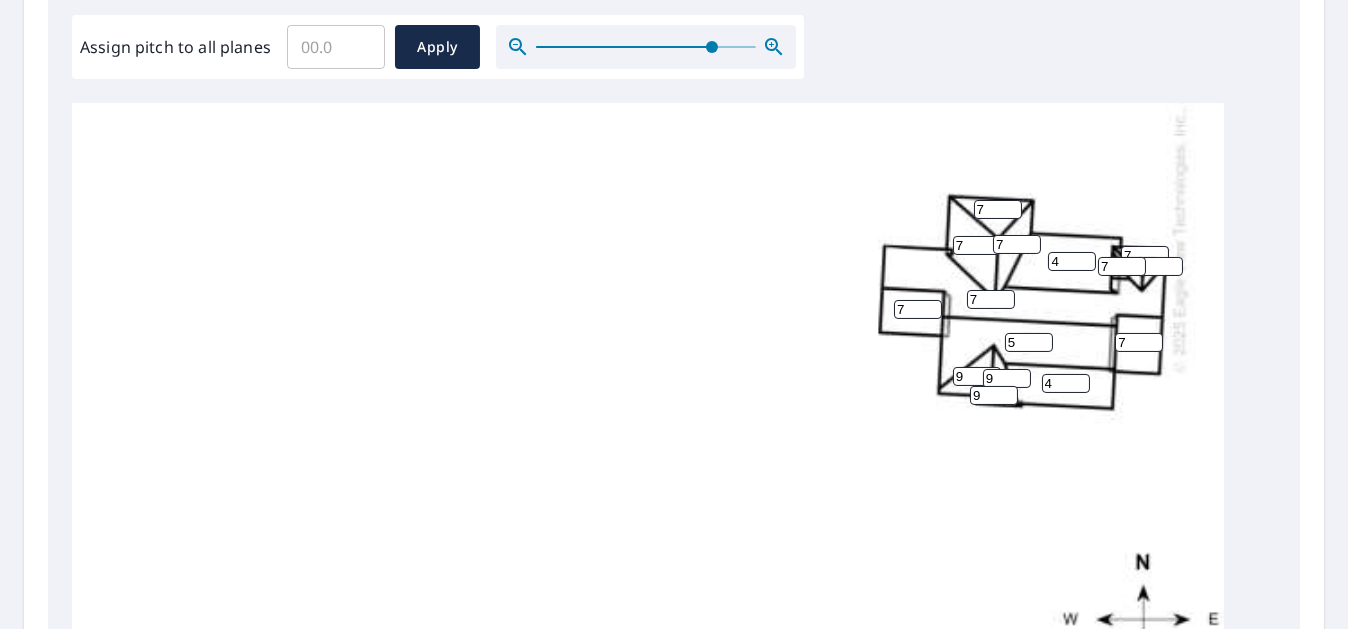 click on "5" at bounding box center (1029, 342) 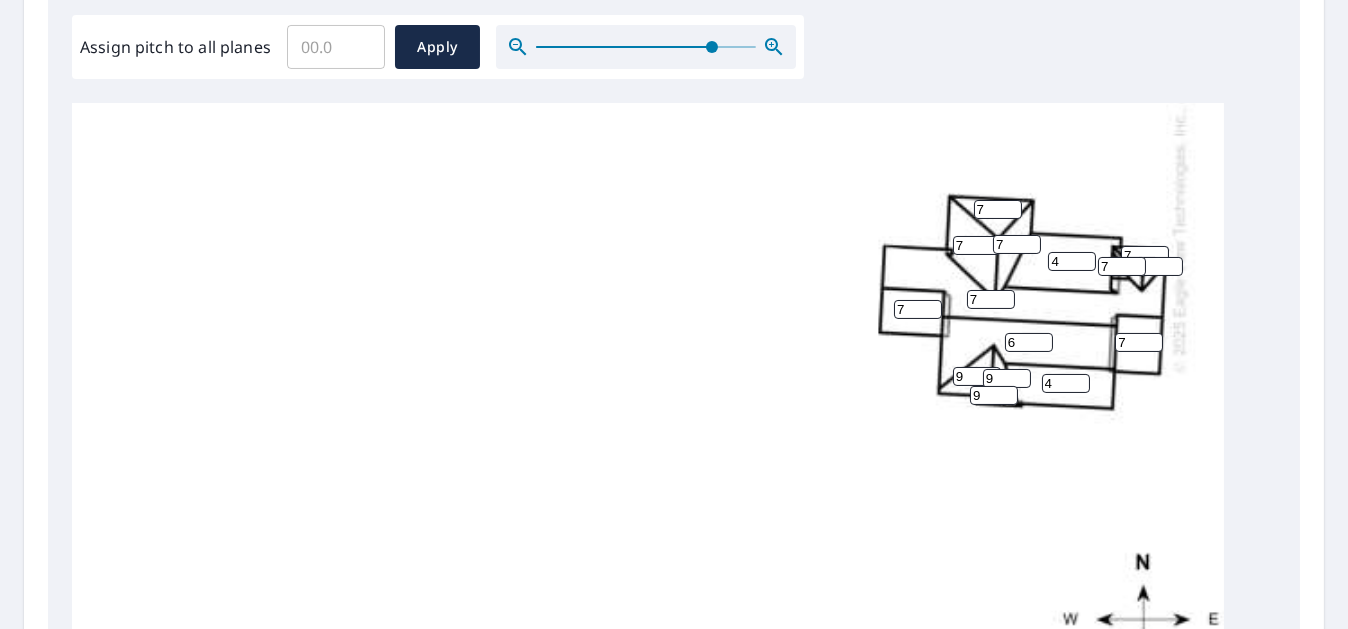 click on "6" at bounding box center (1029, 342) 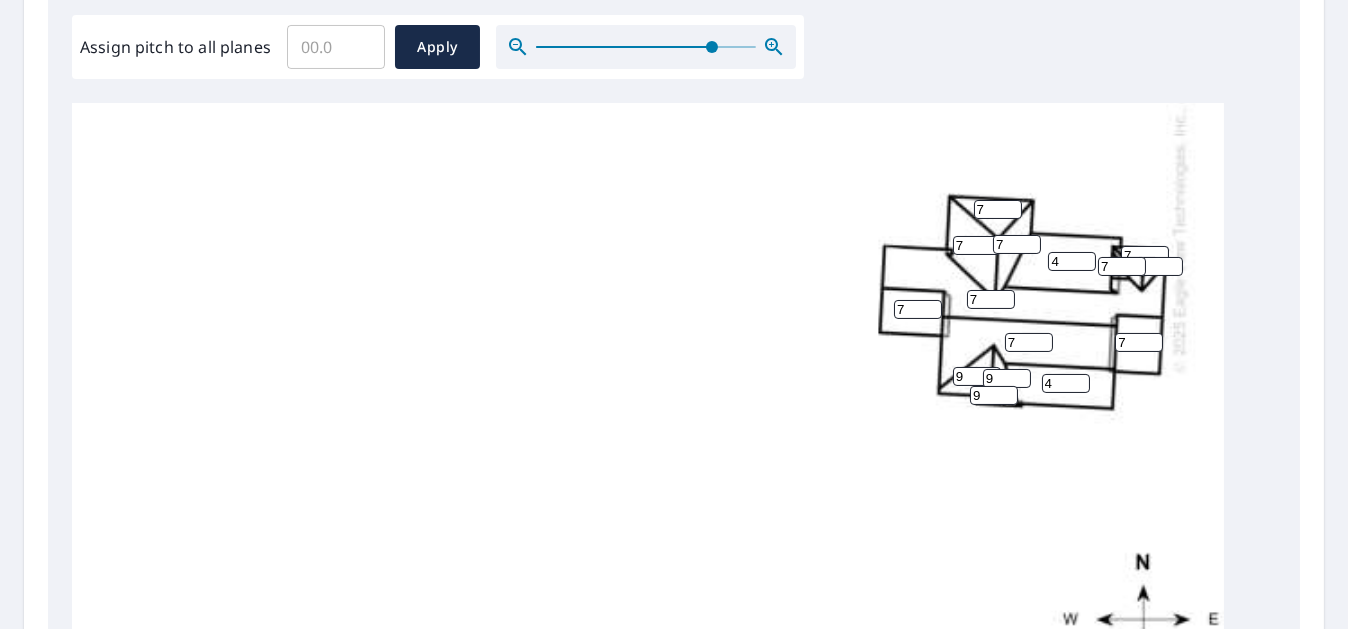 type on "7" 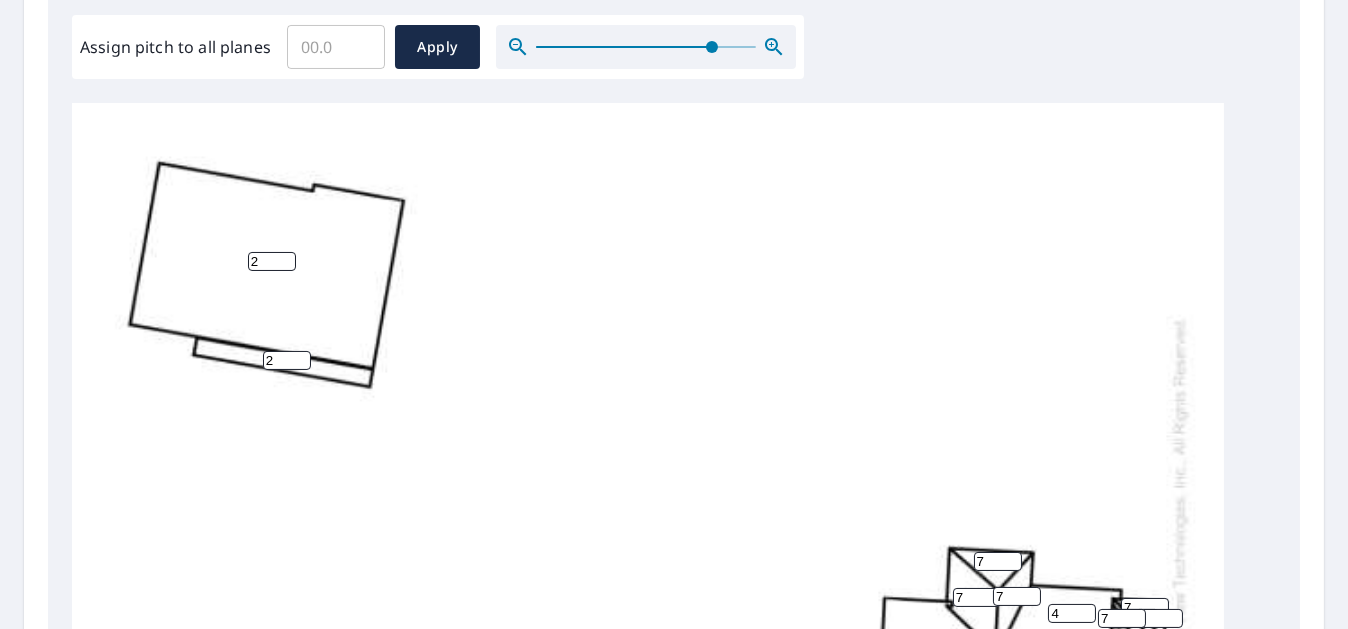 scroll, scrollTop: 0, scrollLeft: 0, axis: both 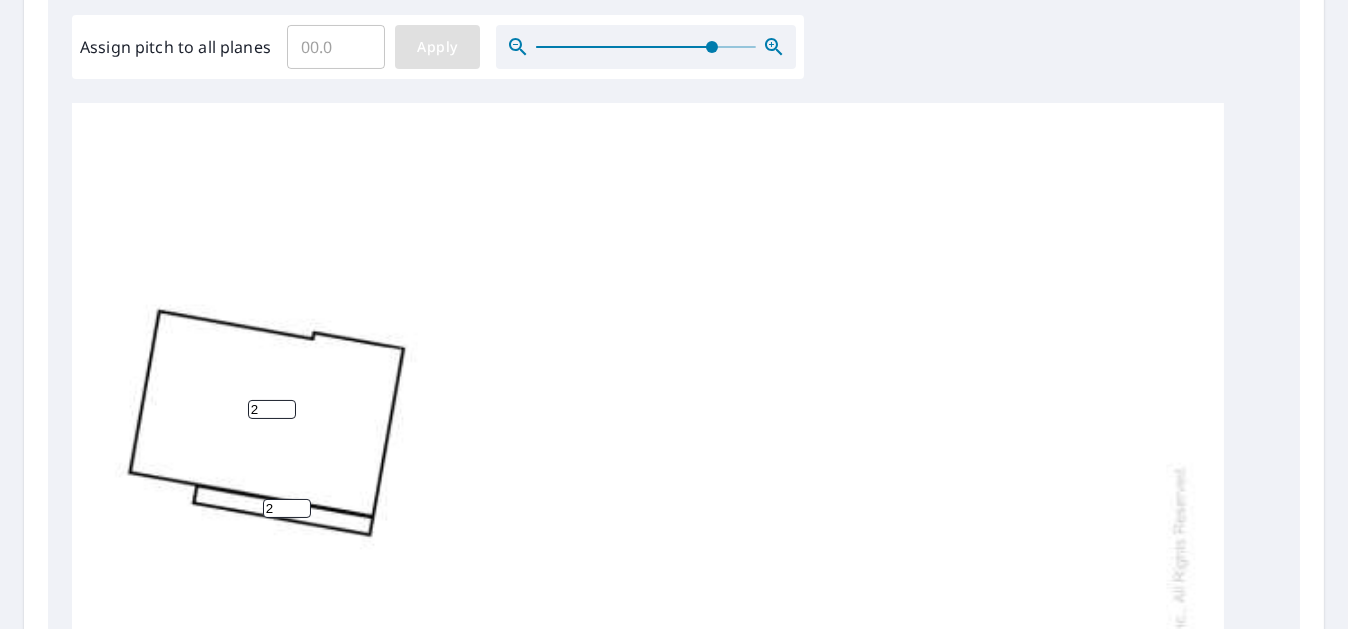 click on "Apply" at bounding box center [437, 47] 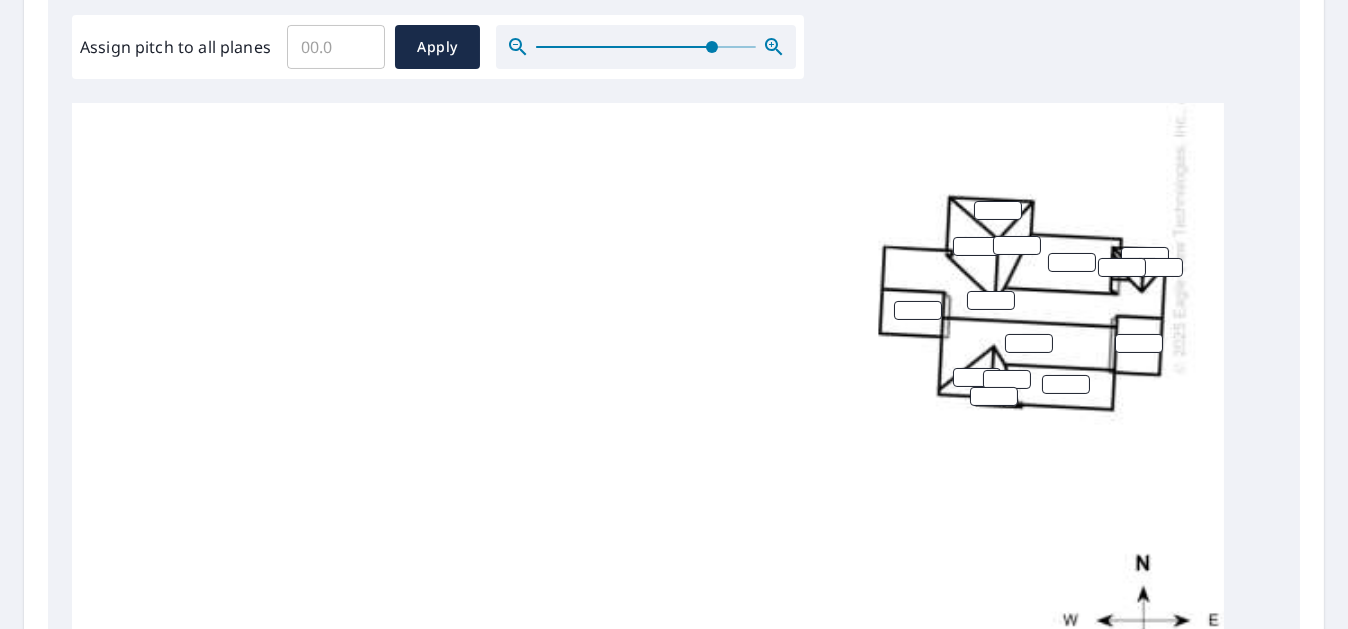 scroll, scrollTop: 522, scrollLeft: 0, axis: vertical 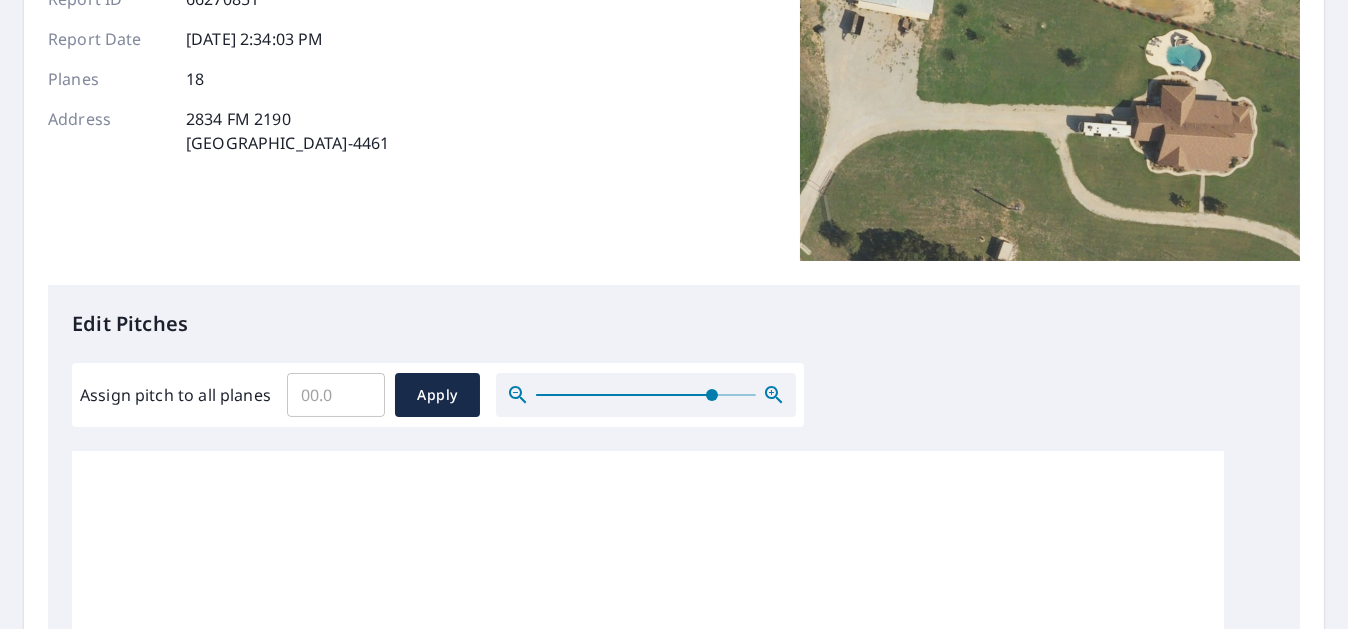 click 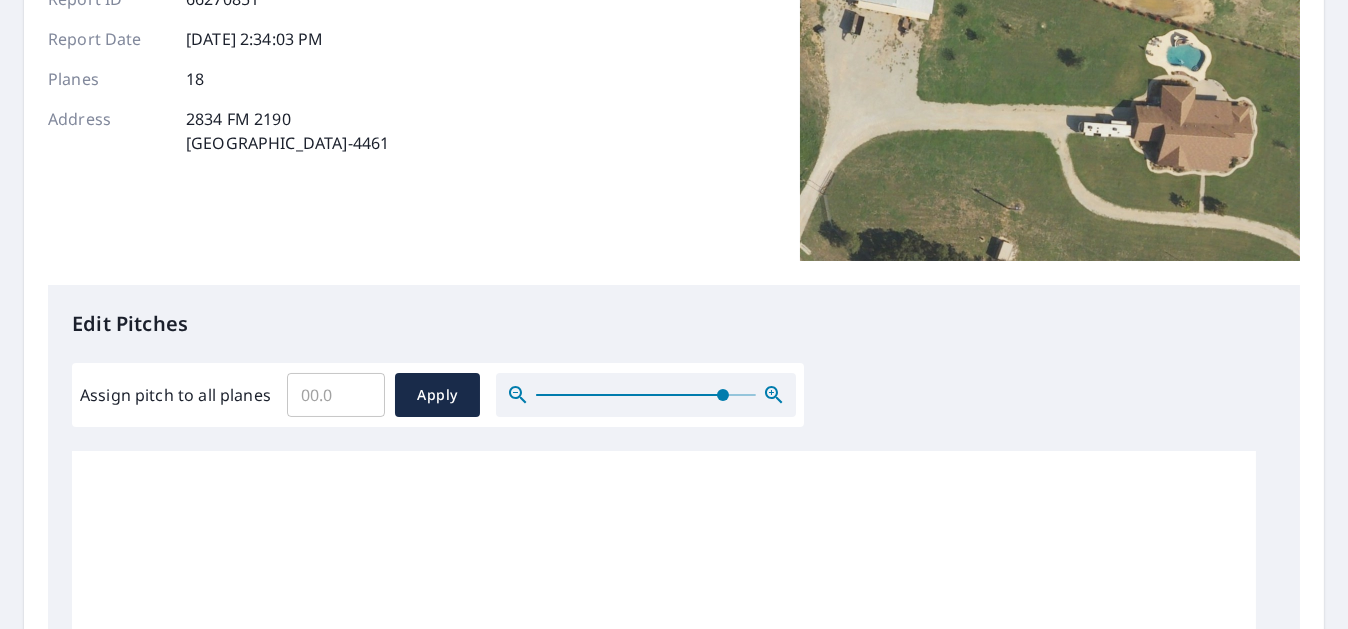 click 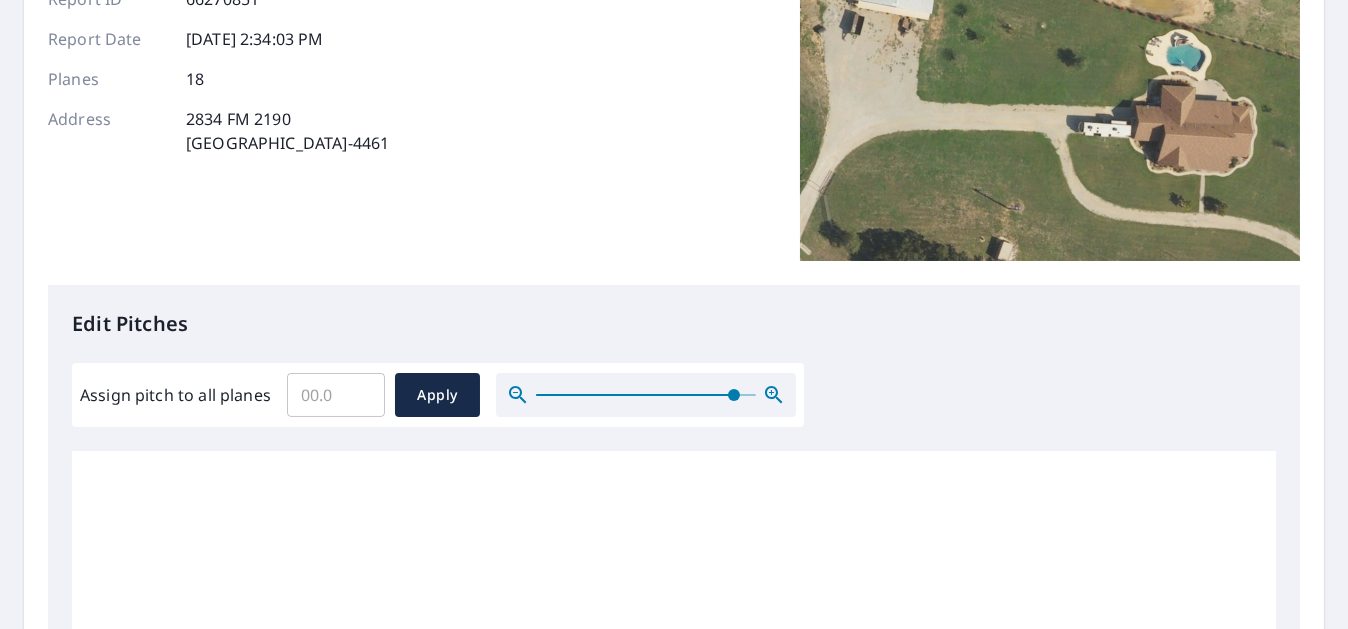 click 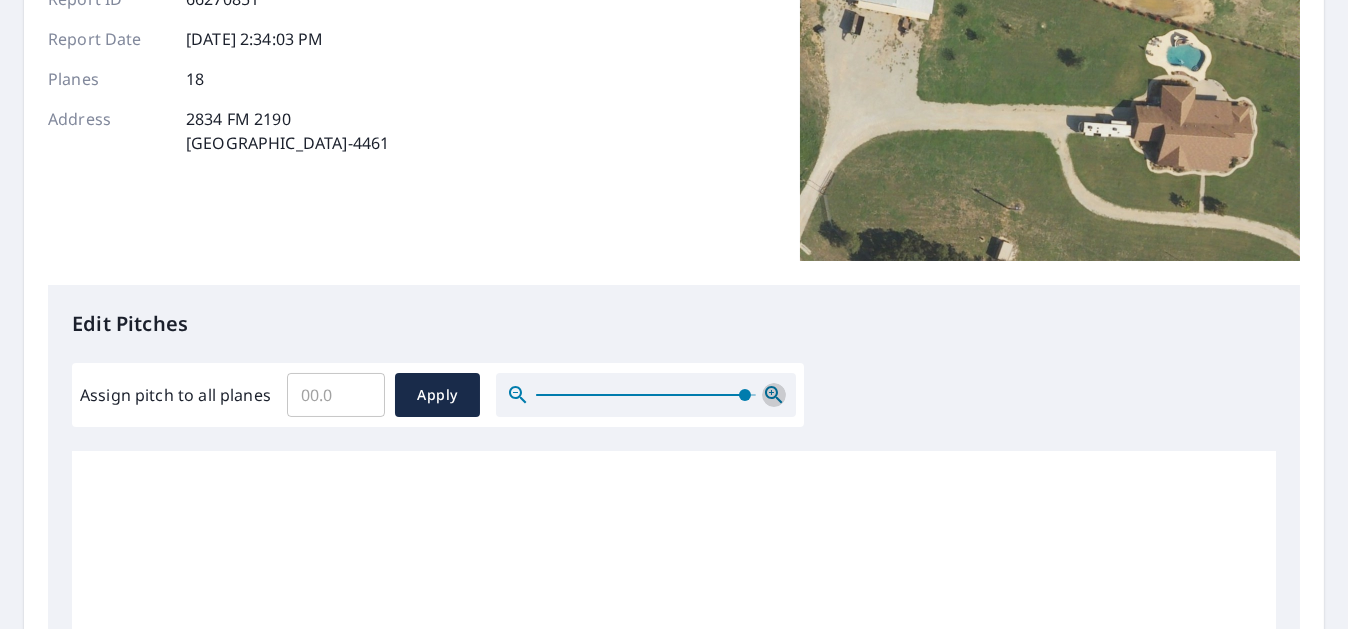 click 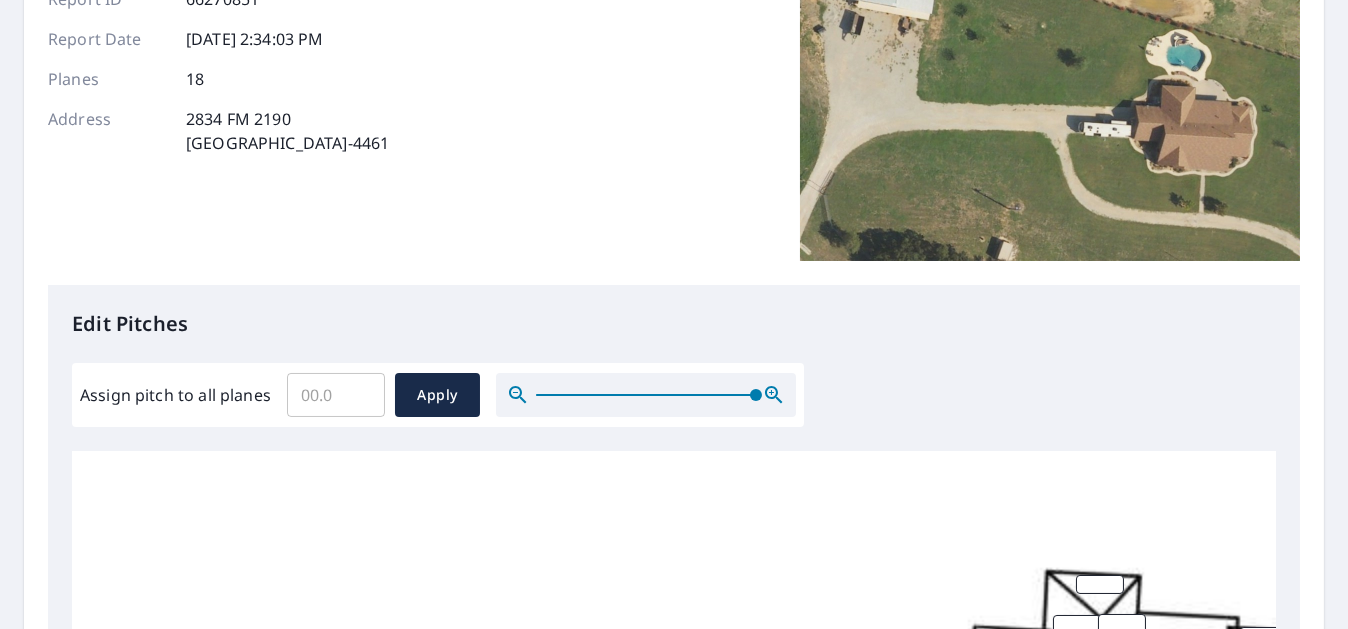 scroll, scrollTop: 600, scrollLeft: 0, axis: vertical 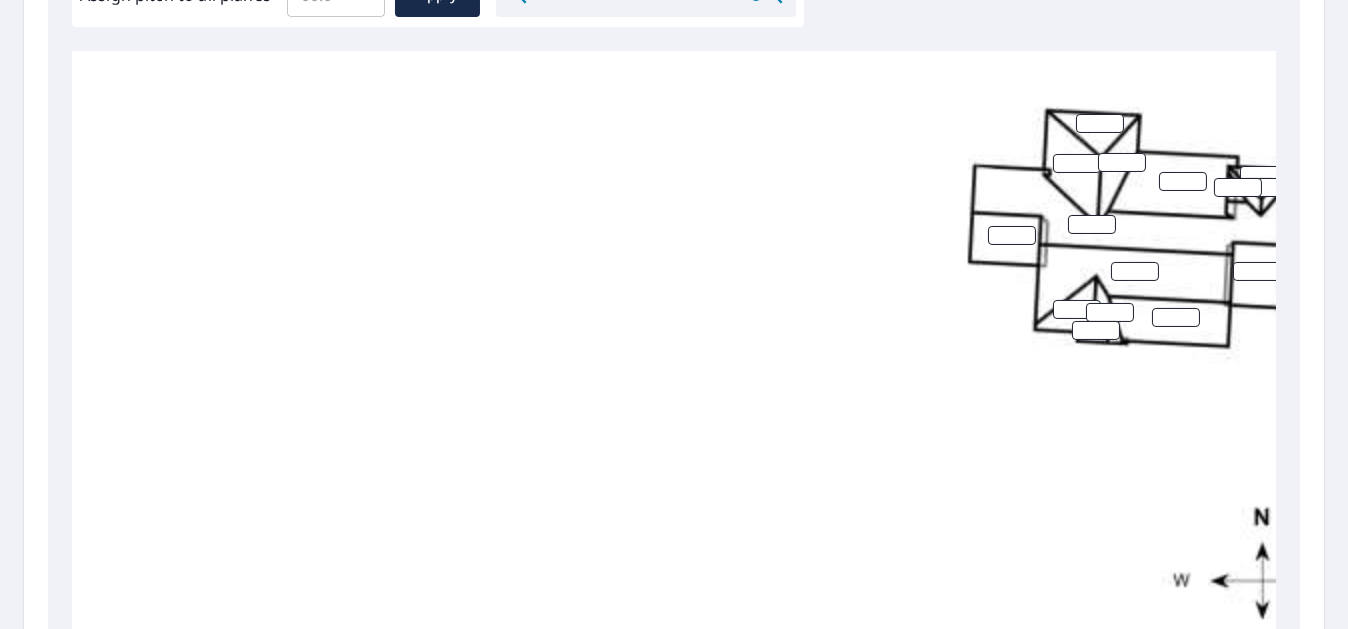 click at bounding box center [712, 79] 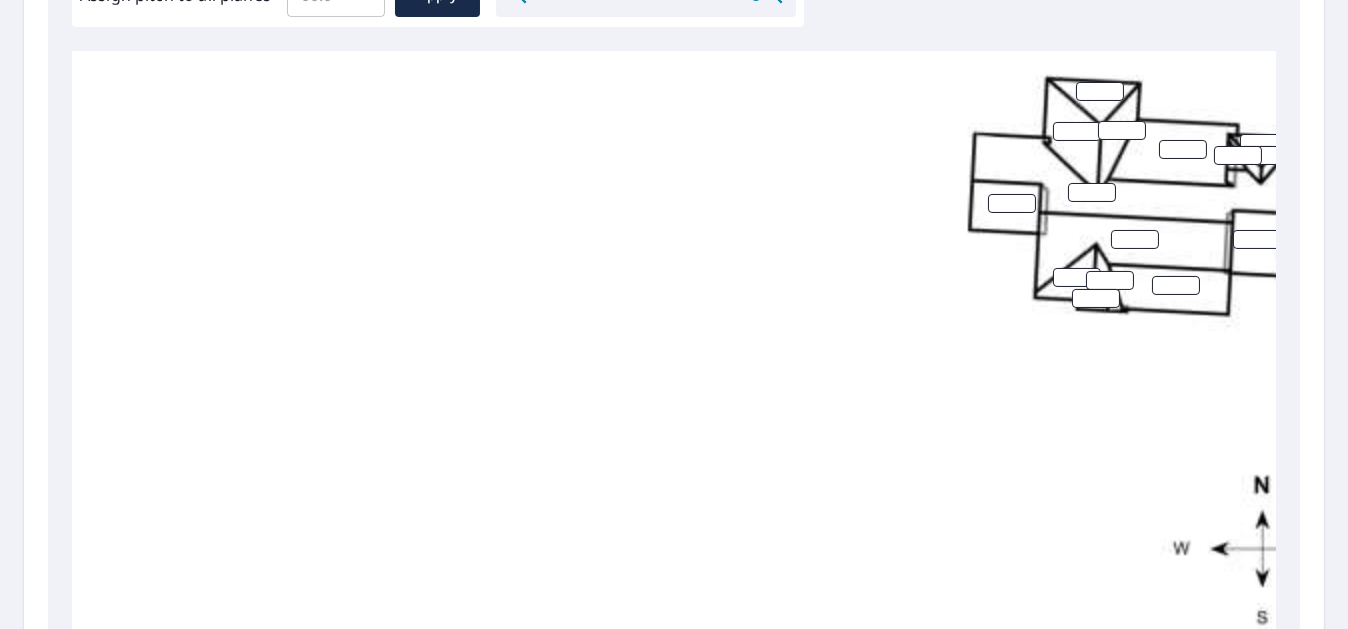 scroll, scrollTop: 647, scrollLeft: 0, axis: vertical 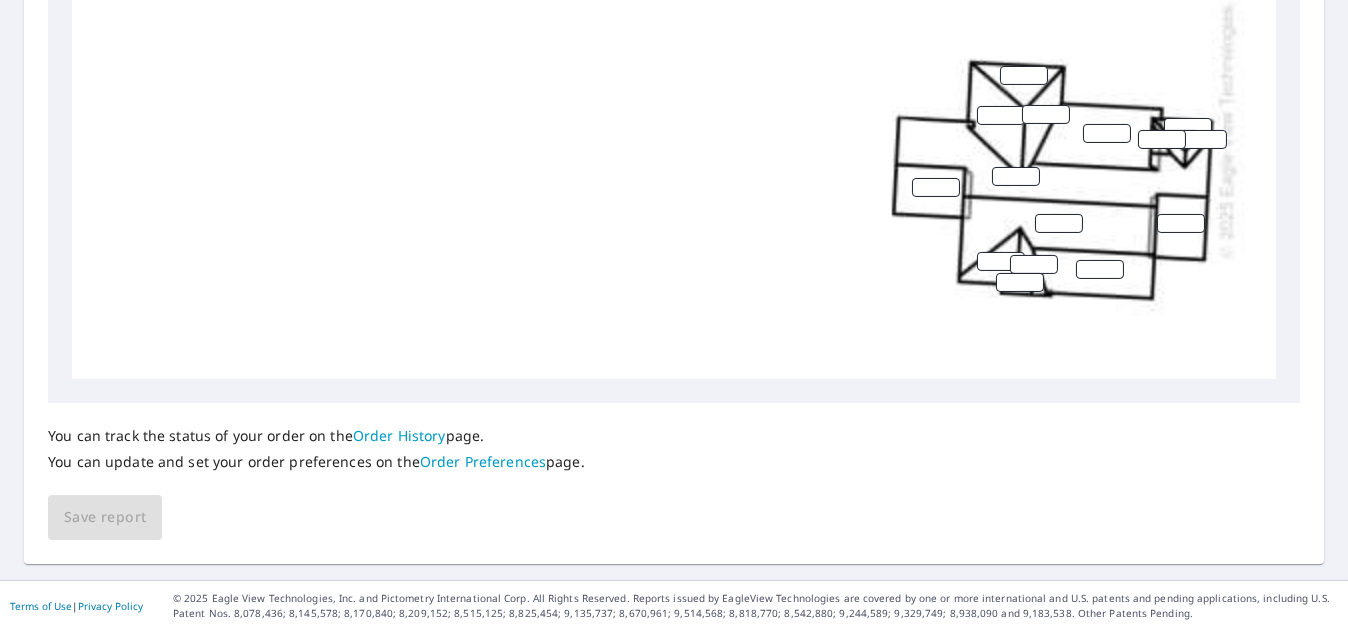 click at bounding box center [1024, 75] 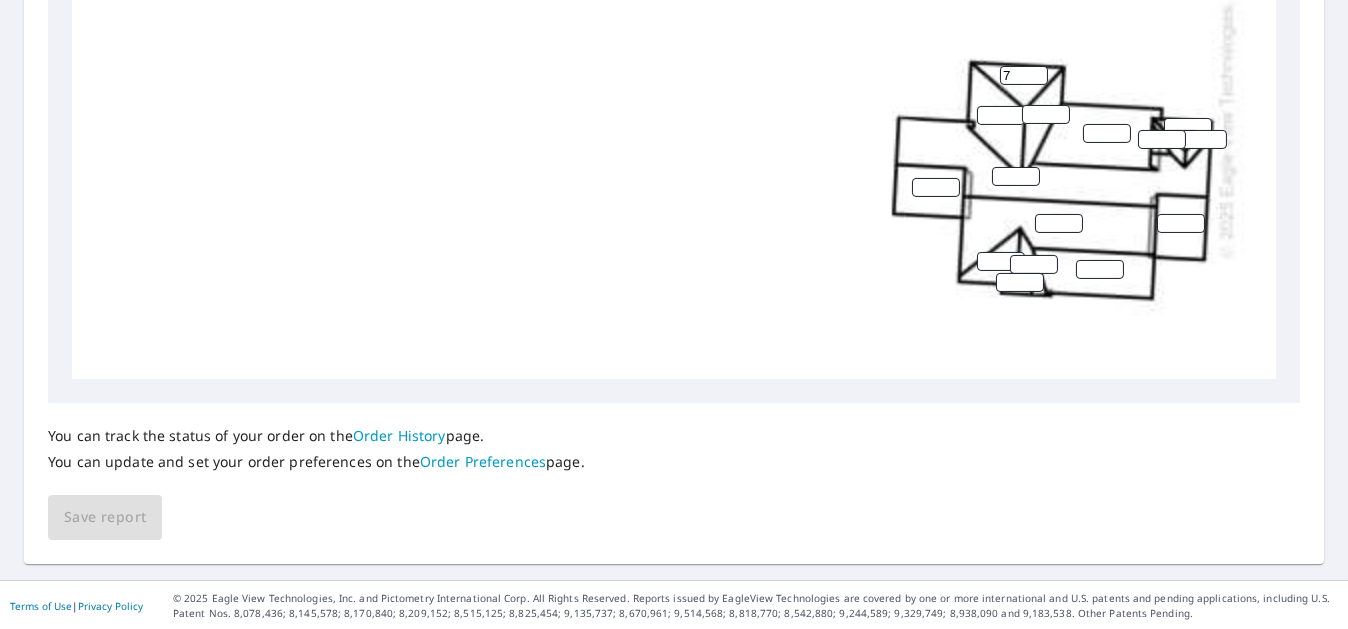 type on "7" 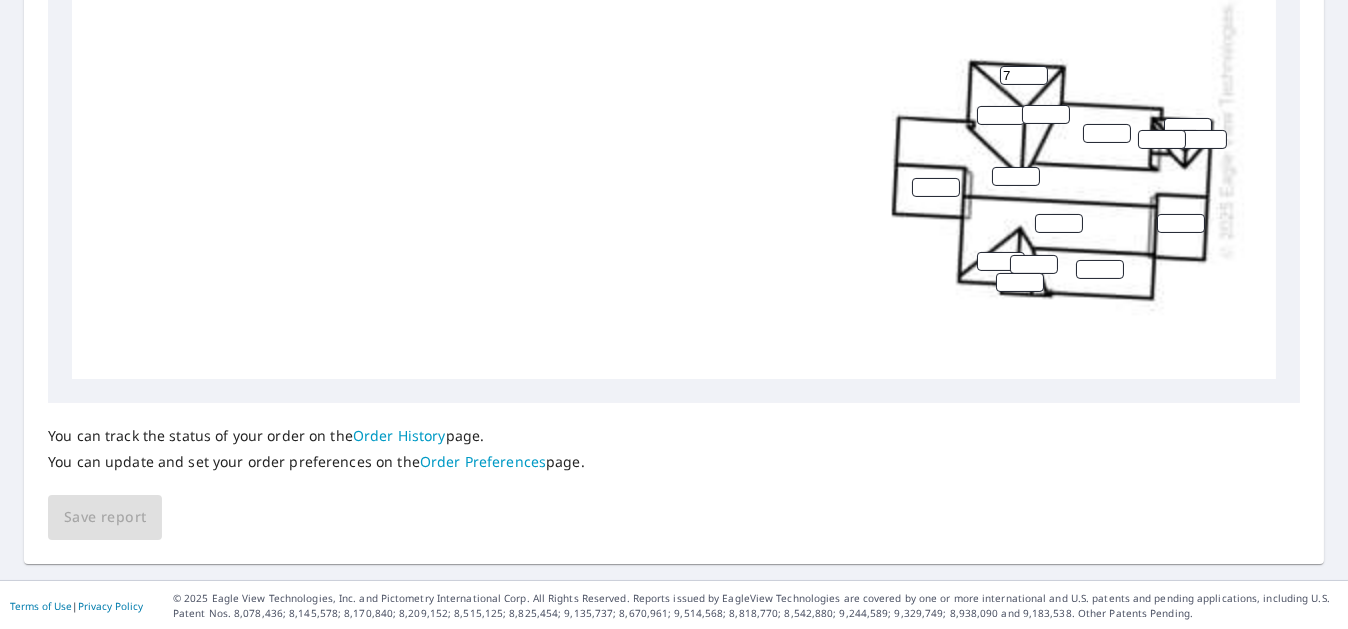 click at bounding box center [1001, 115] 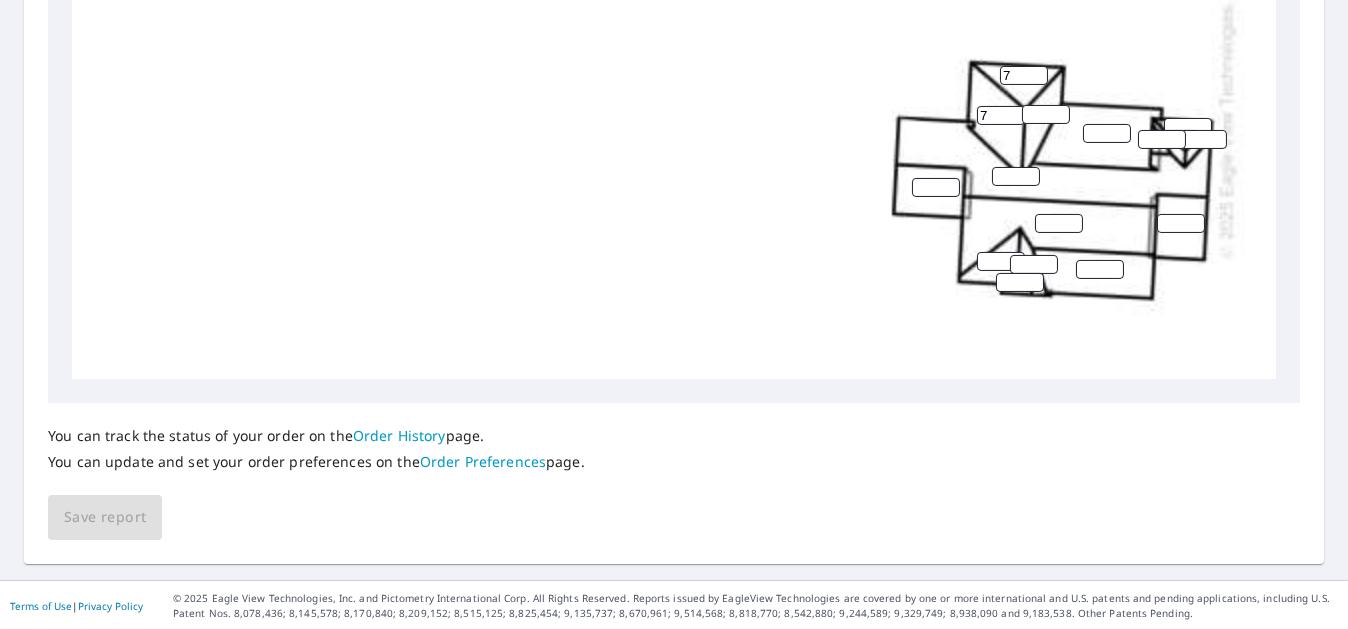 type on "7" 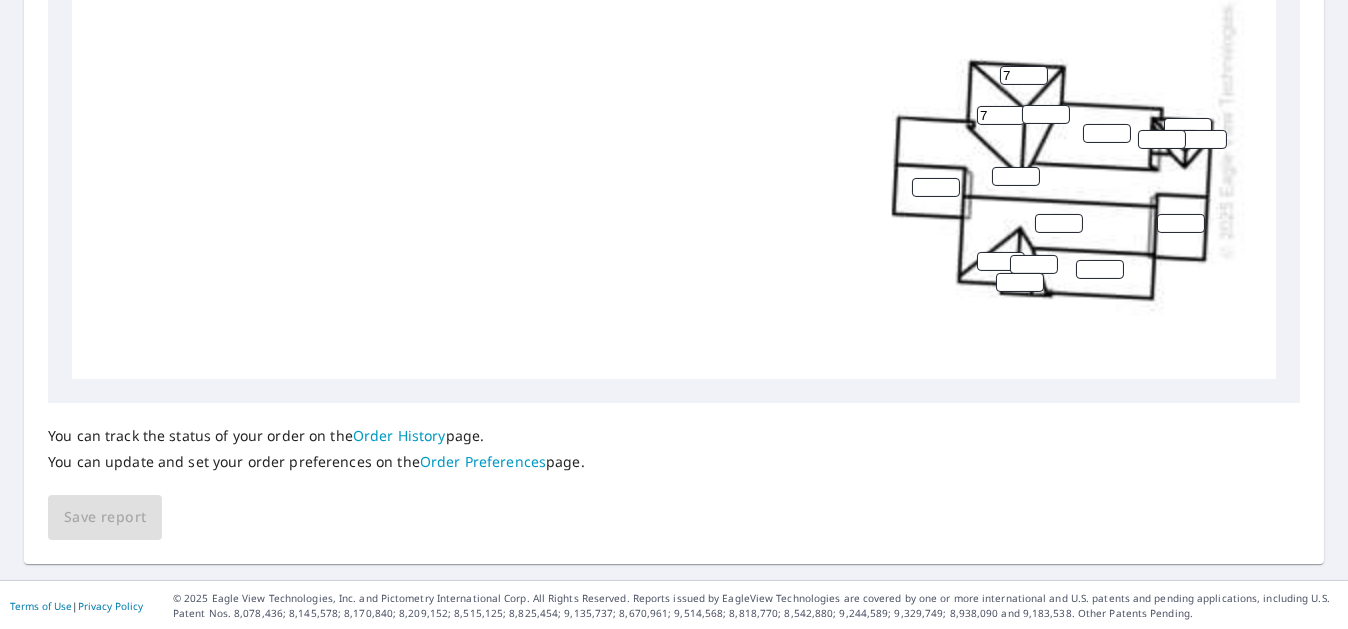 click at bounding box center (1046, 114) 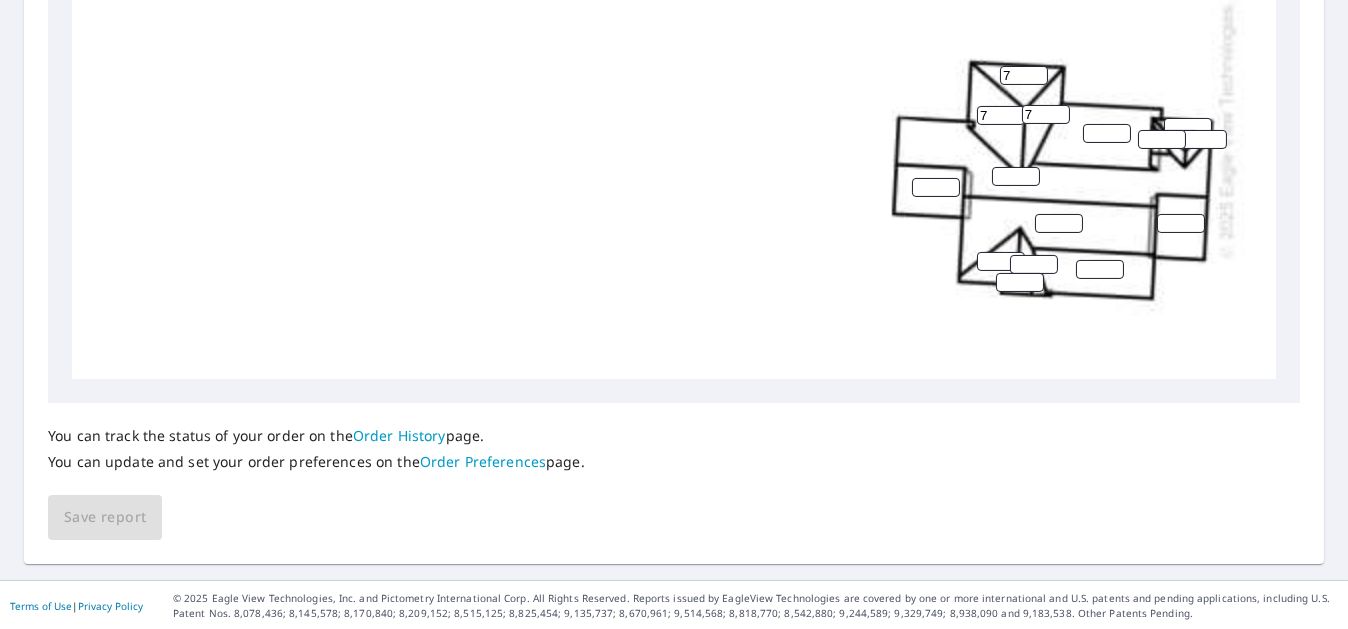 type on "7" 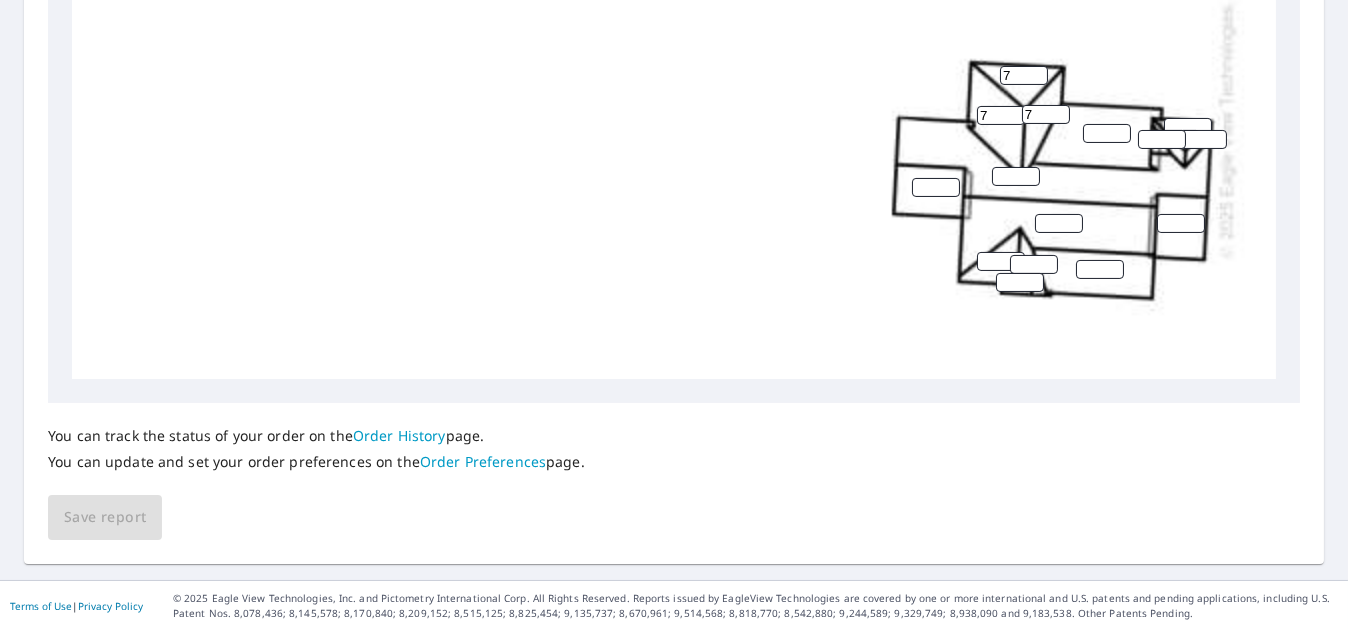 click at bounding box center (1107, 133) 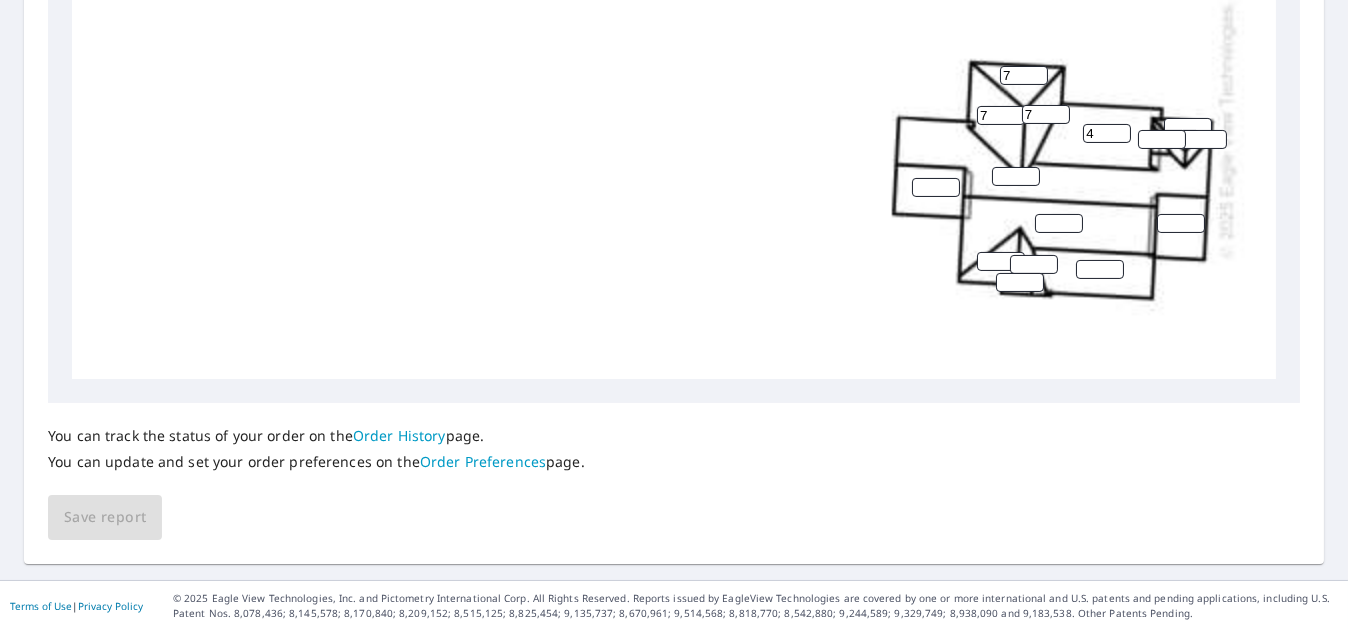 type on "4" 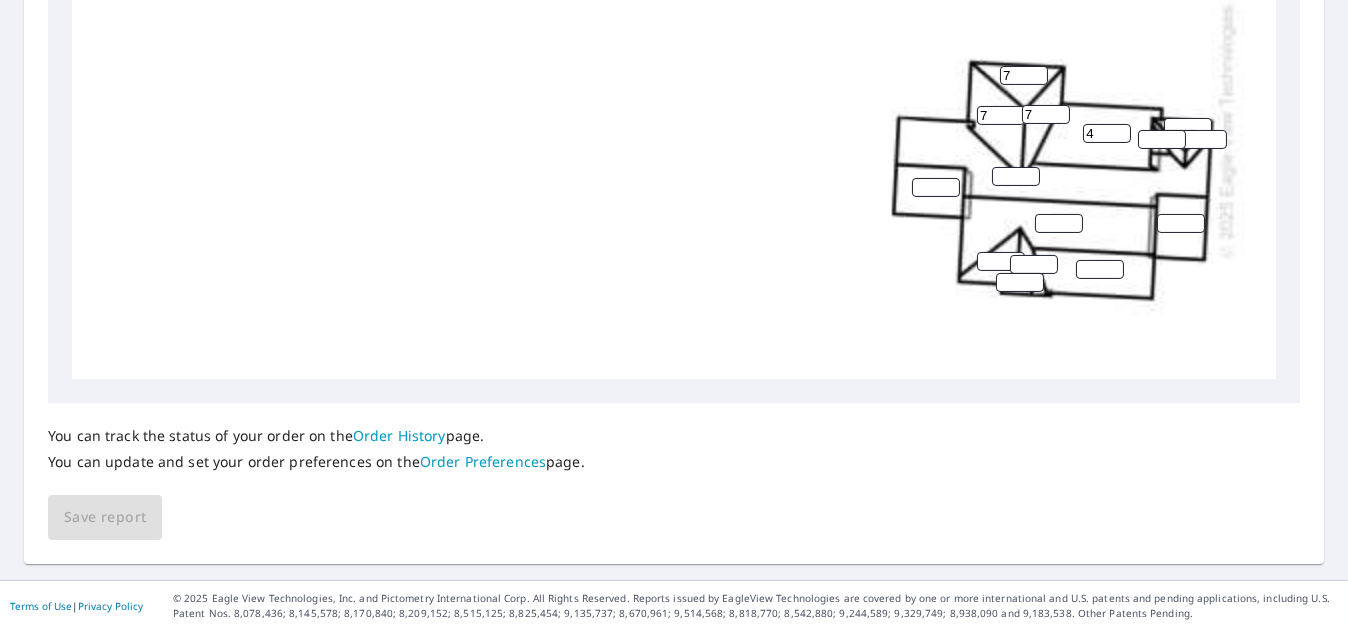 click at bounding box center [1188, 127] 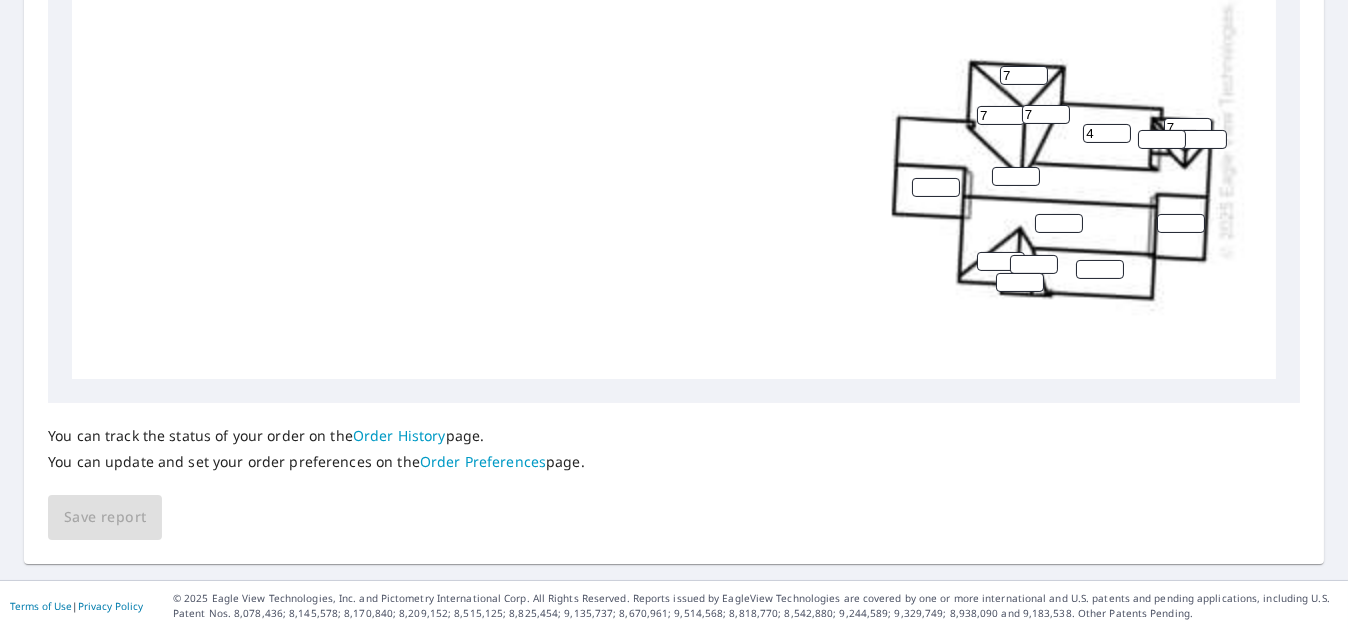 type on "7" 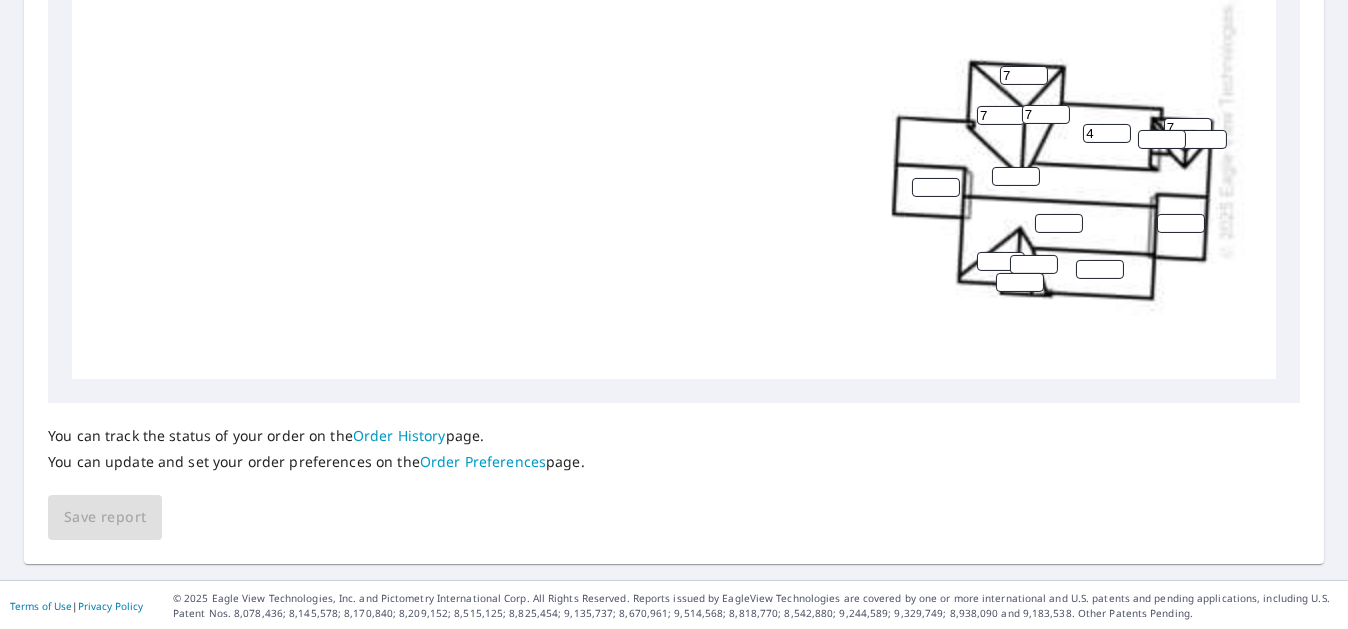 click at bounding box center (1162, 139) 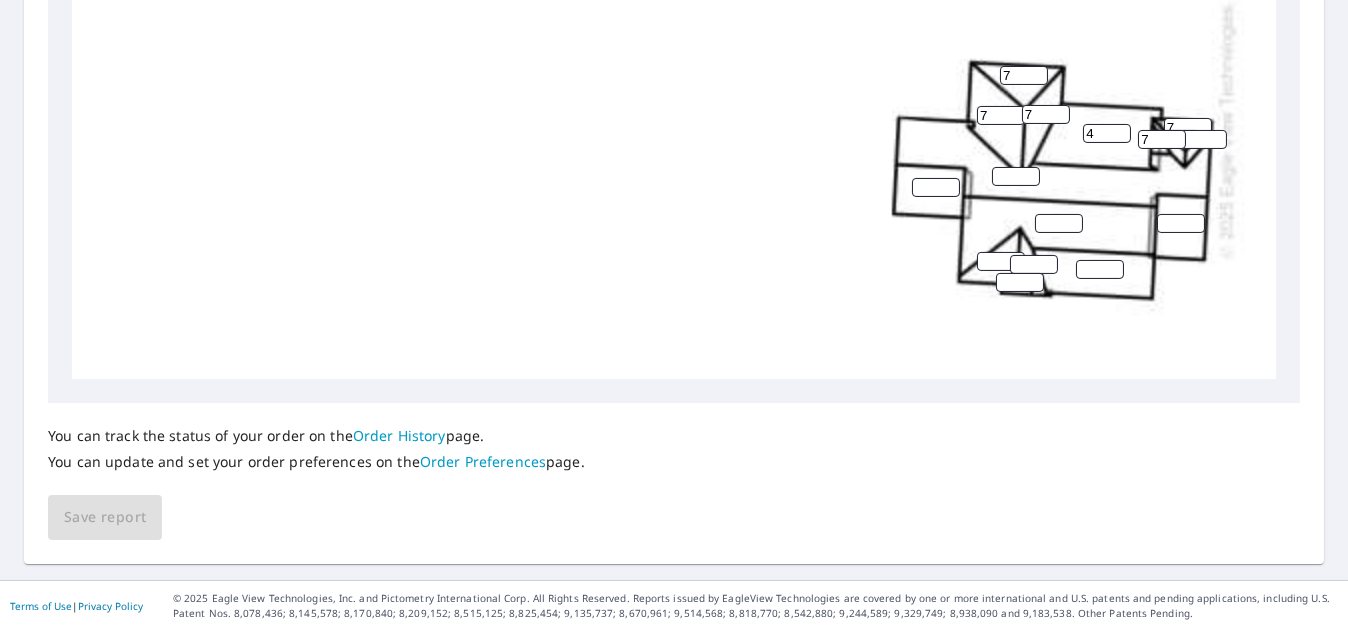 type on "7" 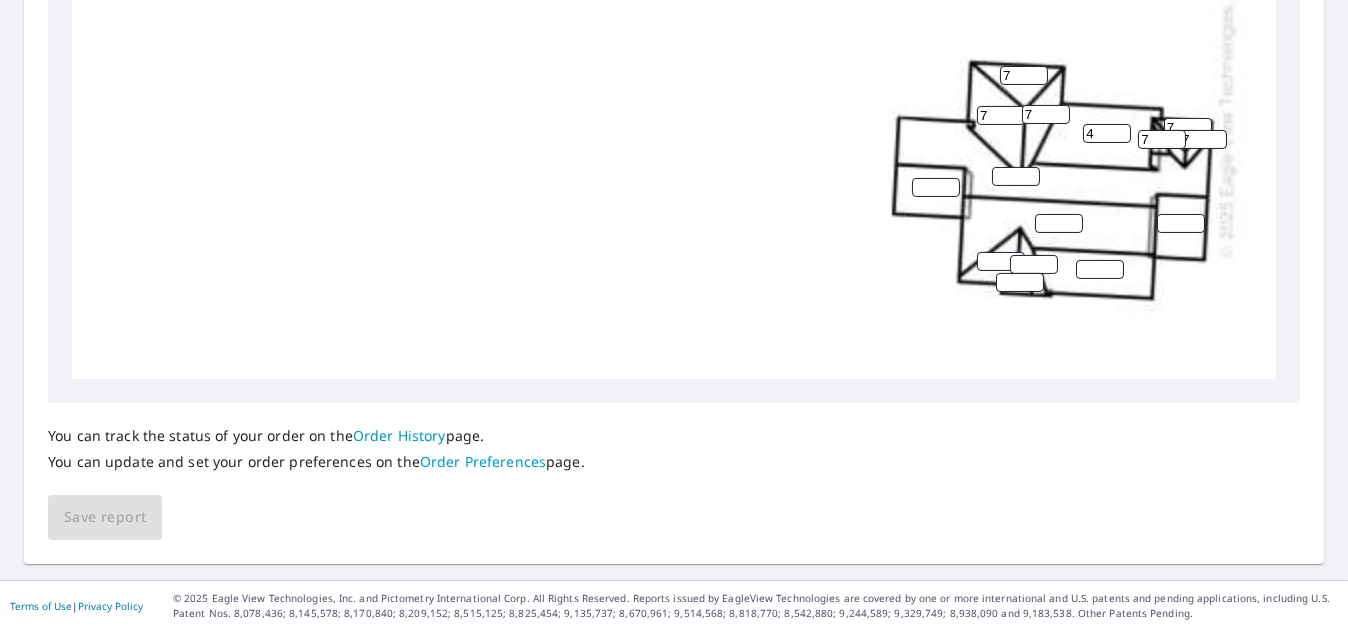 type on "7" 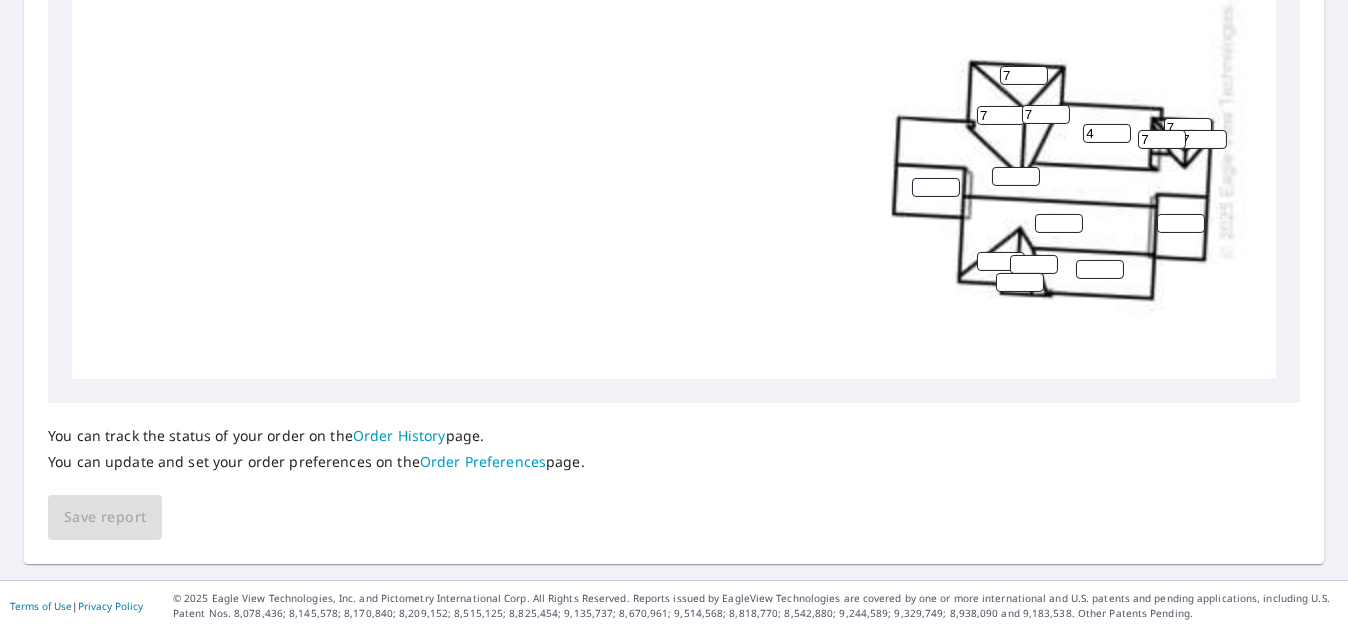 click at bounding box center [1016, 176] 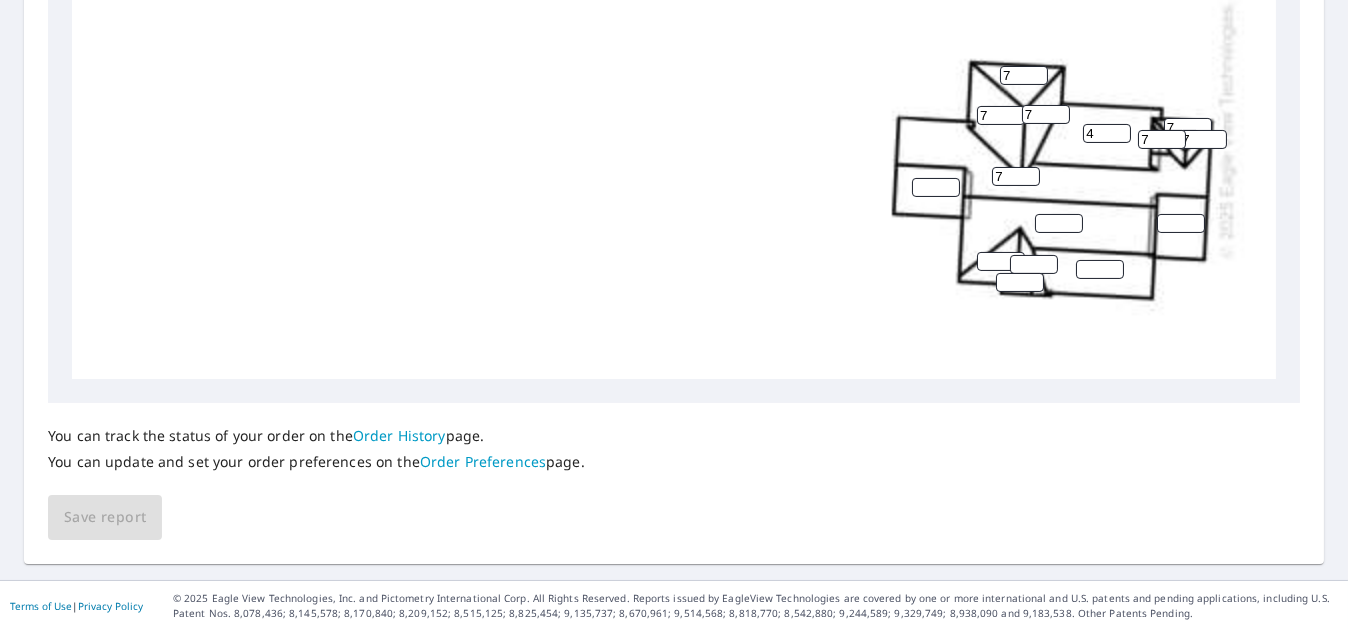 type on "7" 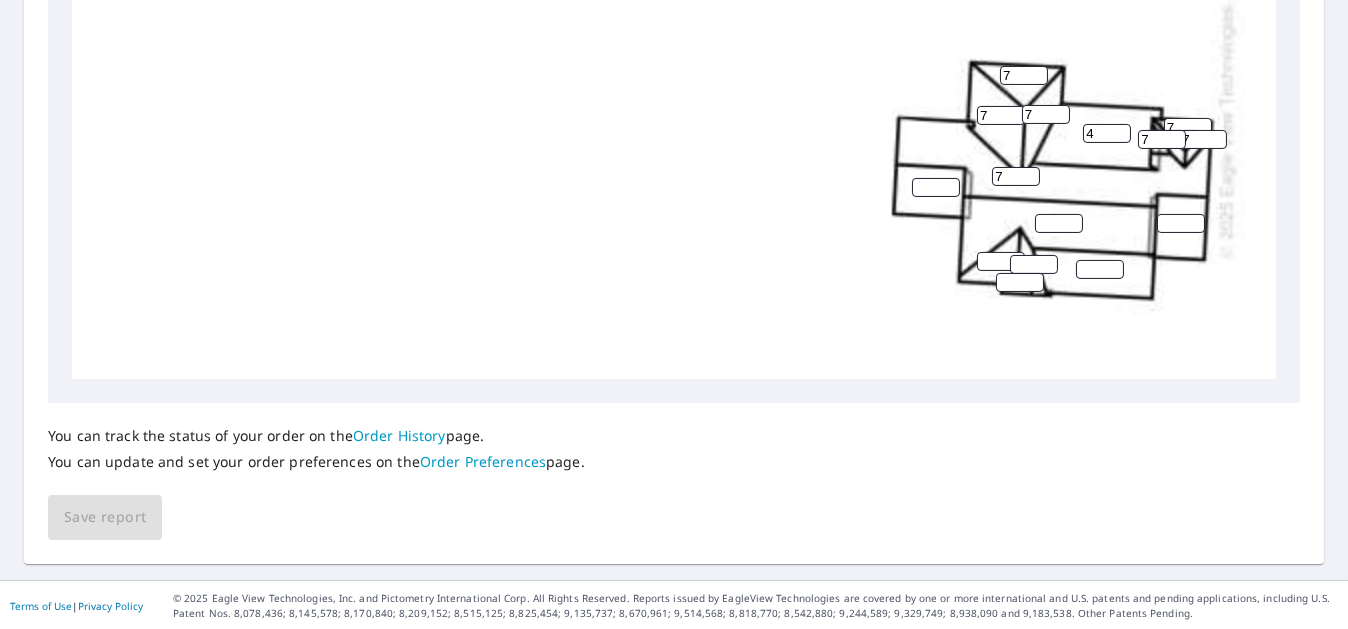 click at bounding box center [936, 187] 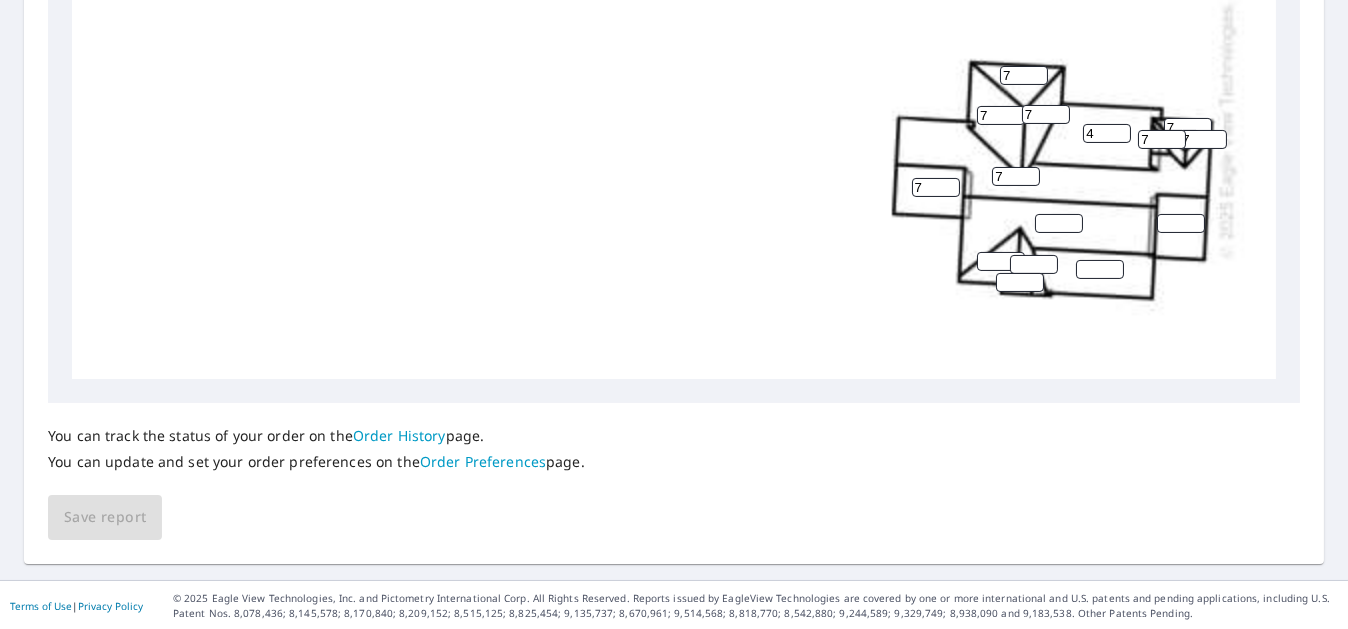 type on "7" 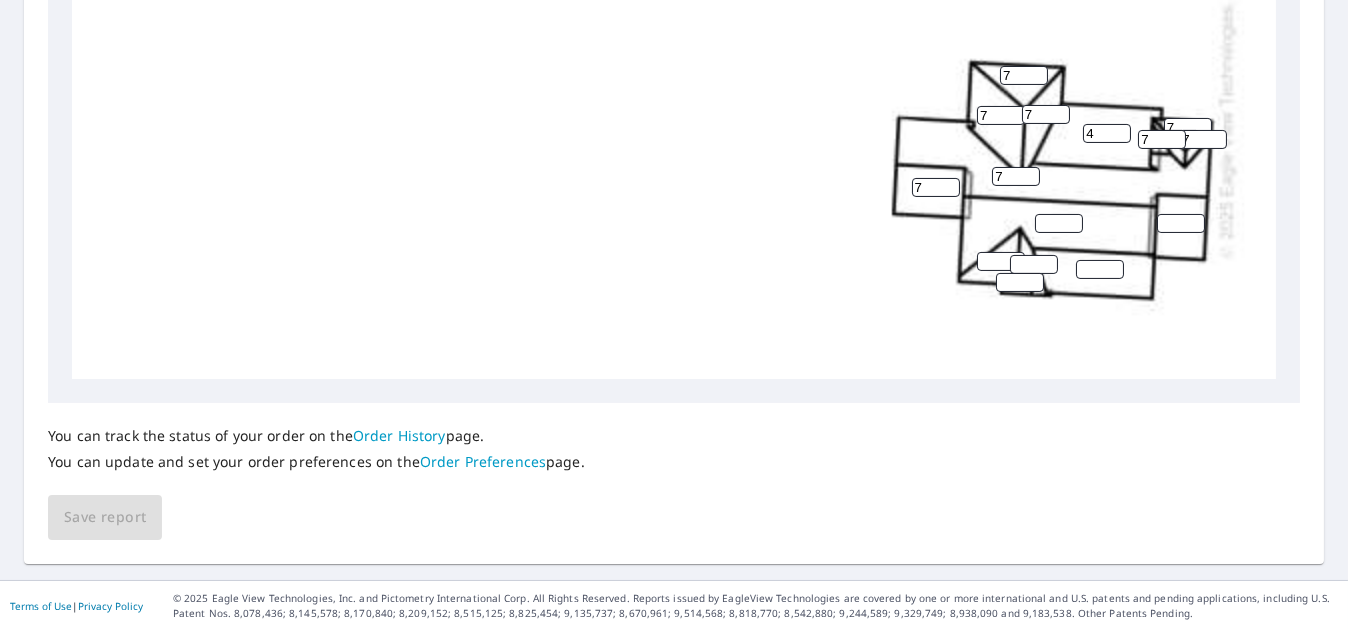 click at bounding box center [1059, 223] 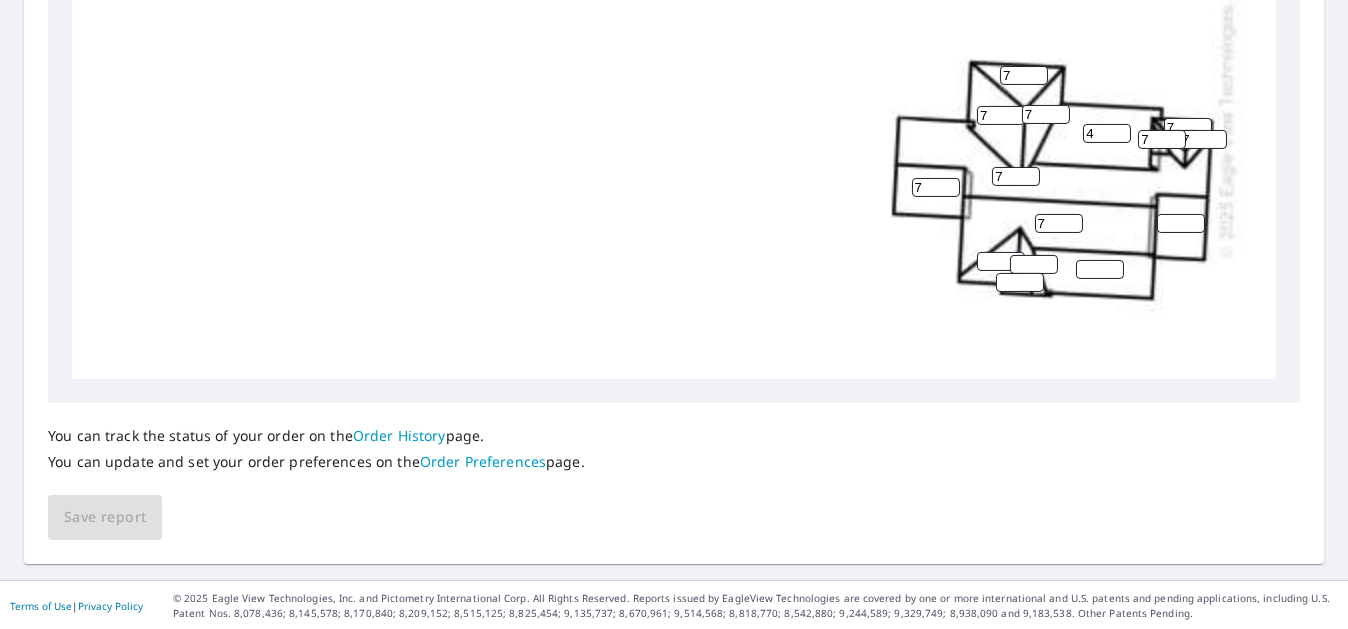 type on "7" 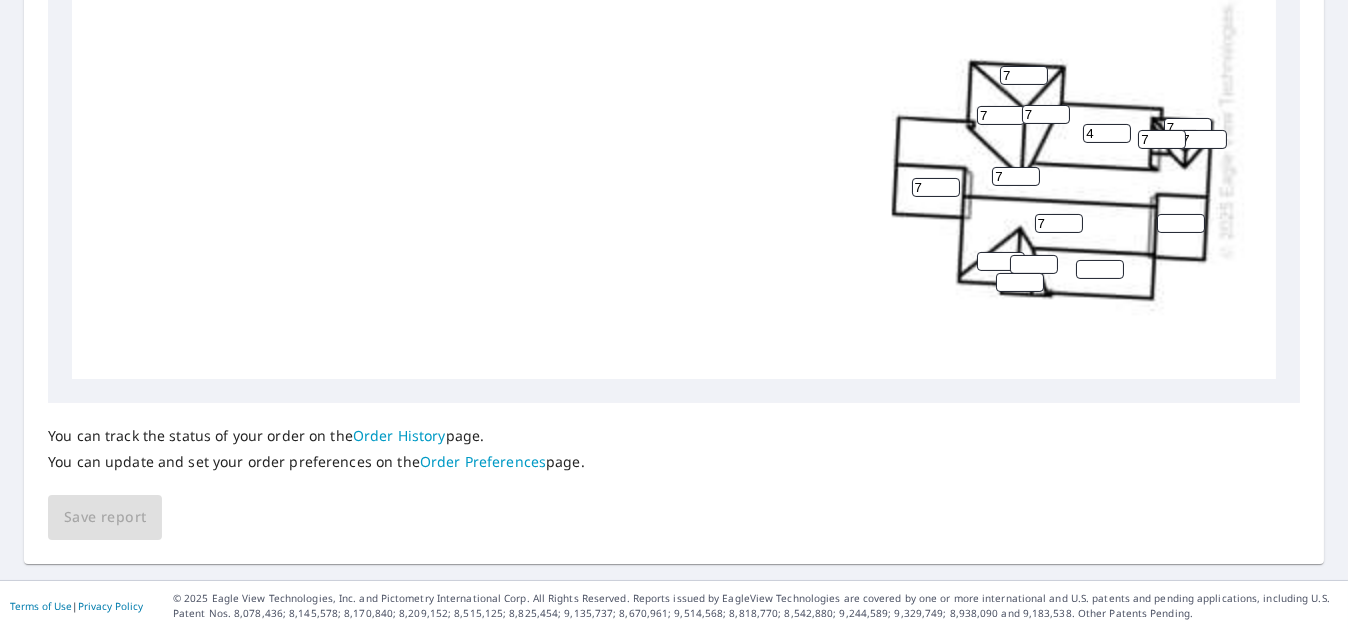 click at bounding box center (1181, 223) 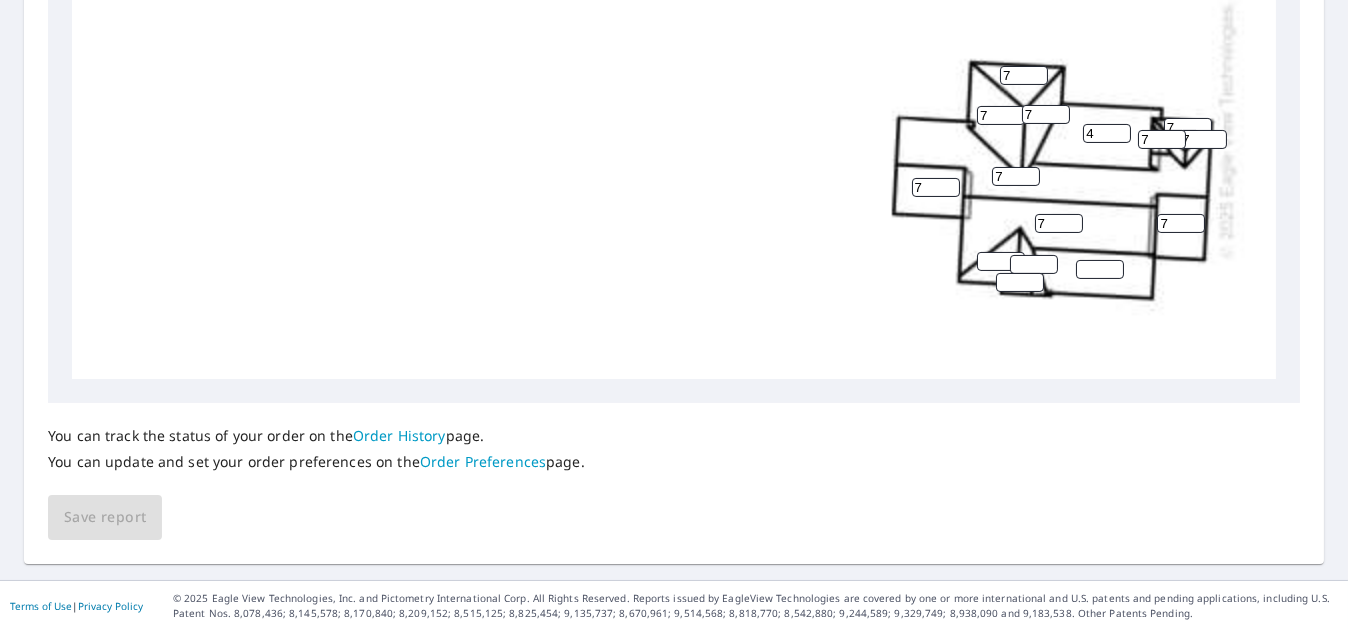 type on "7" 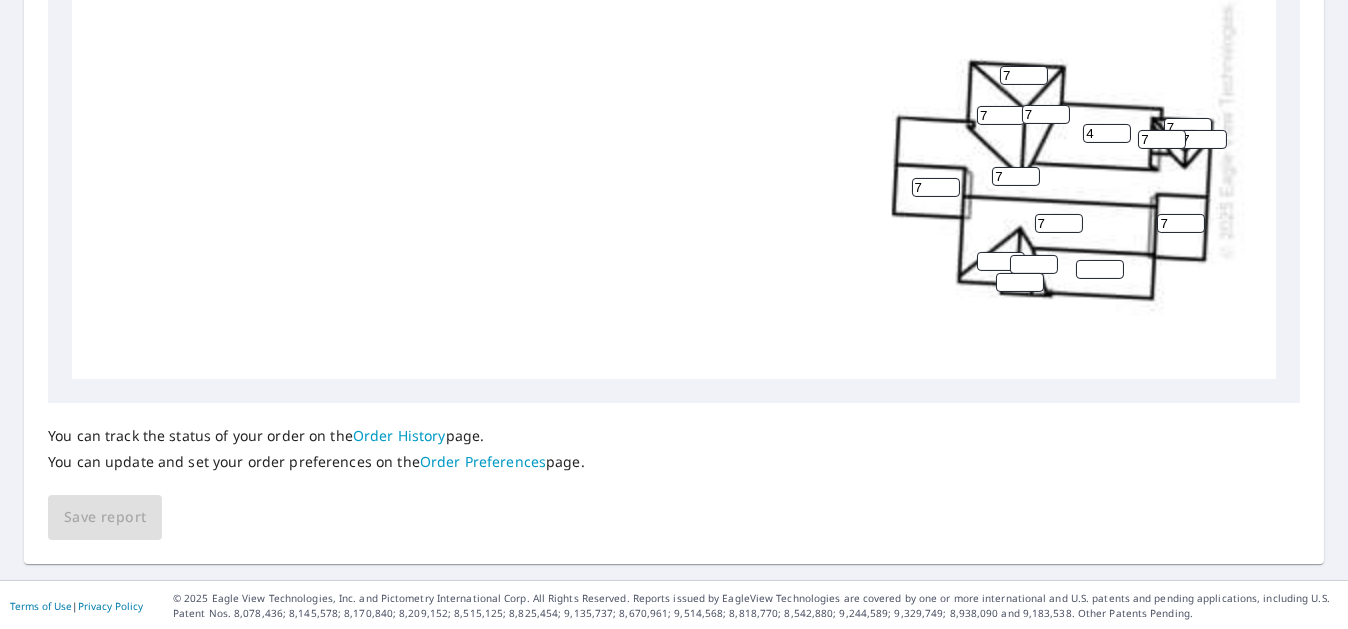 click at bounding box center [1001, 261] 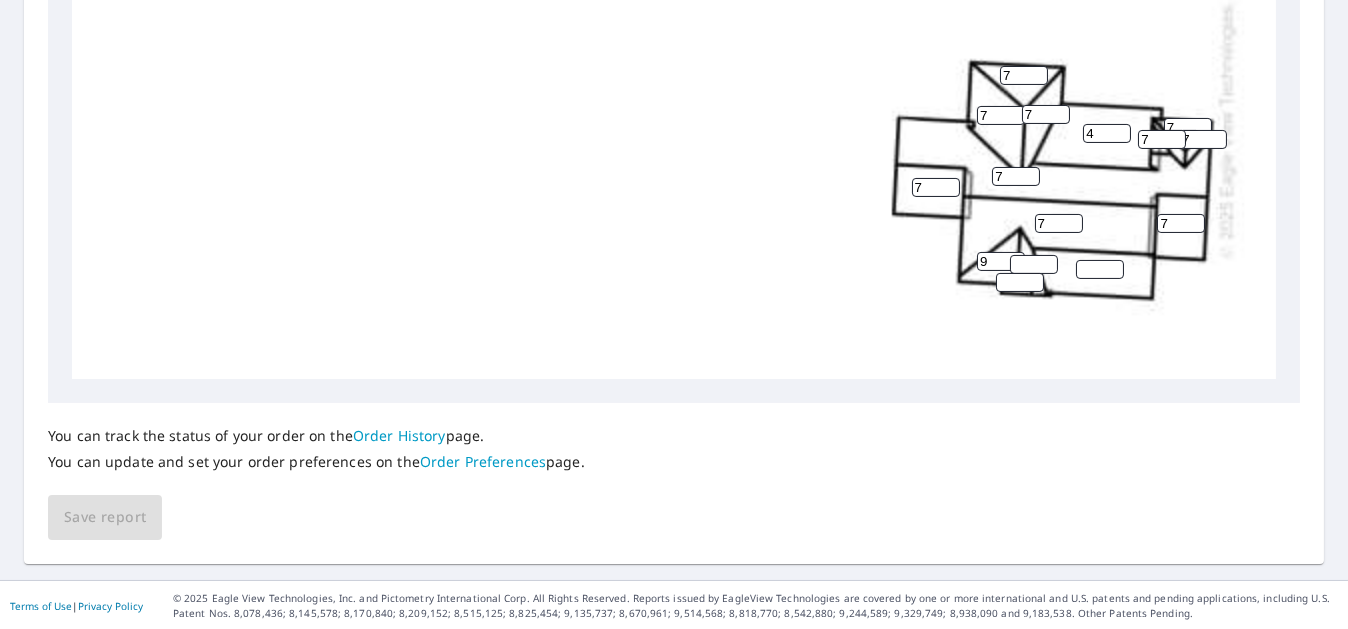 type on "9" 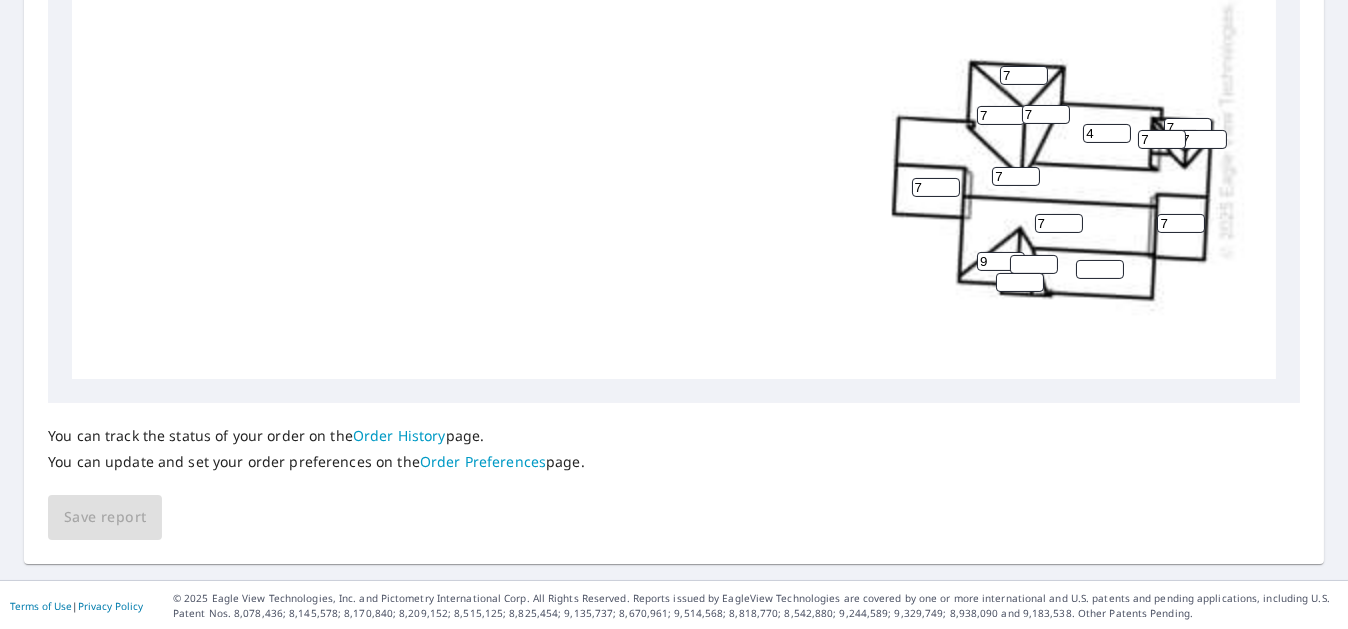 click at bounding box center (1034, 264) 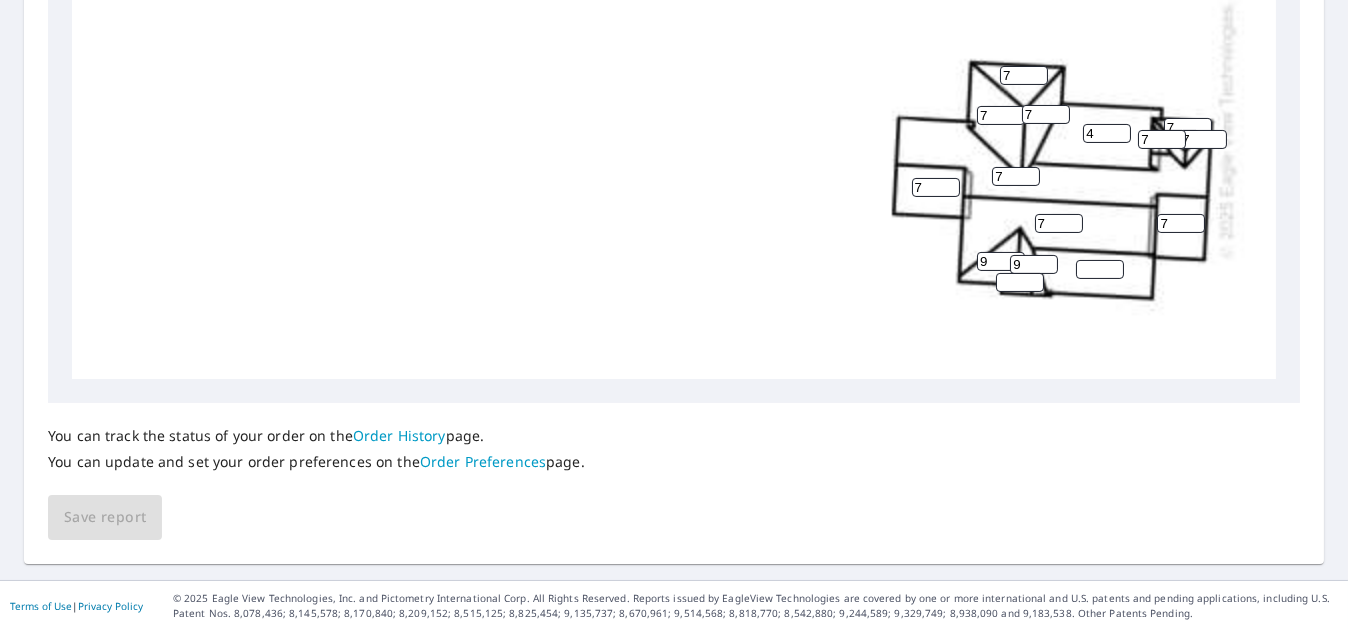 type on "9" 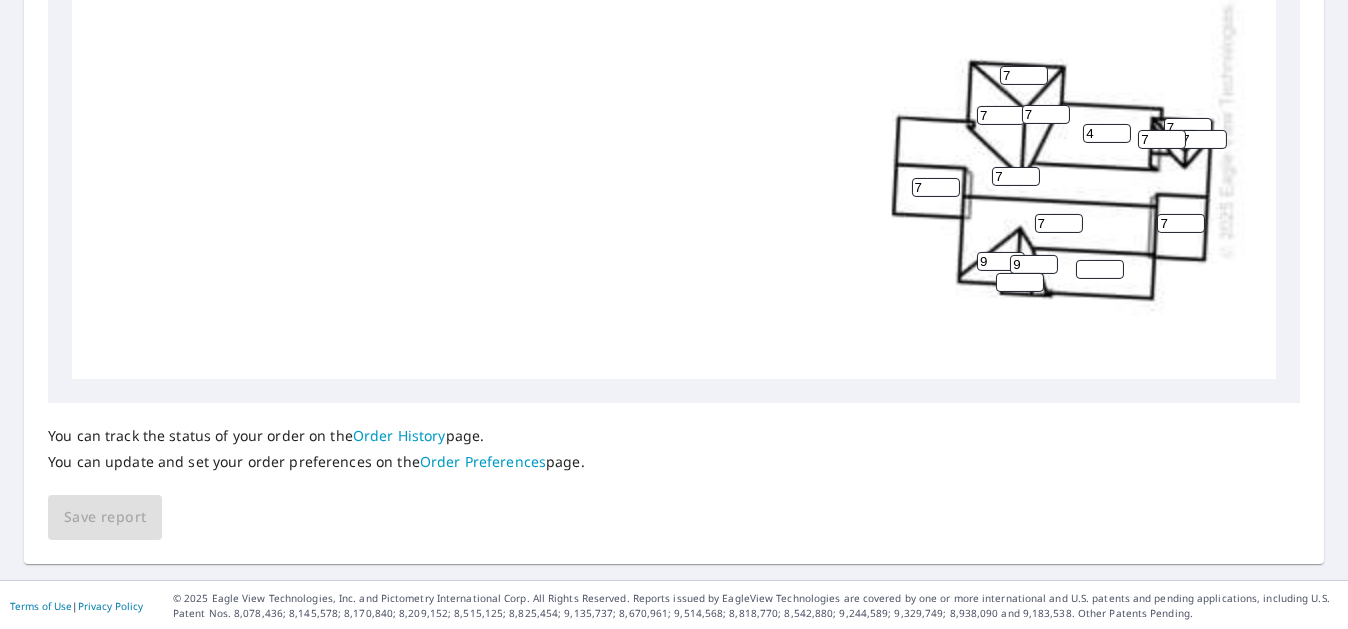 click at bounding box center [1020, 282] 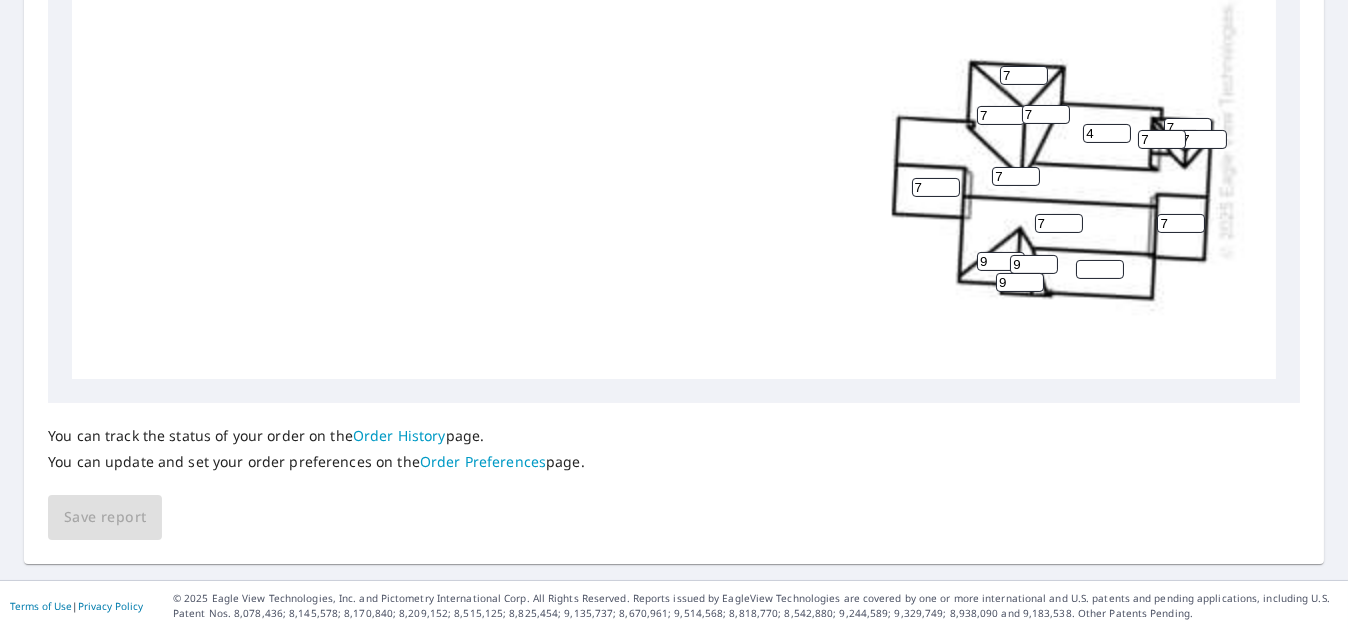 type on "9" 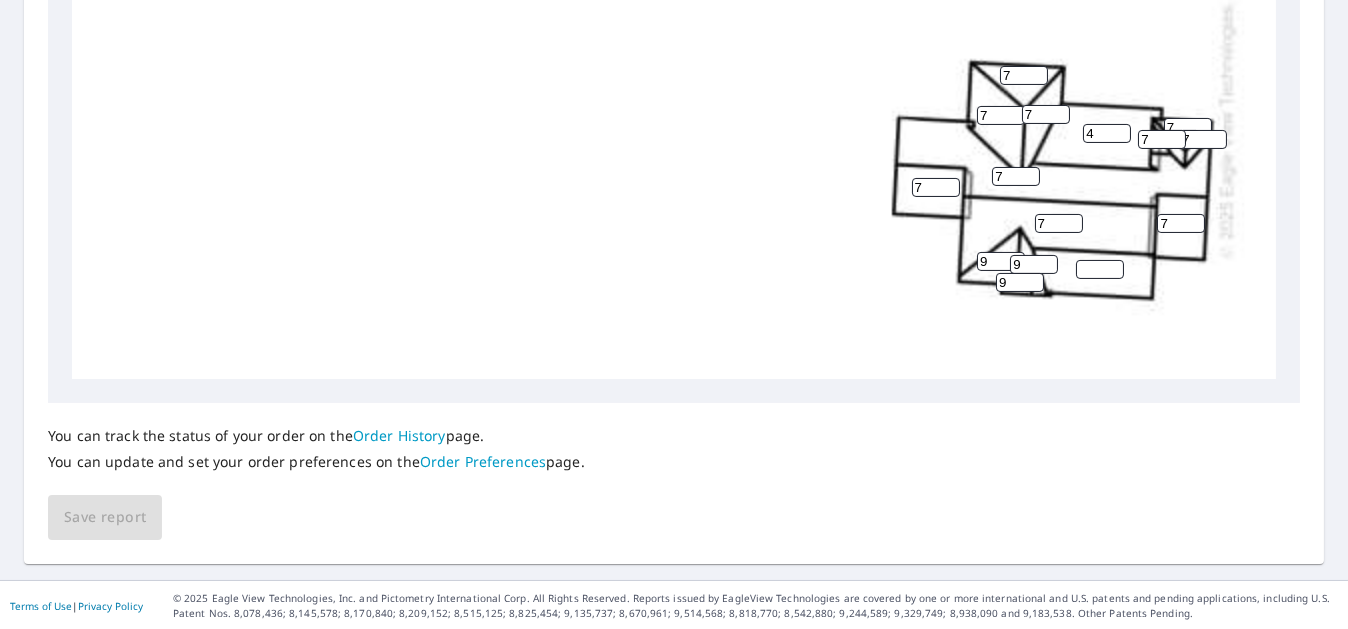 click at bounding box center [1100, 269] 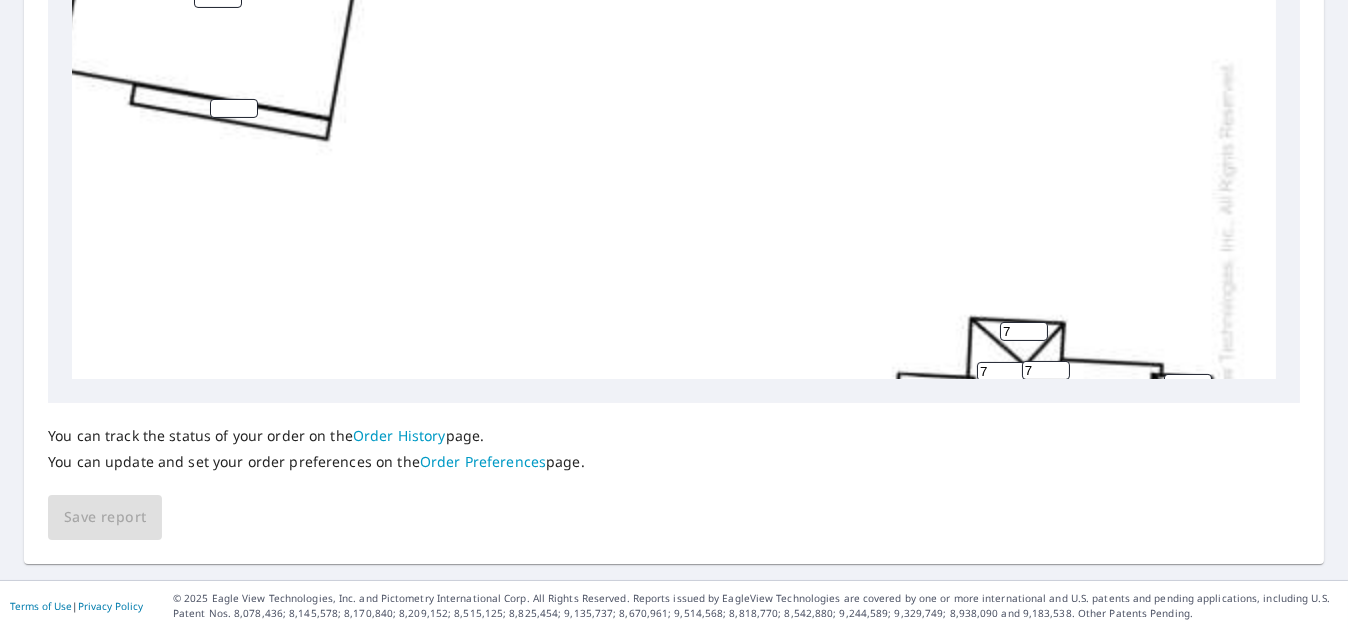 scroll, scrollTop: 47, scrollLeft: 105, axis: both 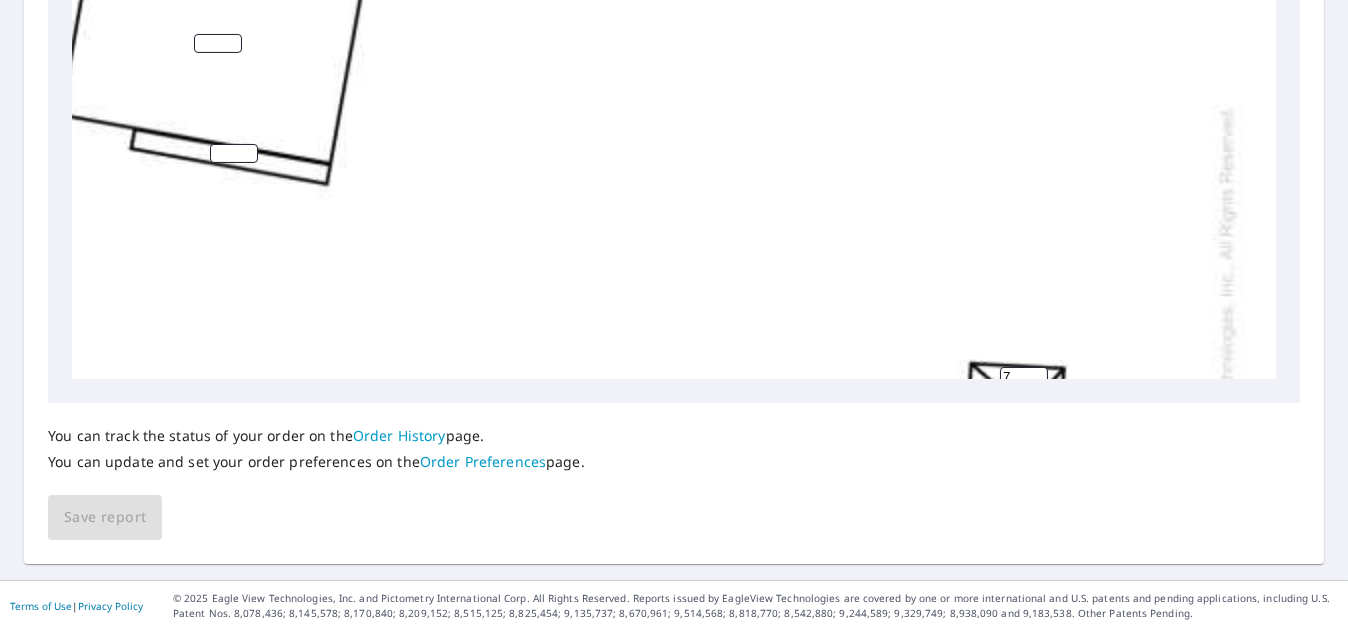 type on "4" 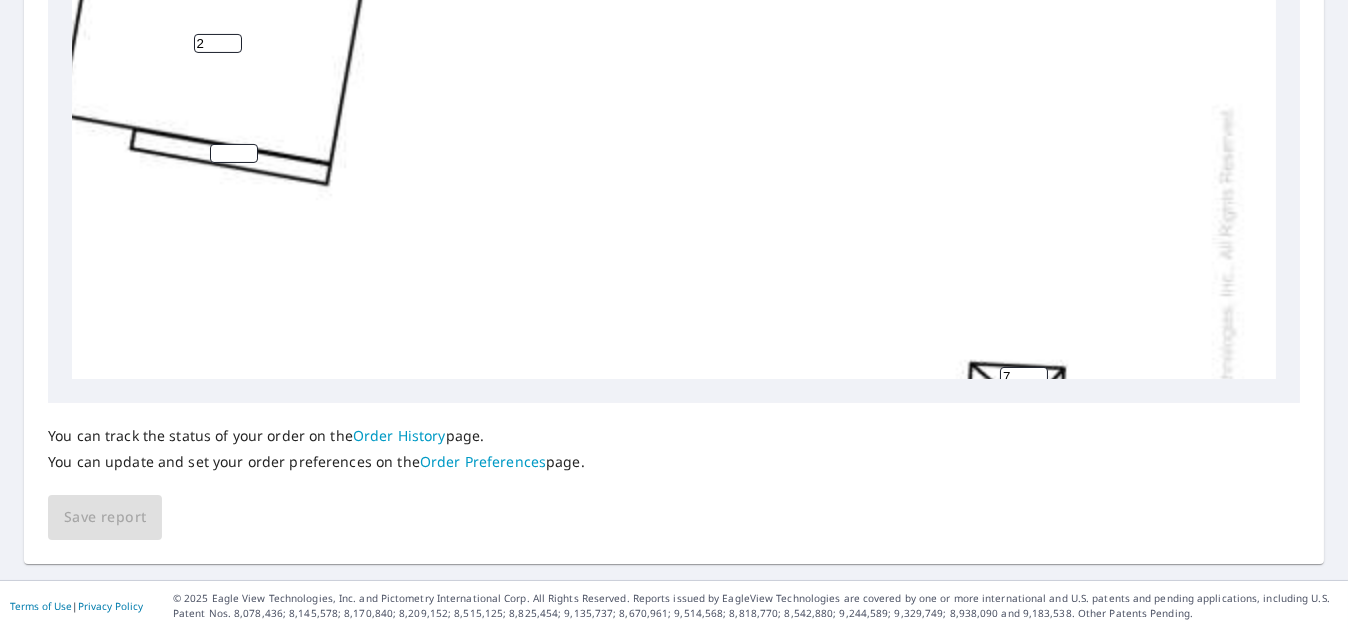 type on "2" 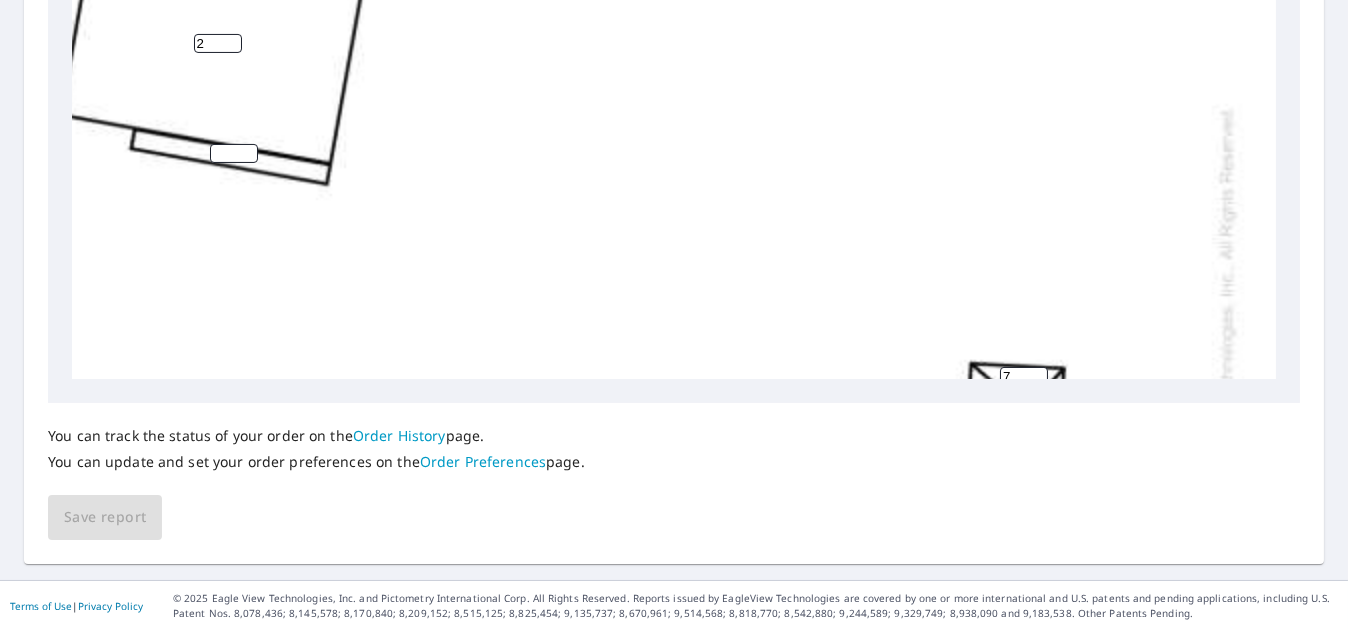 click at bounding box center [234, 153] 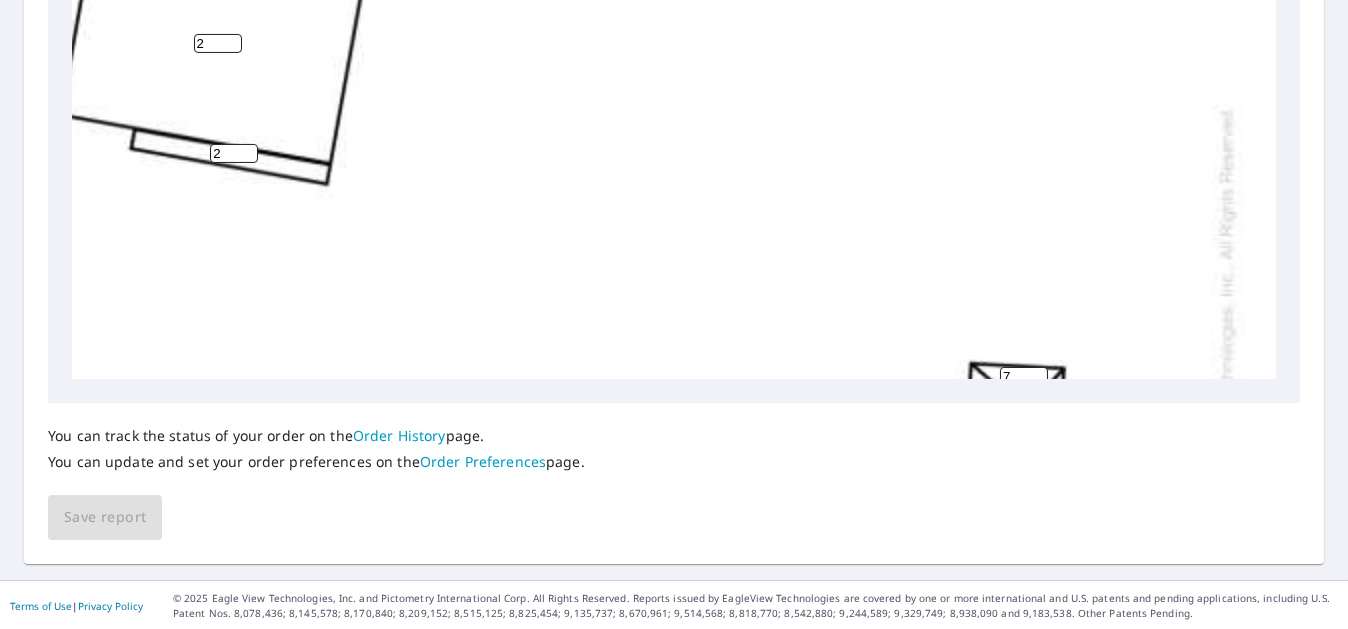 type on "2" 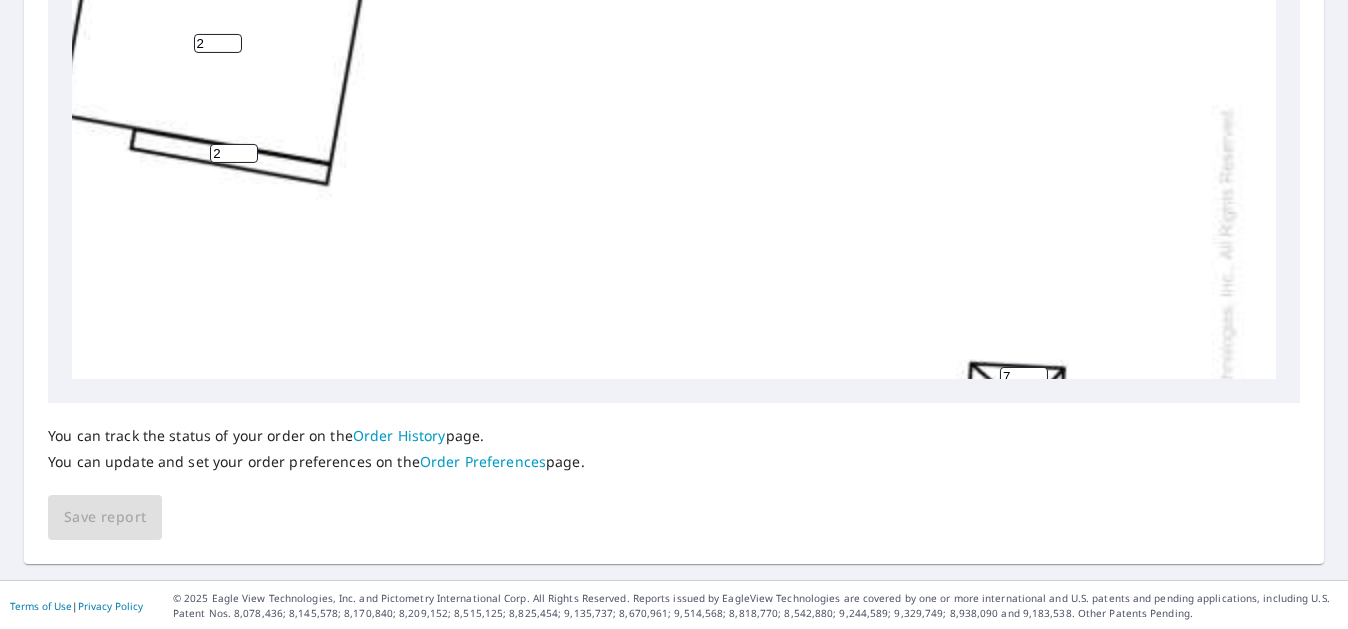 click on "2 7 7 4 4 2 7 7 7 7 7 9 9 7 7 9 7" at bounding box center [636, 332] 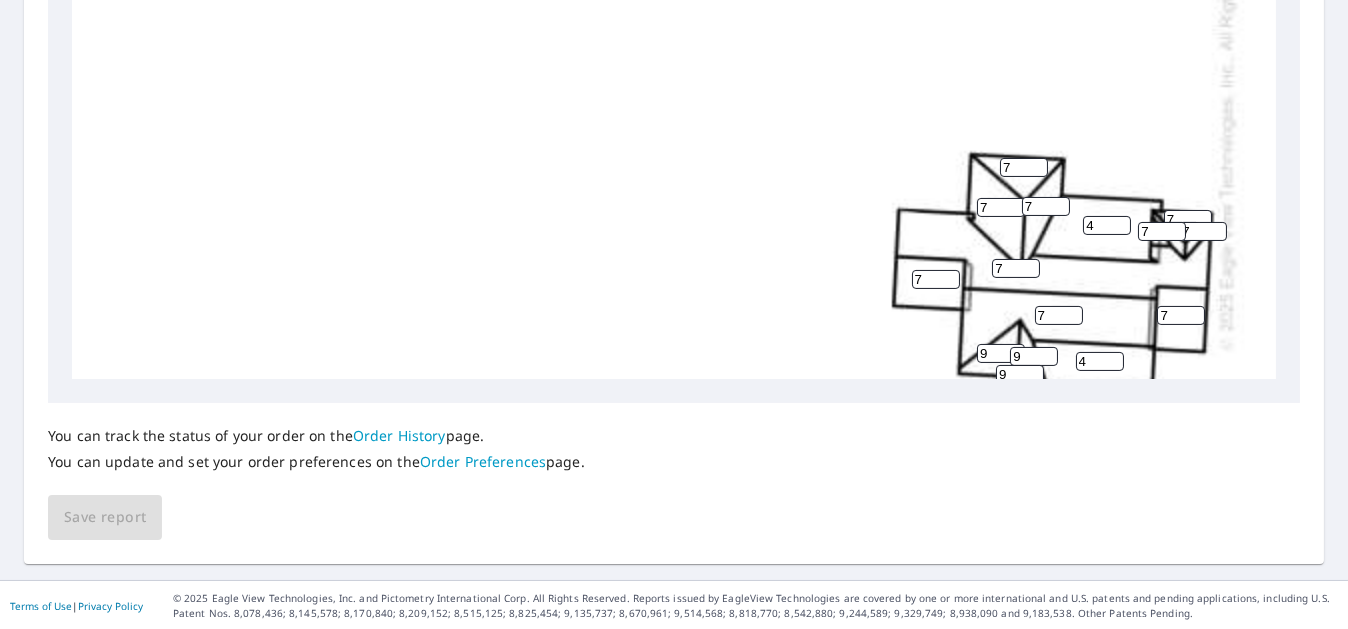 scroll, scrollTop: 0, scrollLeft: 105, axis: horizontal 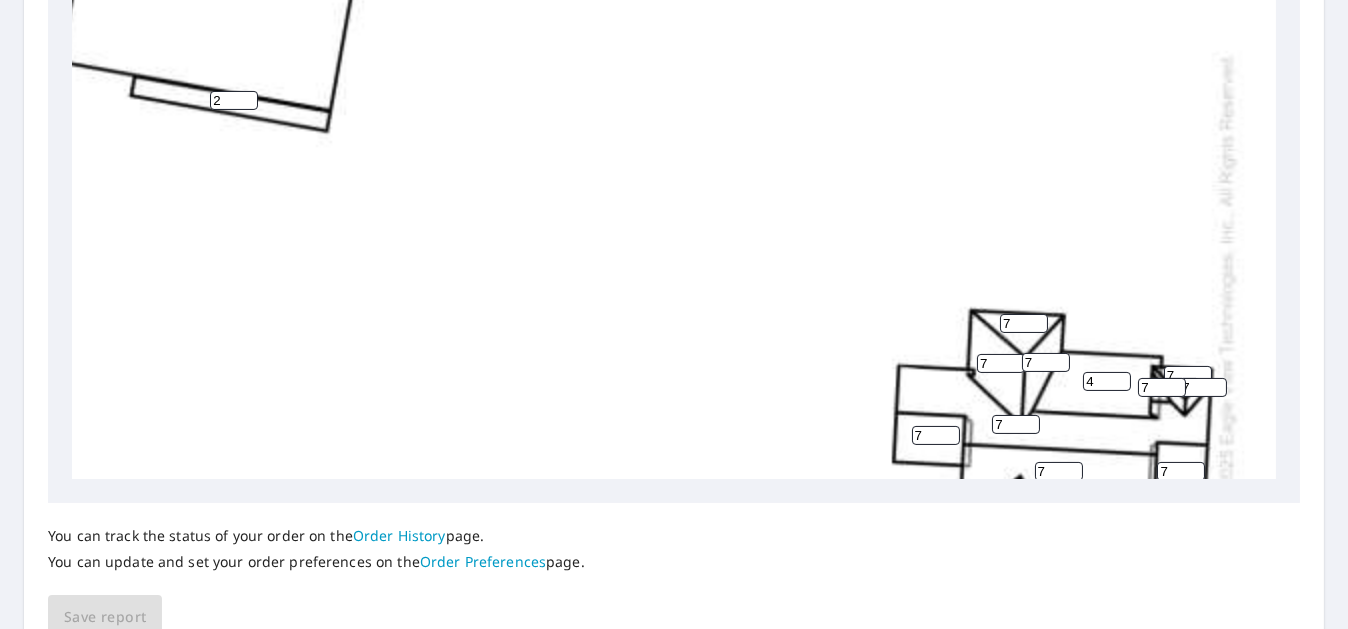 click on "You can track the status of your order on the  Order History  page. You can update and set your order preferences on the  Order Preferences  page. Save report" at bounding box center [674, 571] 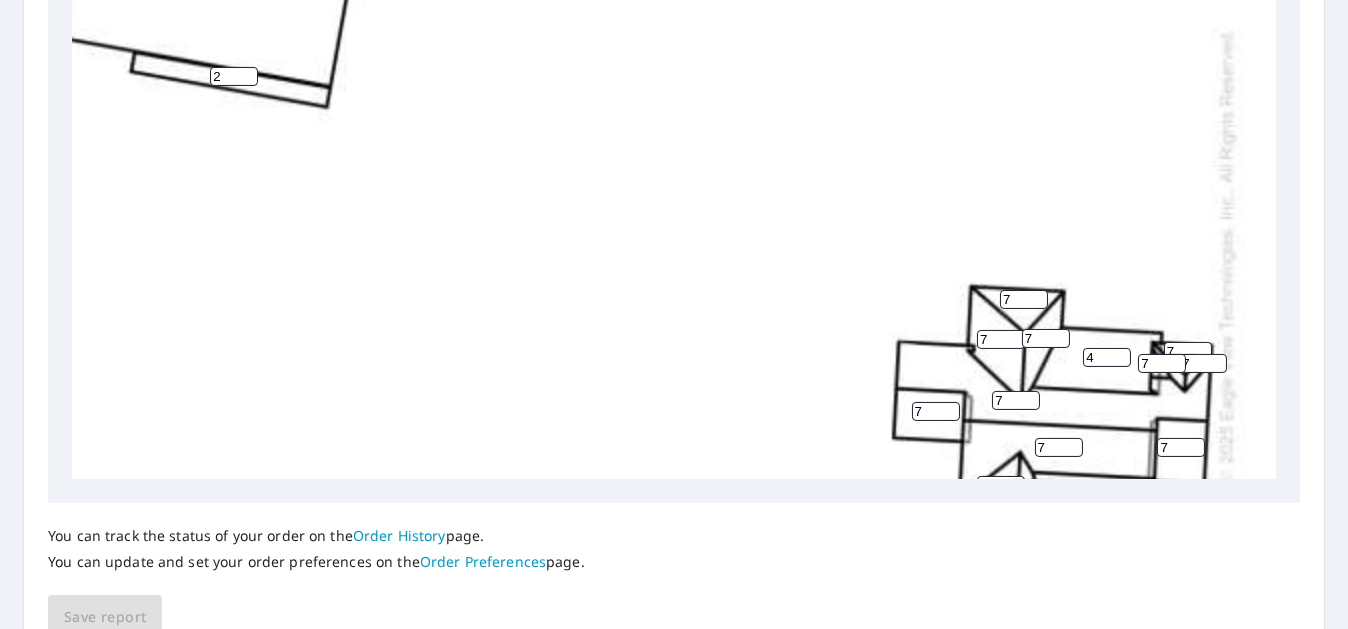 scroll, scrollTop: 0, scrollLeft: 105, axis: horizontal 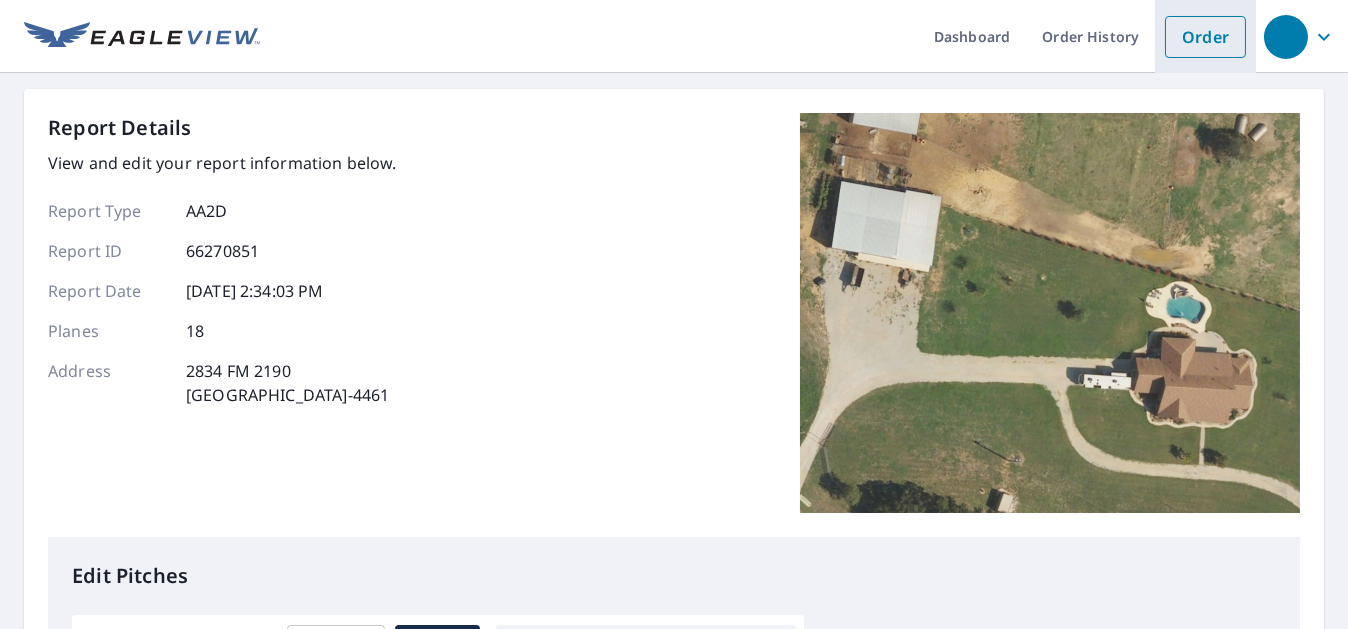 click on "Order" at bounding box center [1205, 37] 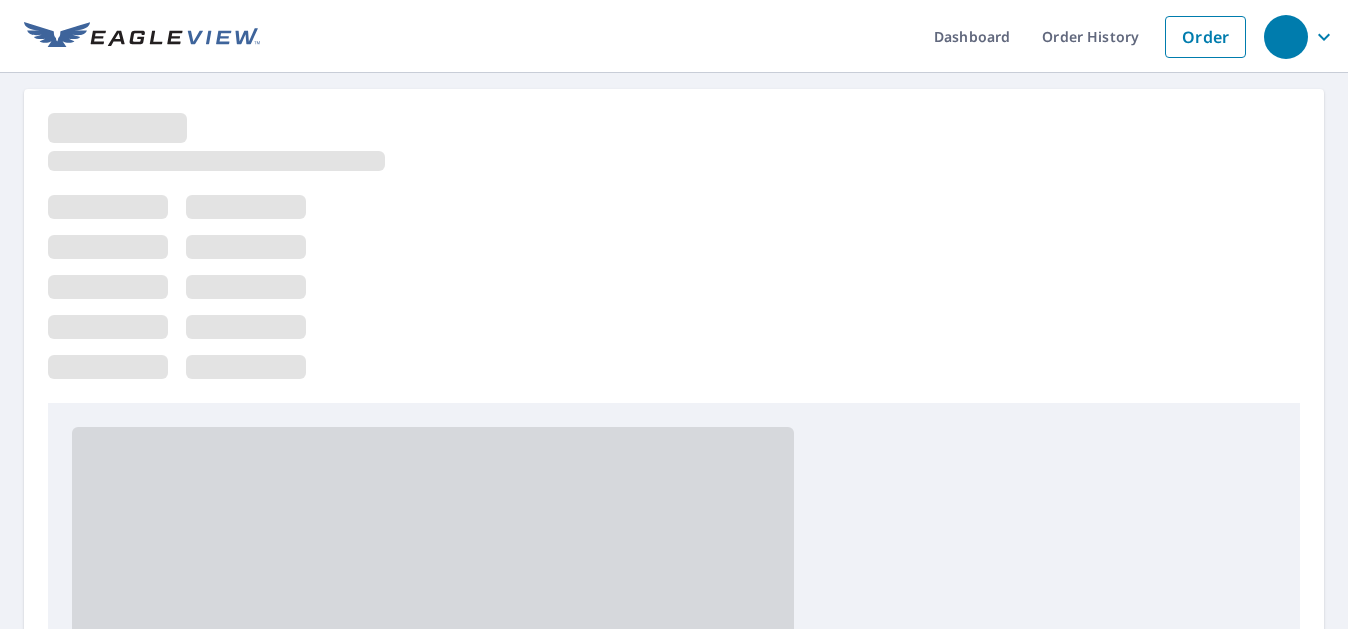 scroll, scrollTop: 0, scrollLeft: 0, axis: both 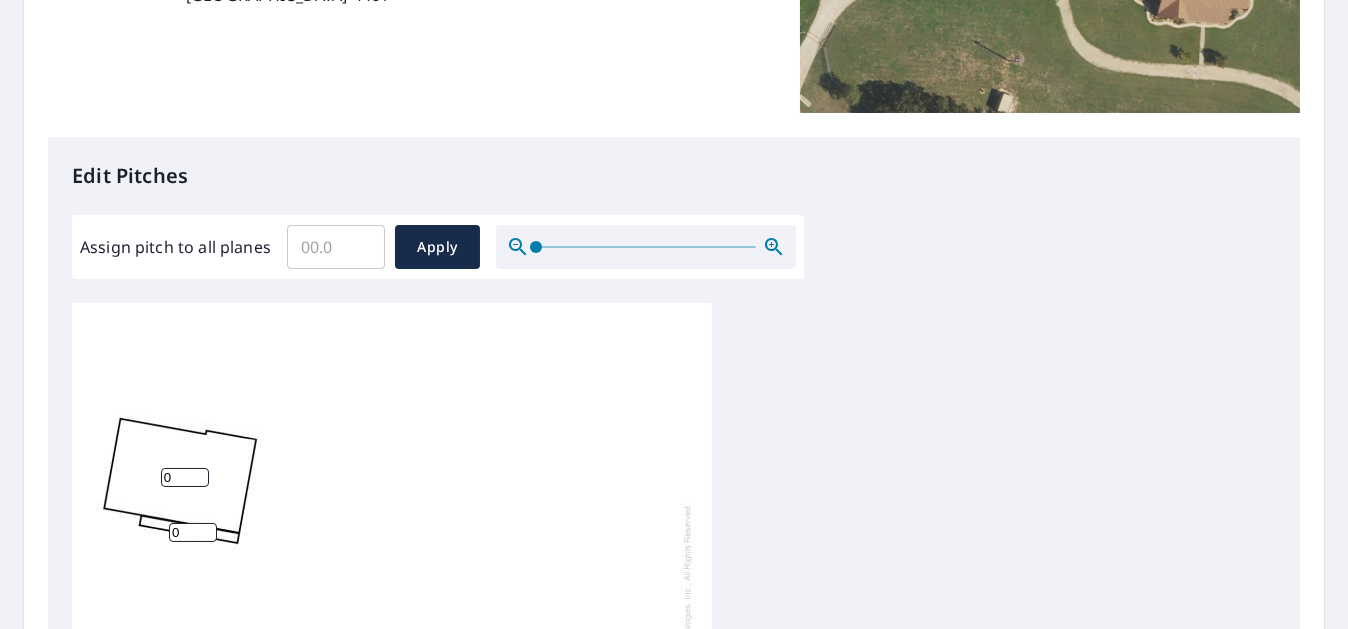 click on "0" at bounding box center [185, 477] 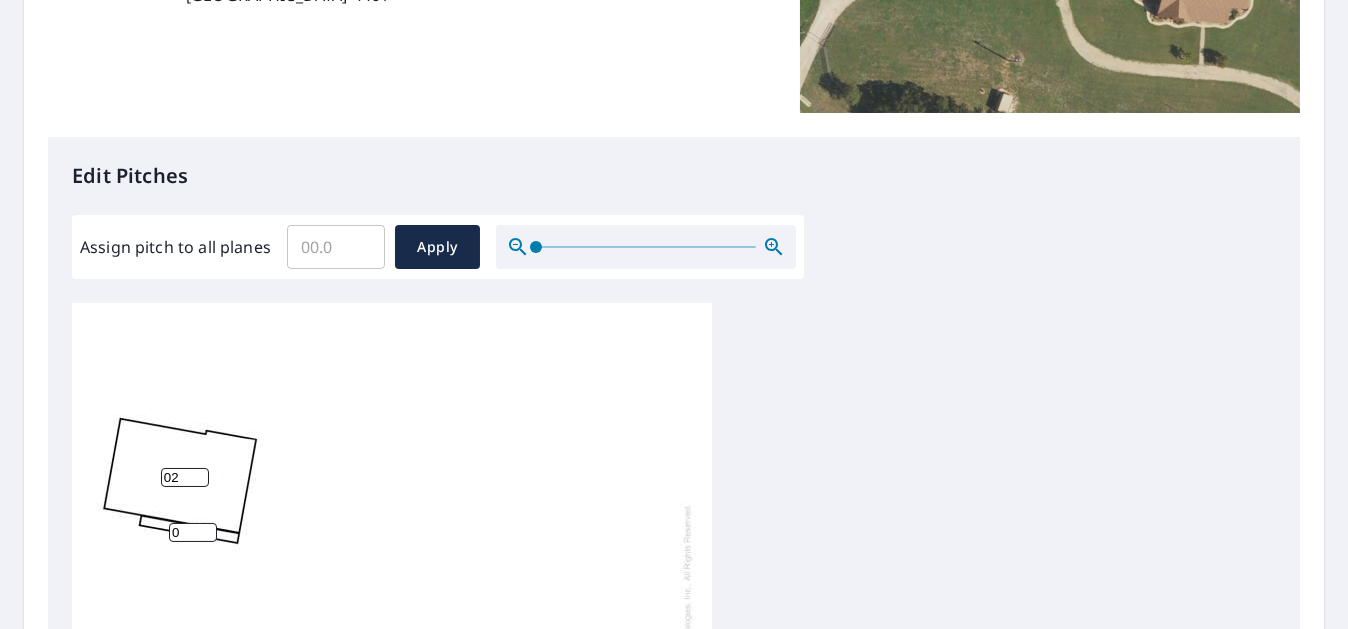 type on "0" 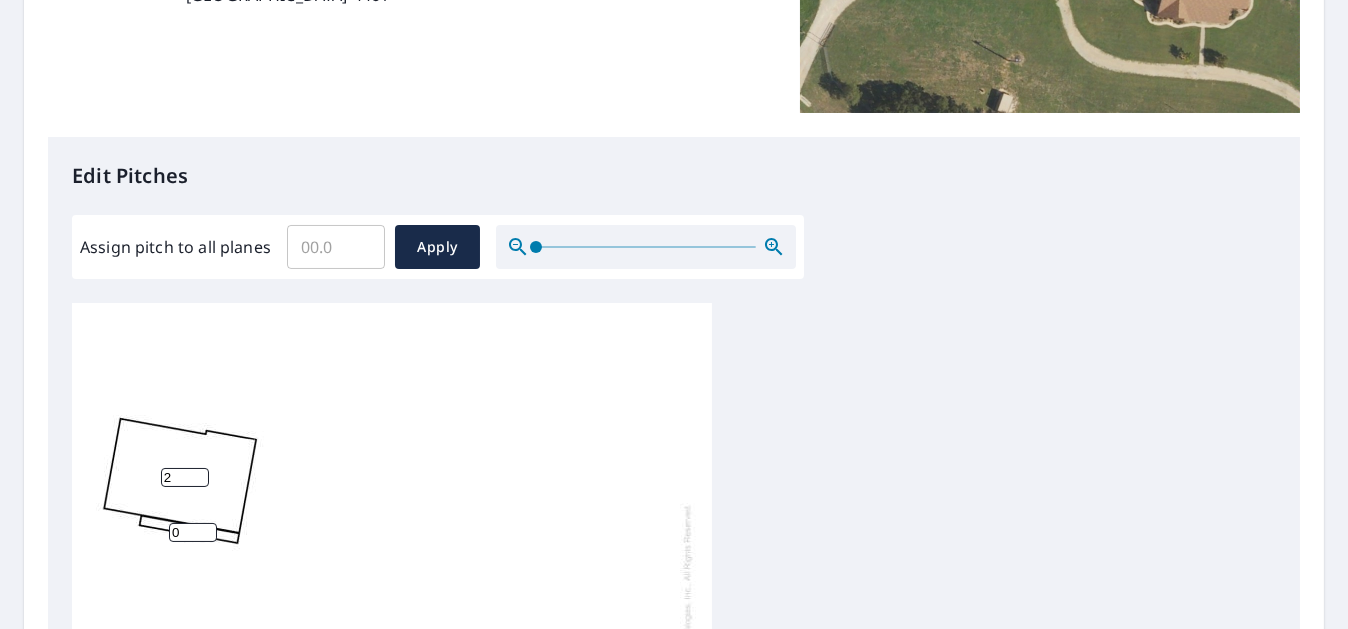 type on "2" 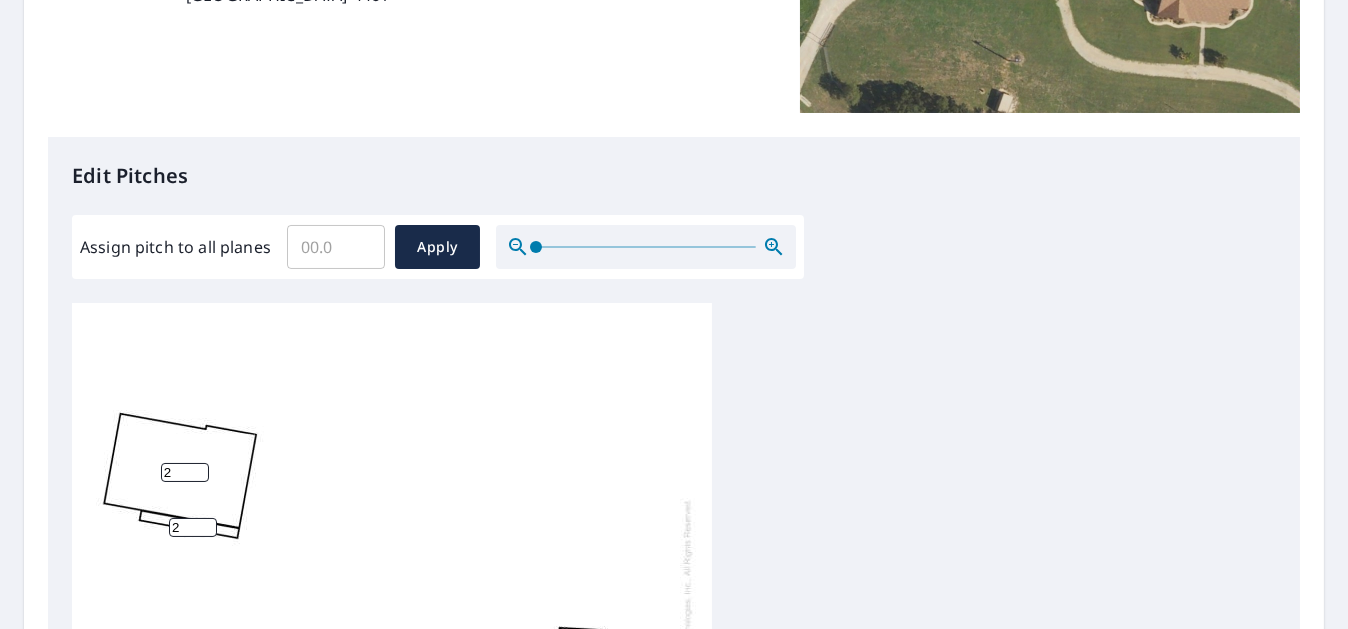 scroll, scrollTop: 19, scrollLeft: 0, axis: vertical 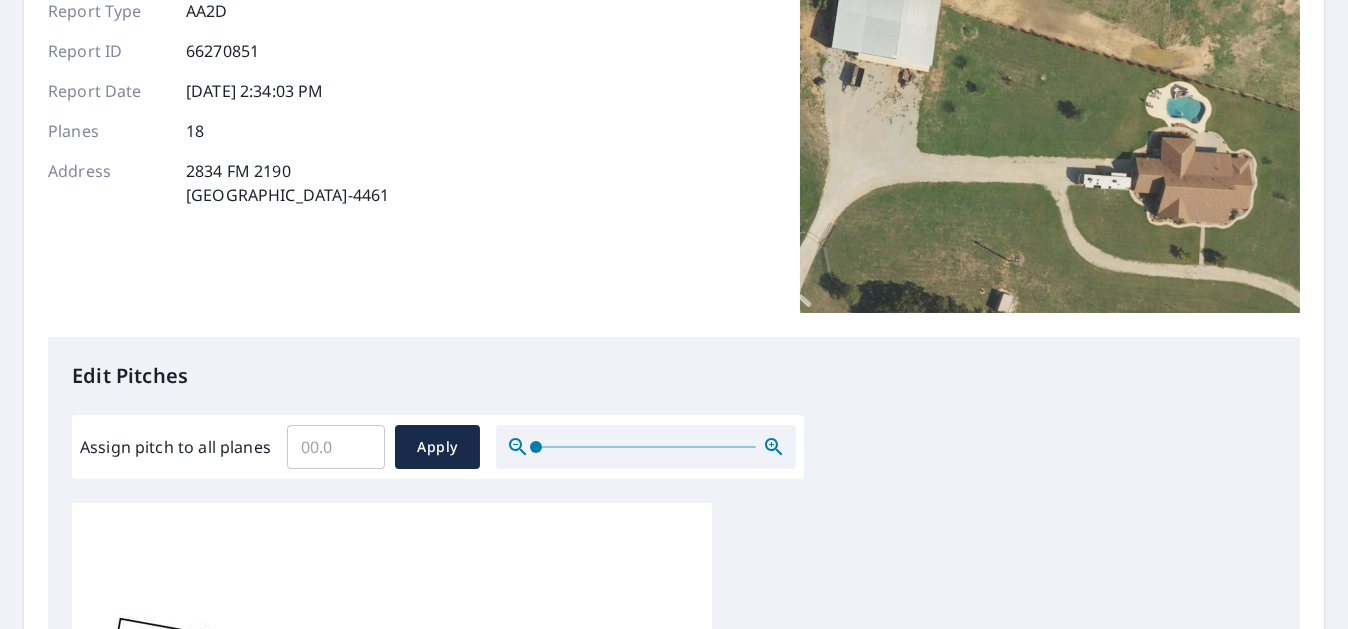 type on "2" 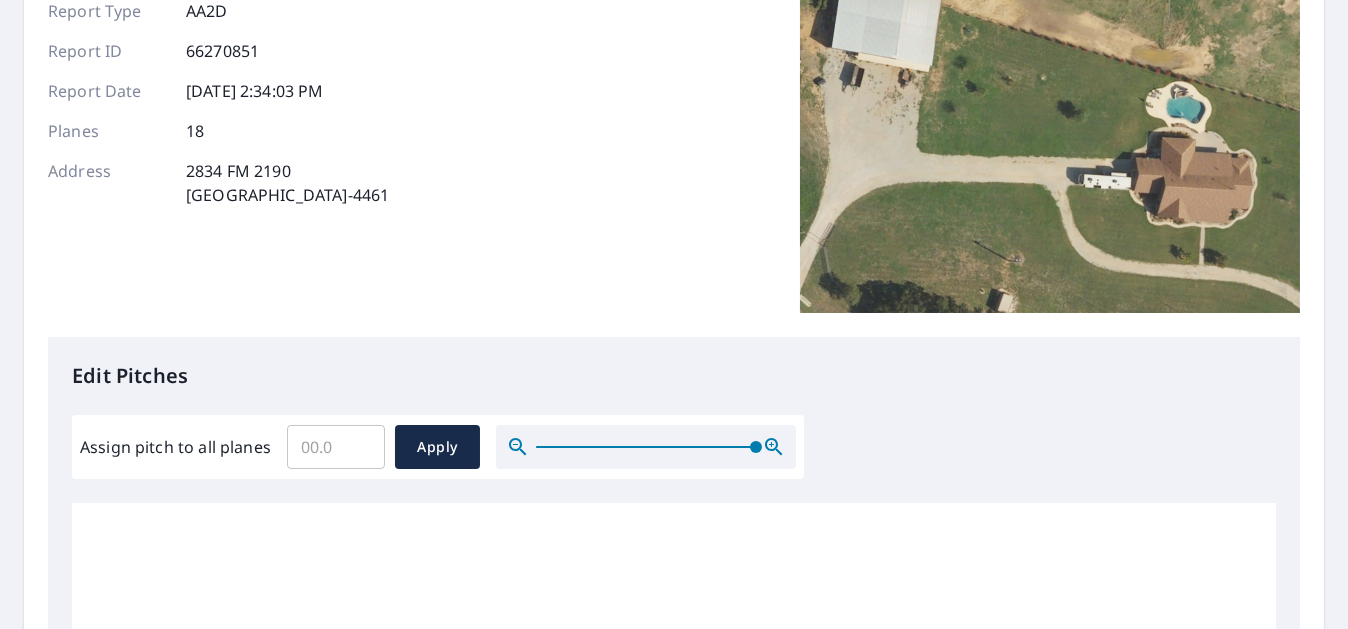 click at bounding box center (646, 447) 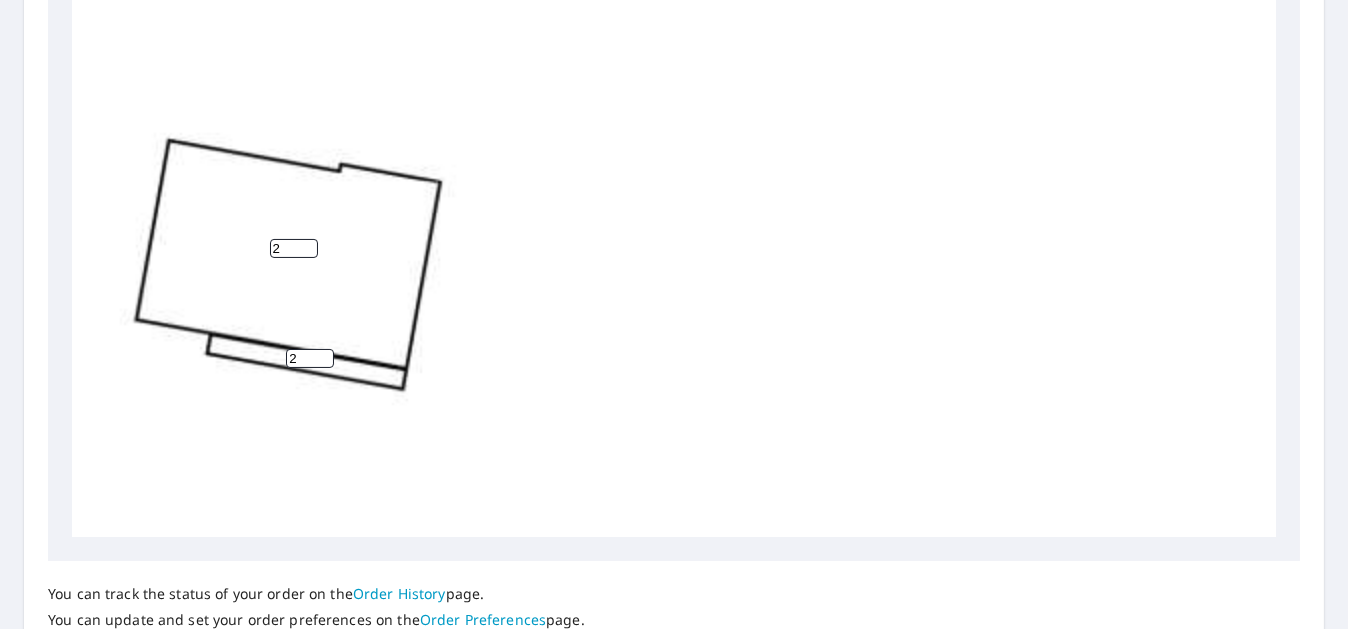 scroll, scrollTop: 800, scrollLeft: 0, axis: vertical 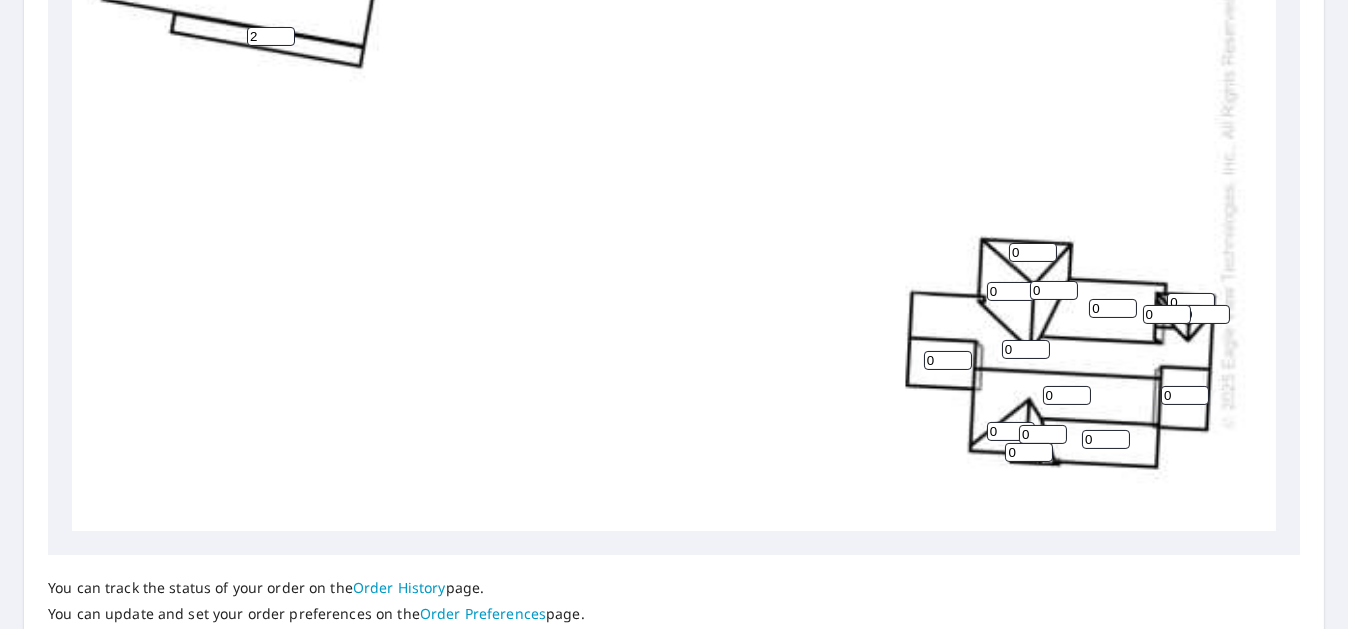 click on "0" at bounding box center (1033, 252) 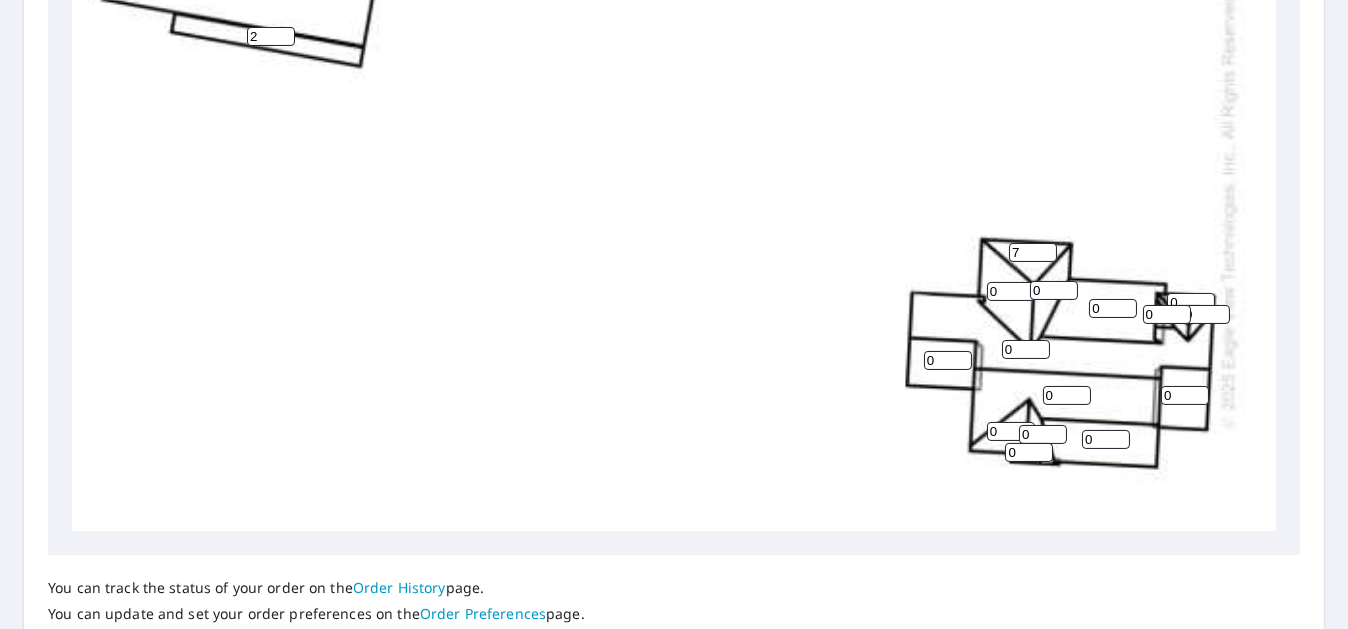 type on "7" 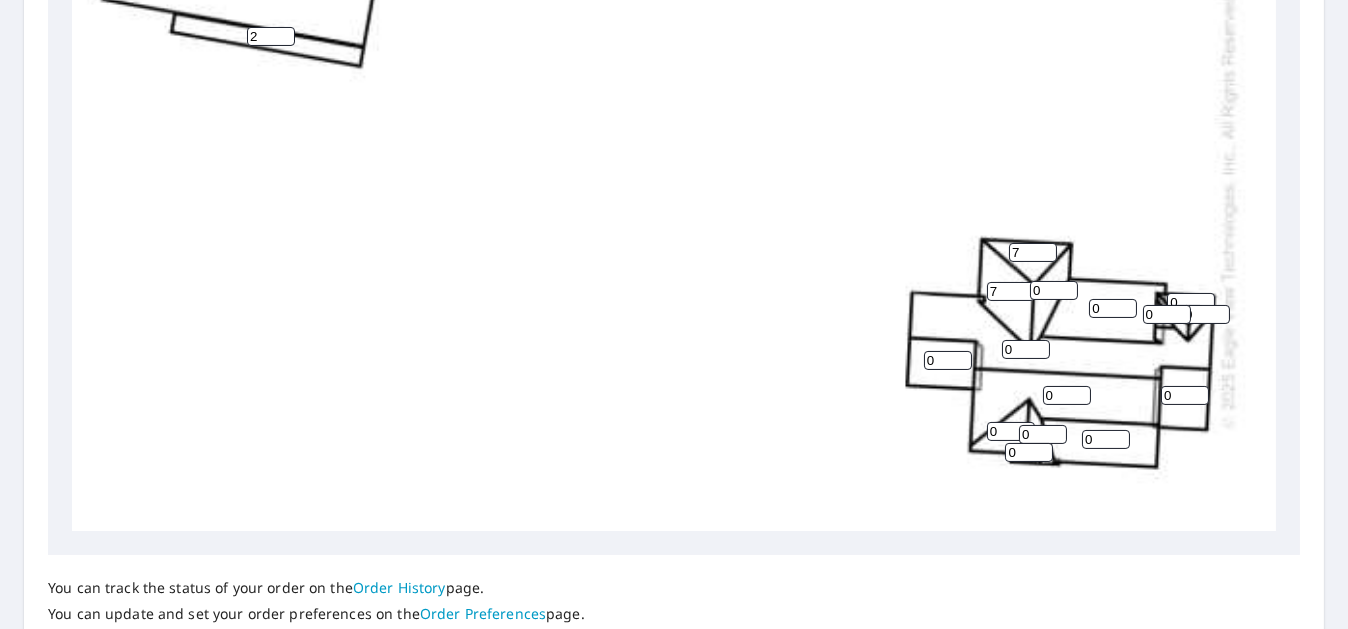type on "7" 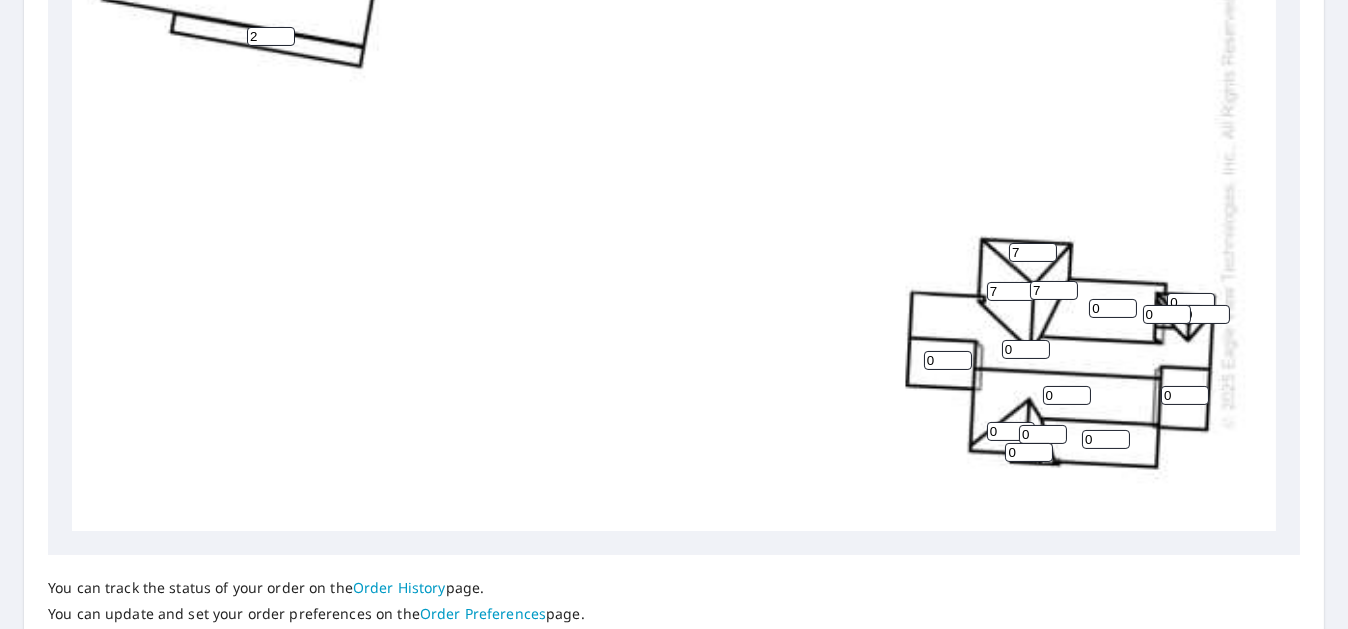 type on "7" 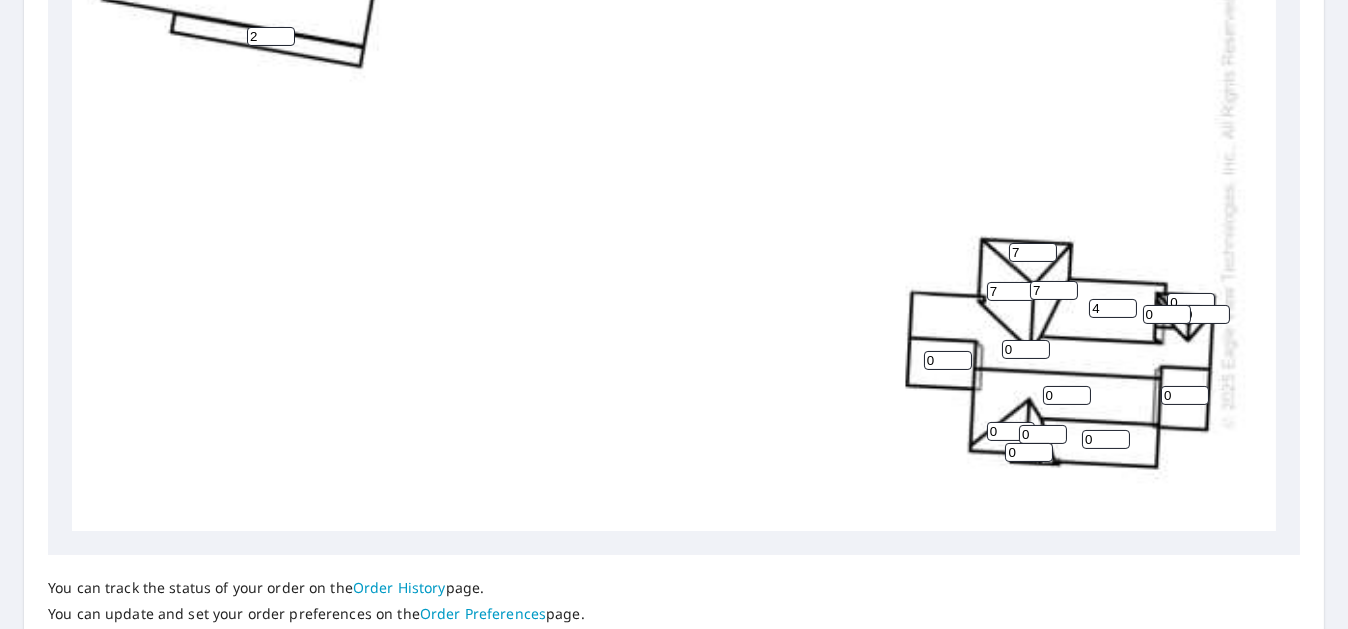 type on "4" 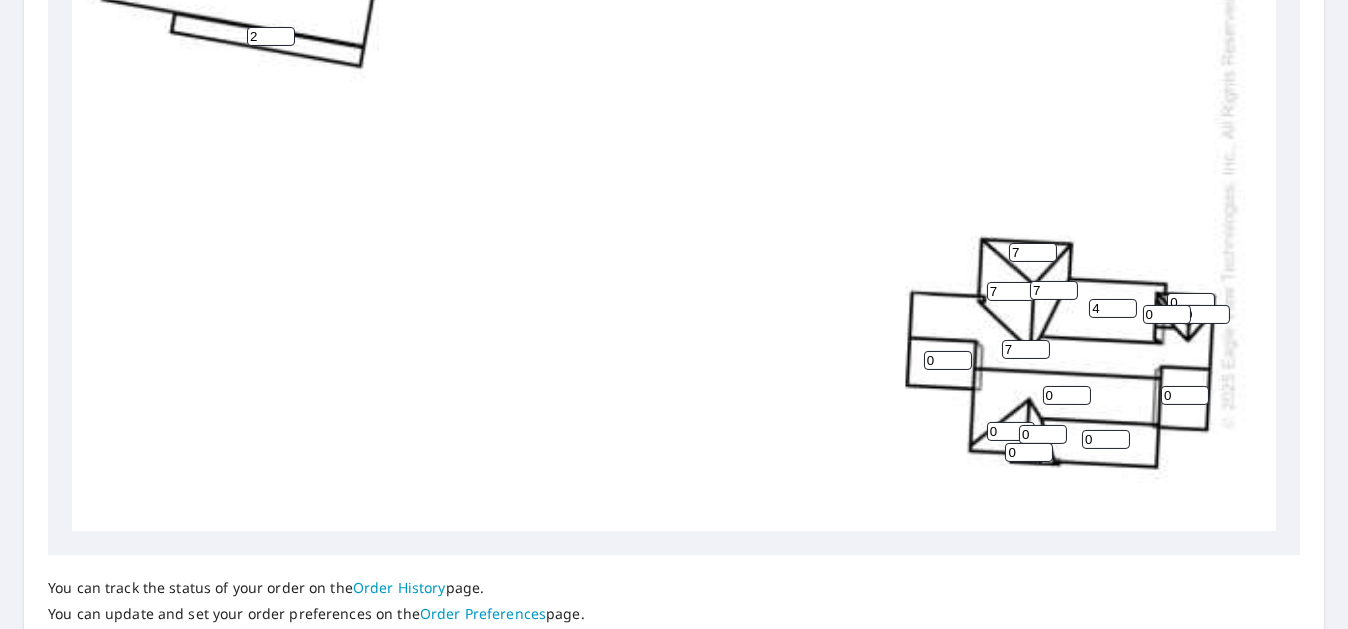 type on "7" 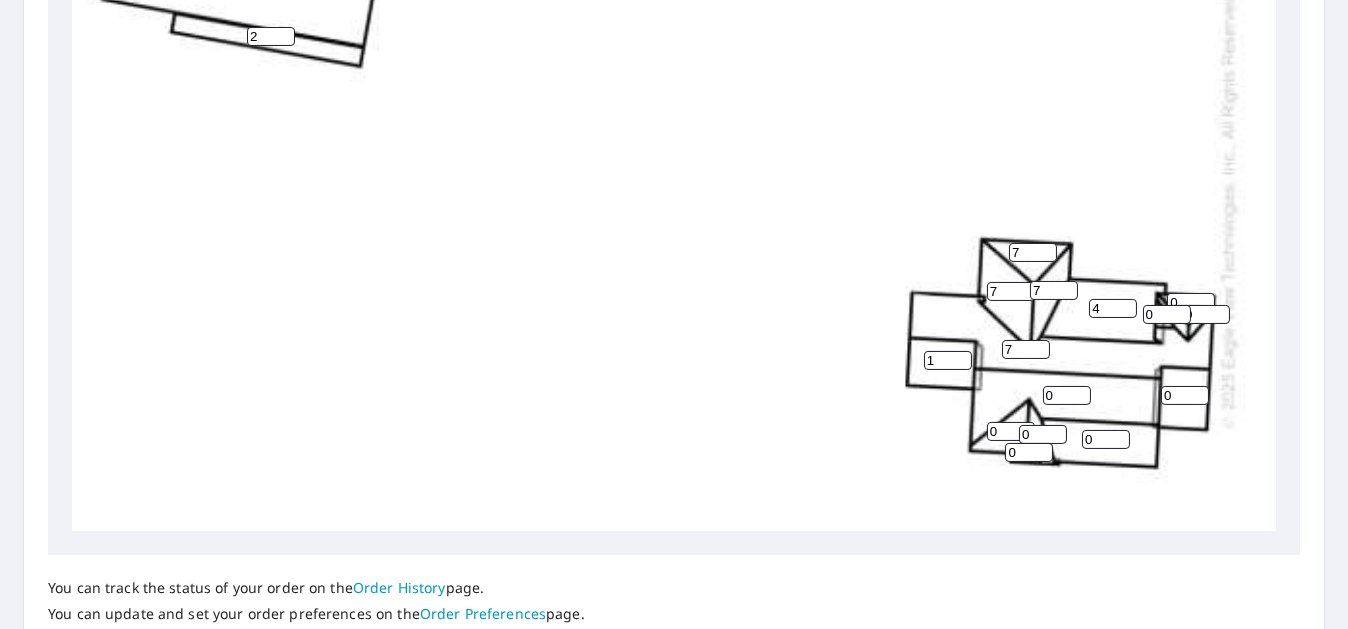 type on "1" 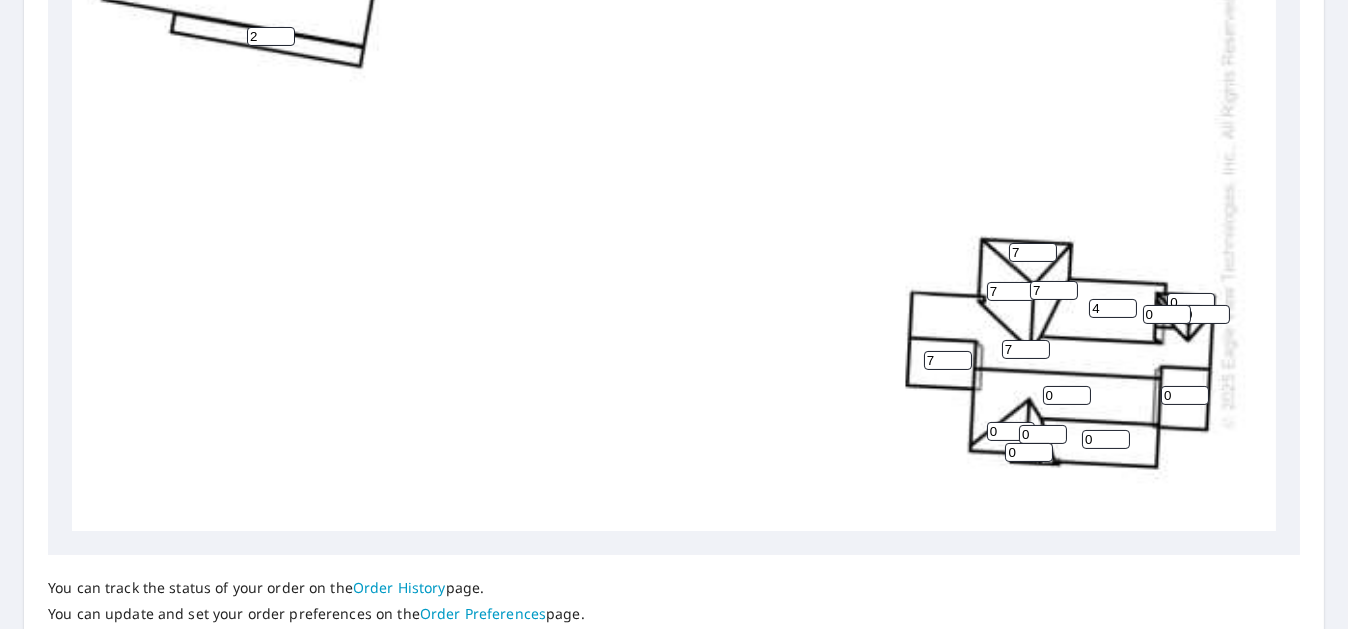 type on "7" 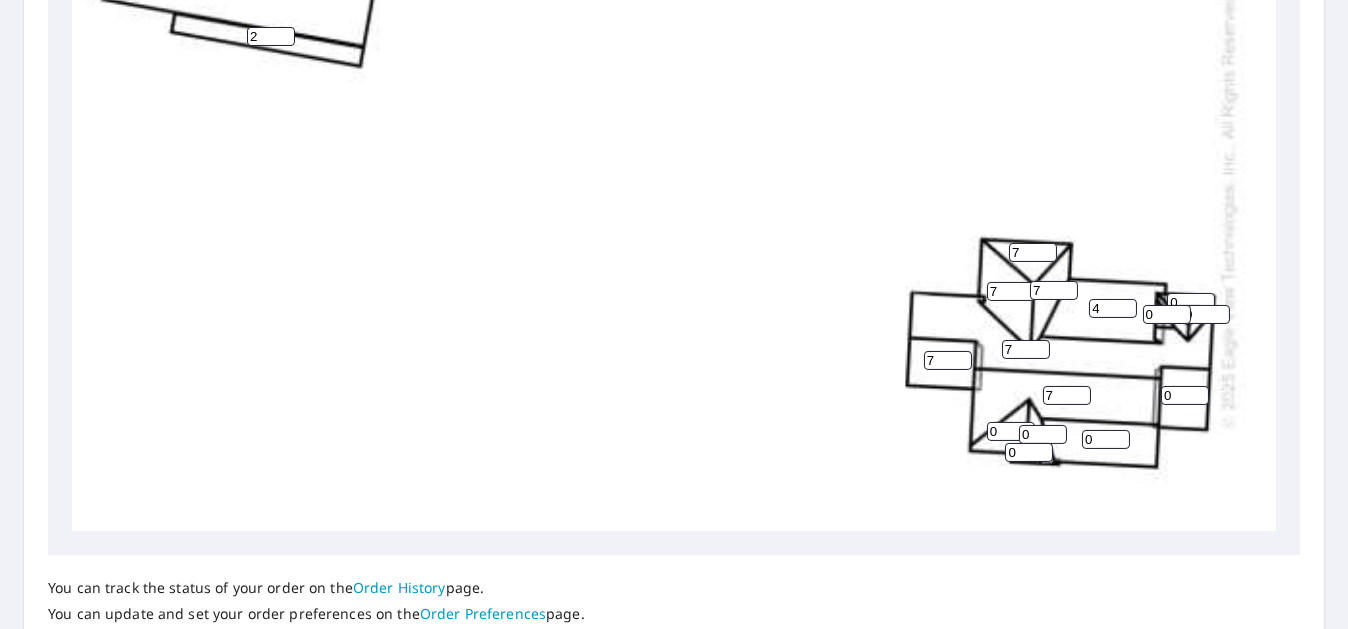 type on "7" 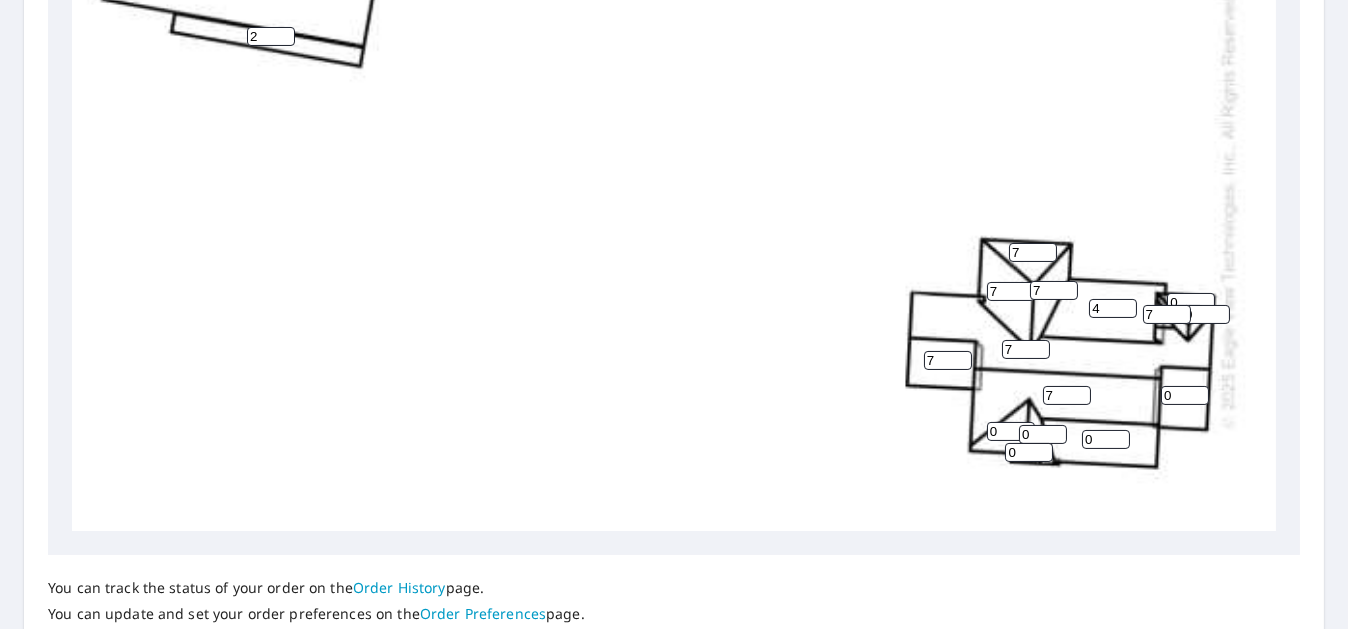 type on "7" 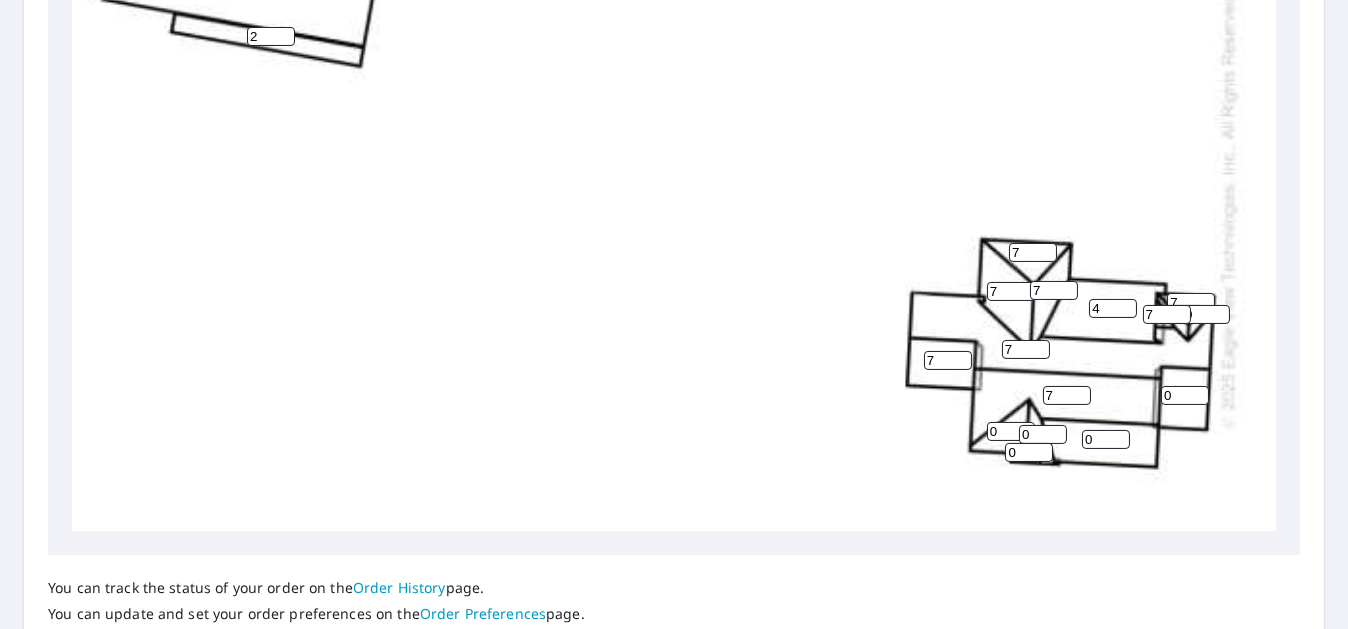 type on "7" 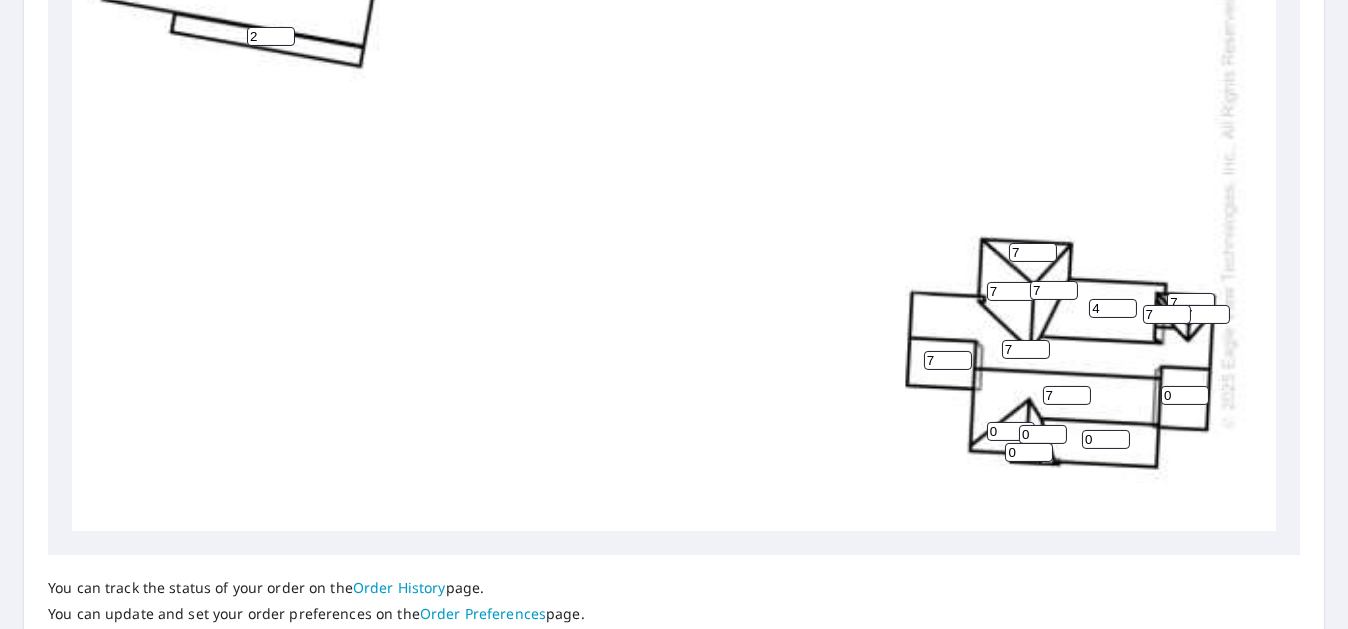 type on "7" 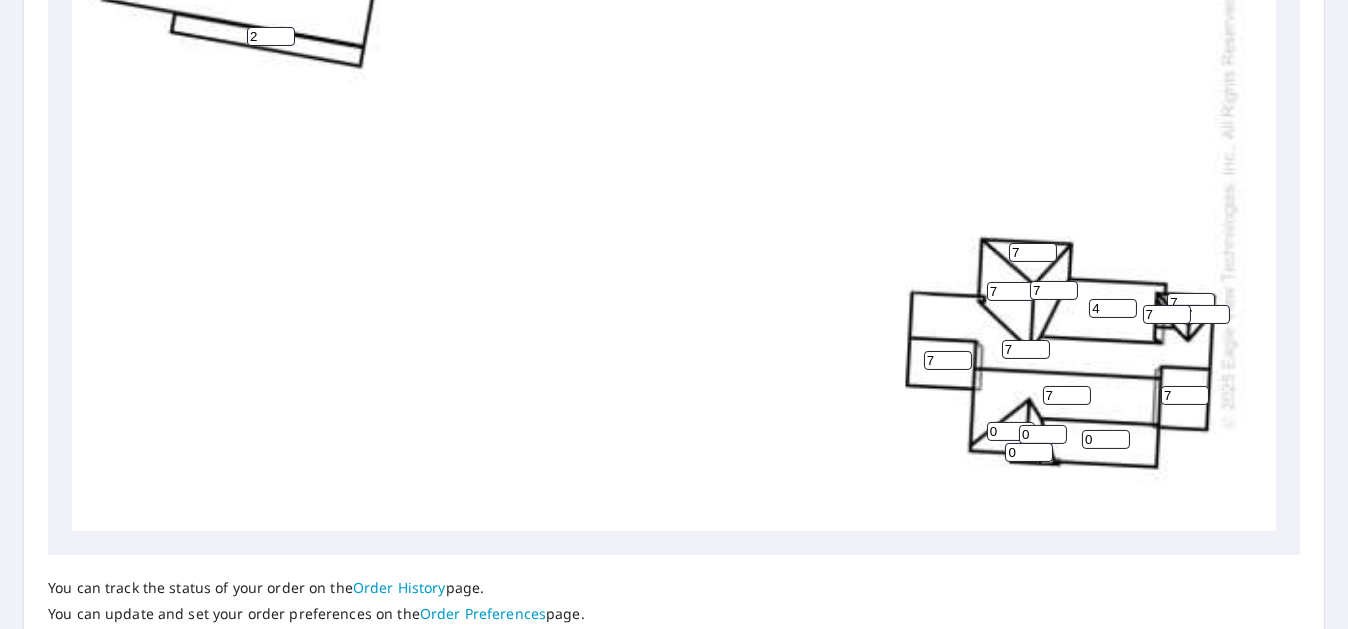 type on "7" 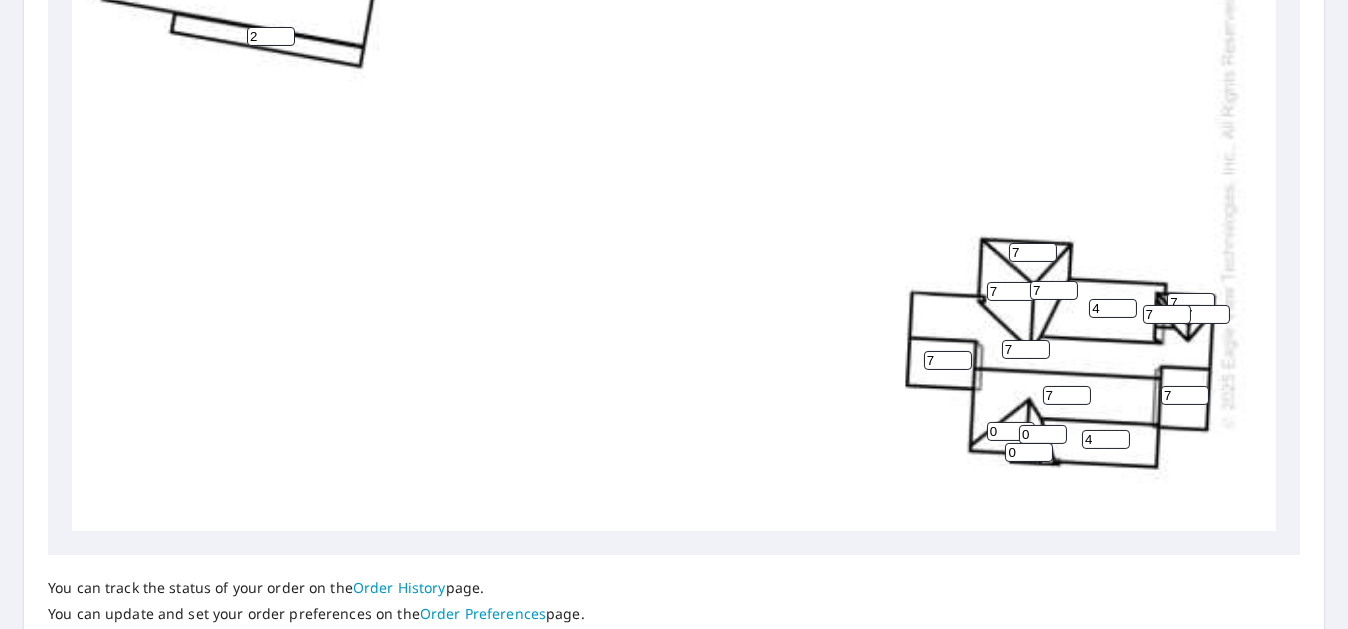 type on "4" 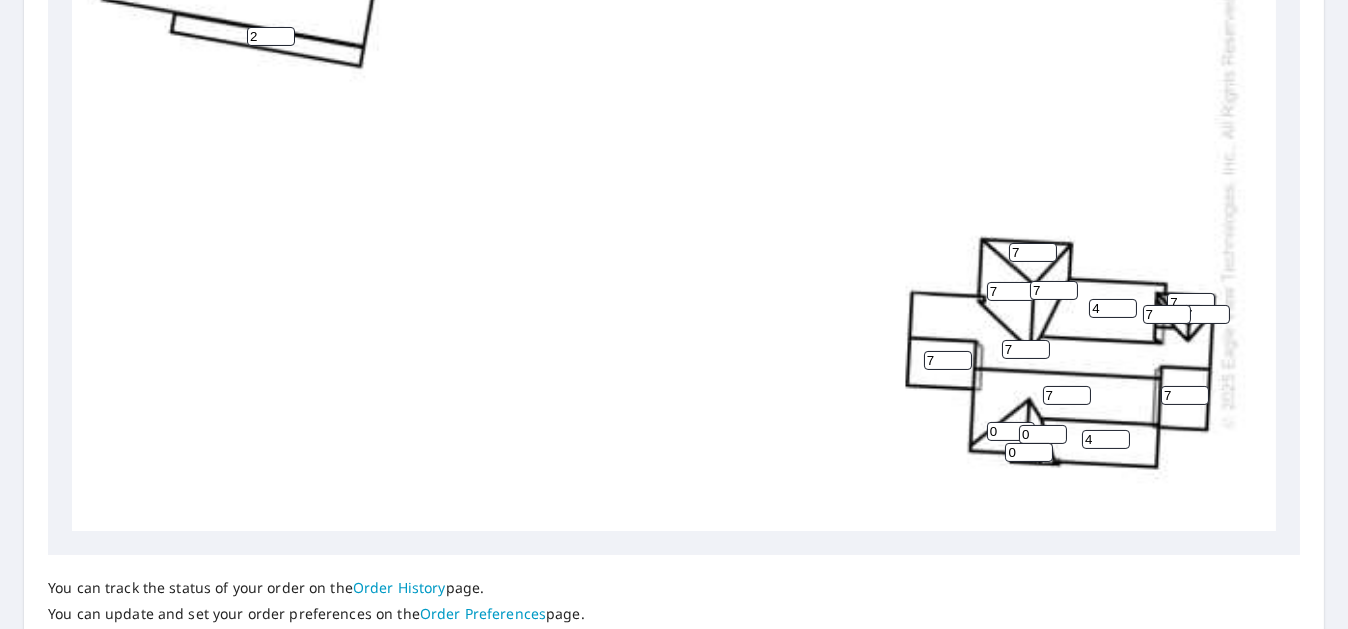 click on "0" at bounding box center [1011, 431] 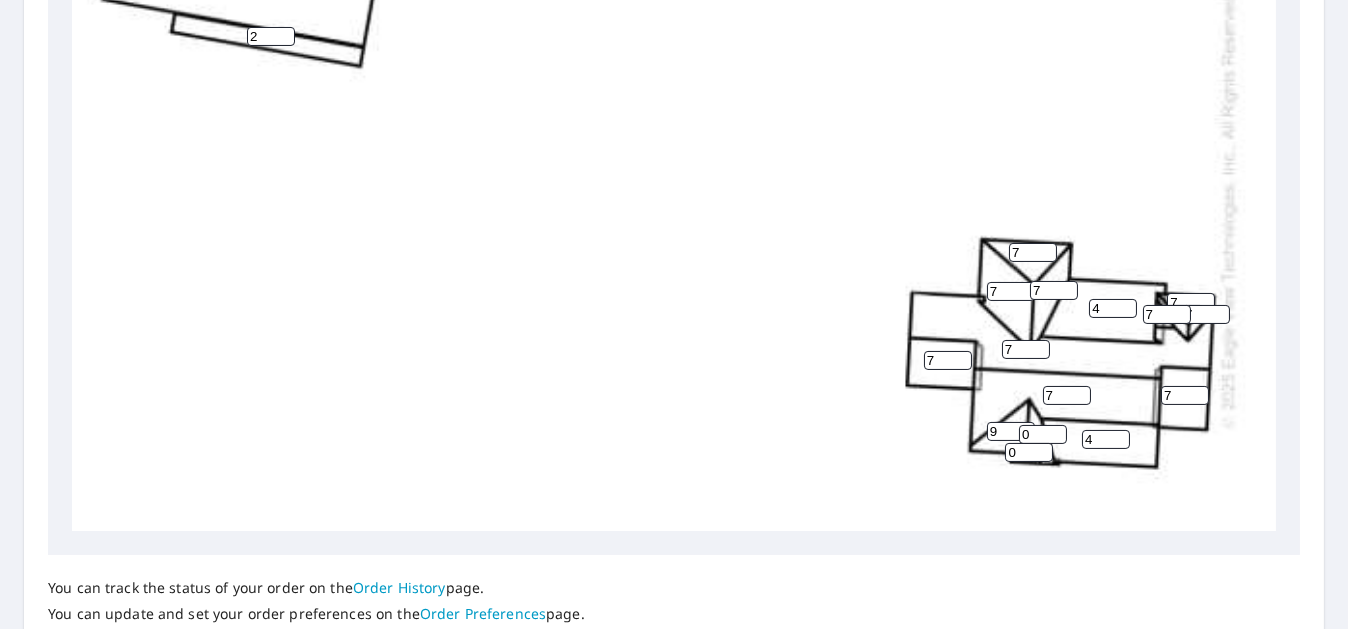 type on "9" 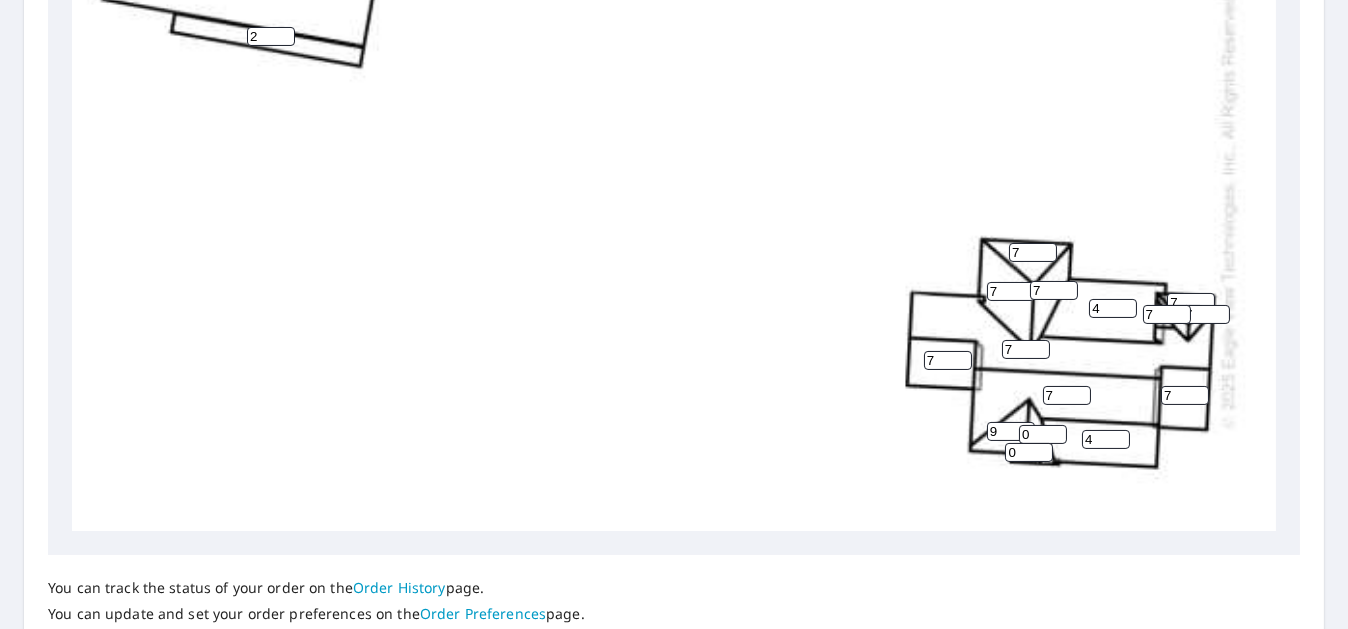 click on "0" at bounding box center [1043, 434] 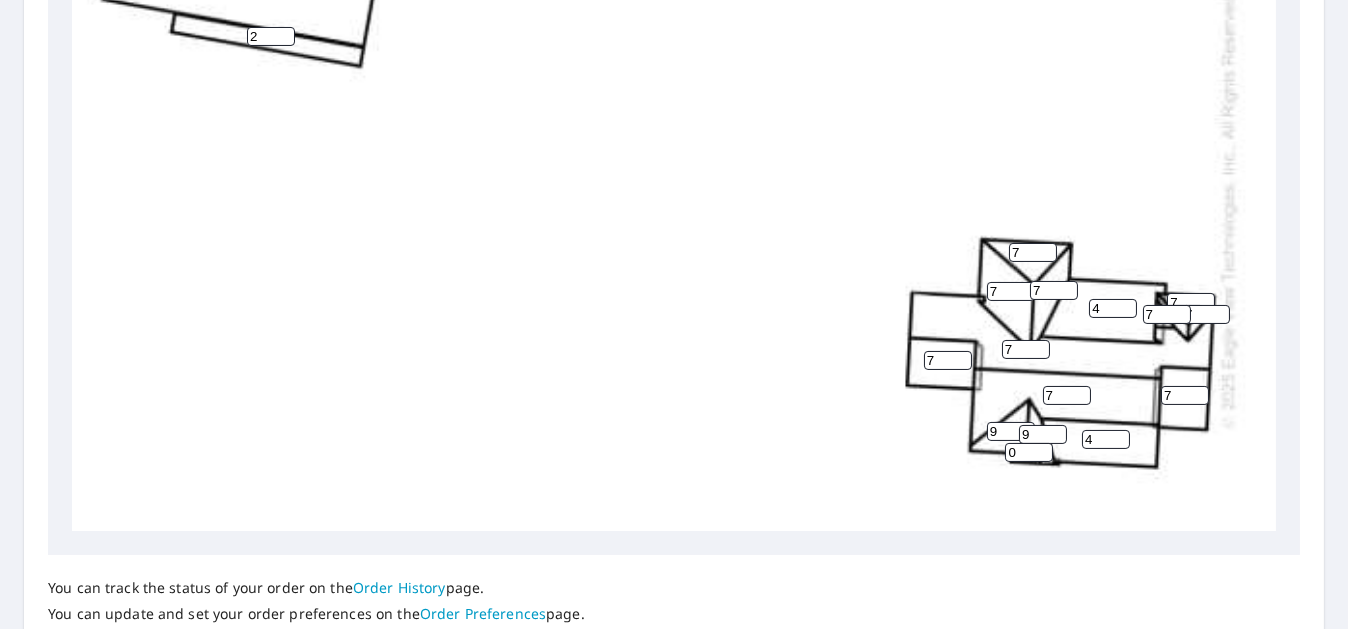 type on "9" 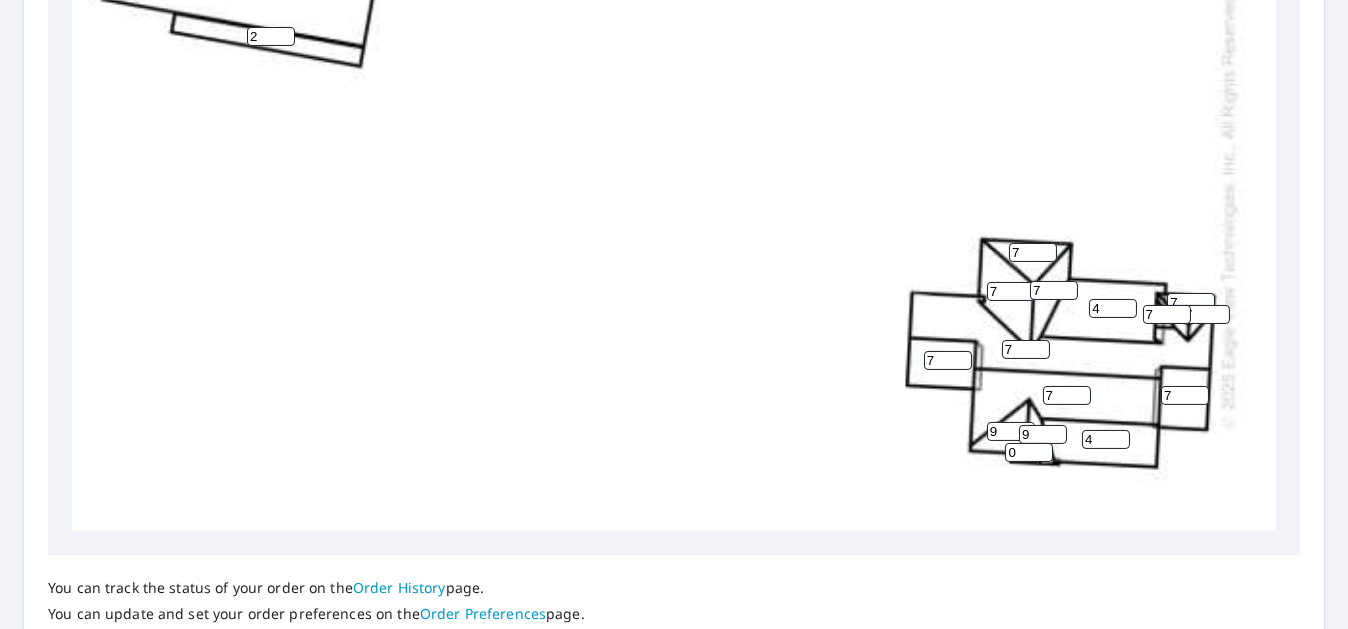 click on "0" at bounding box center (1029, 452) 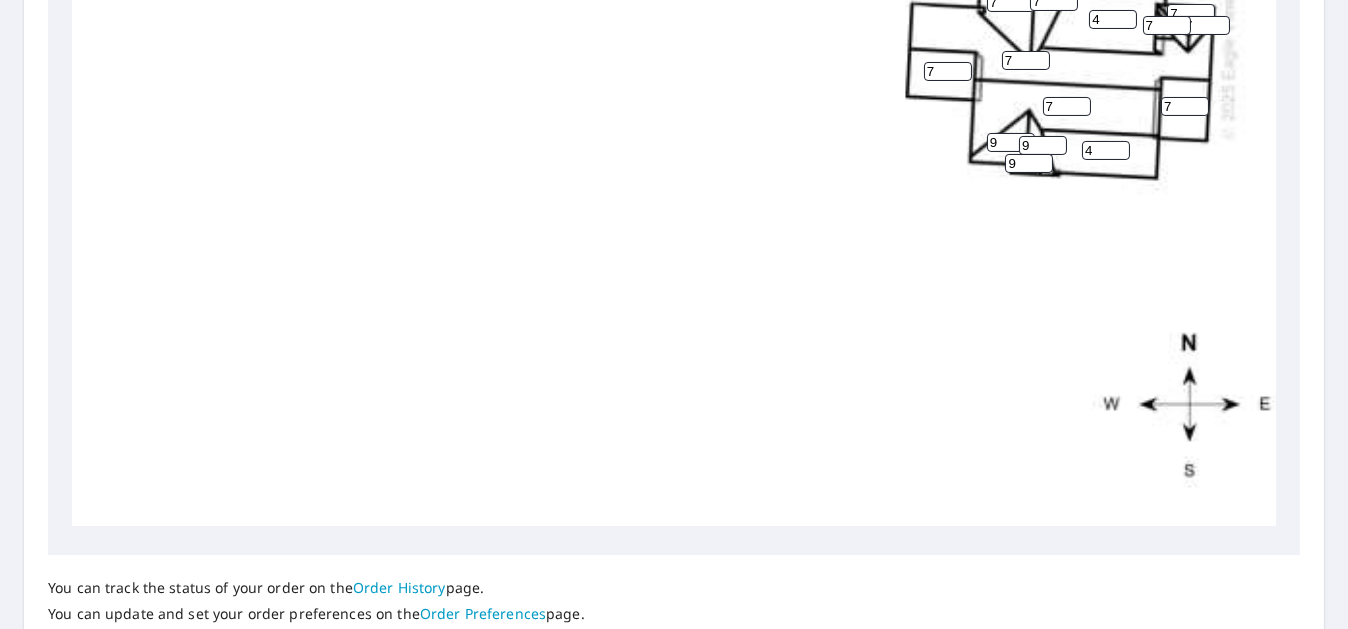 scroll, scrollTop: 603, scrollLeft: 60, axis: both 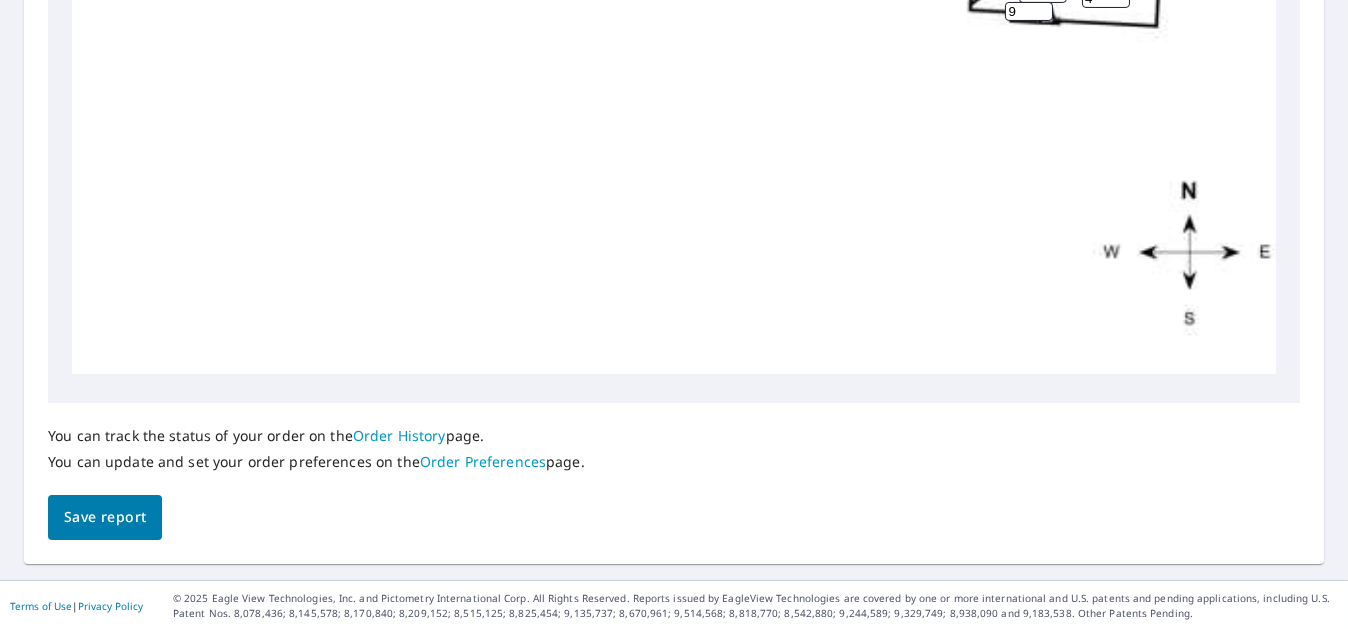 type on "9" 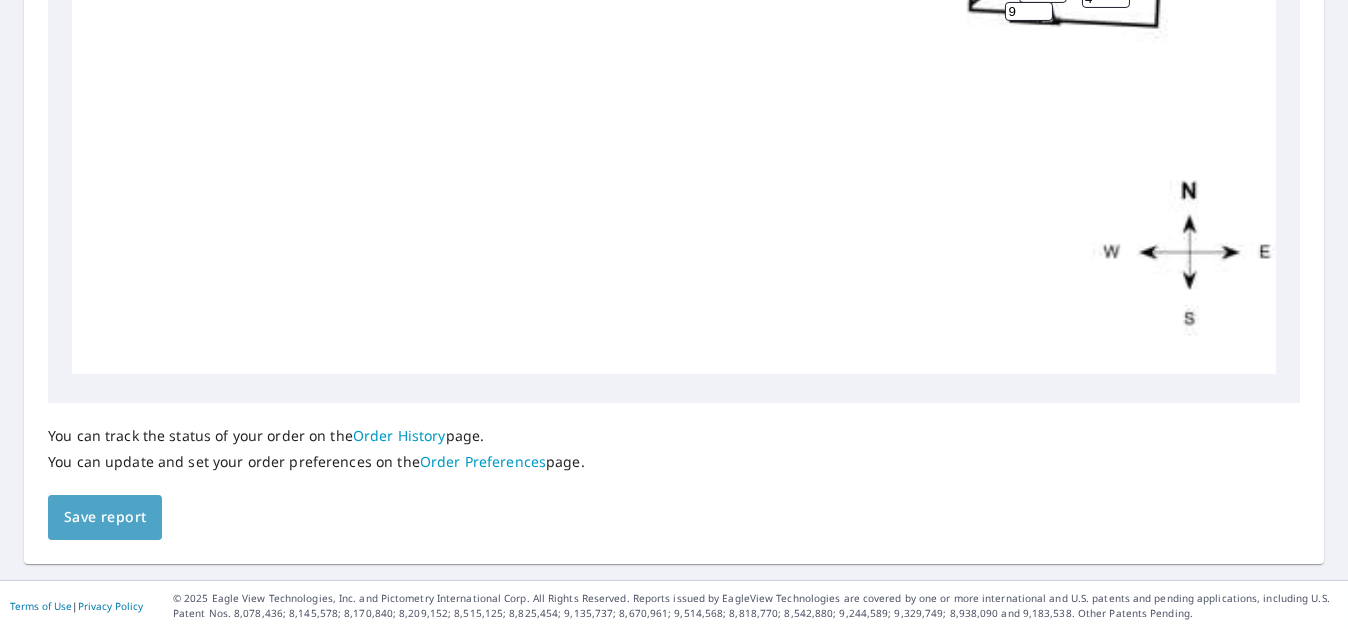 click on "Save report" at bounding box center (105, 517) 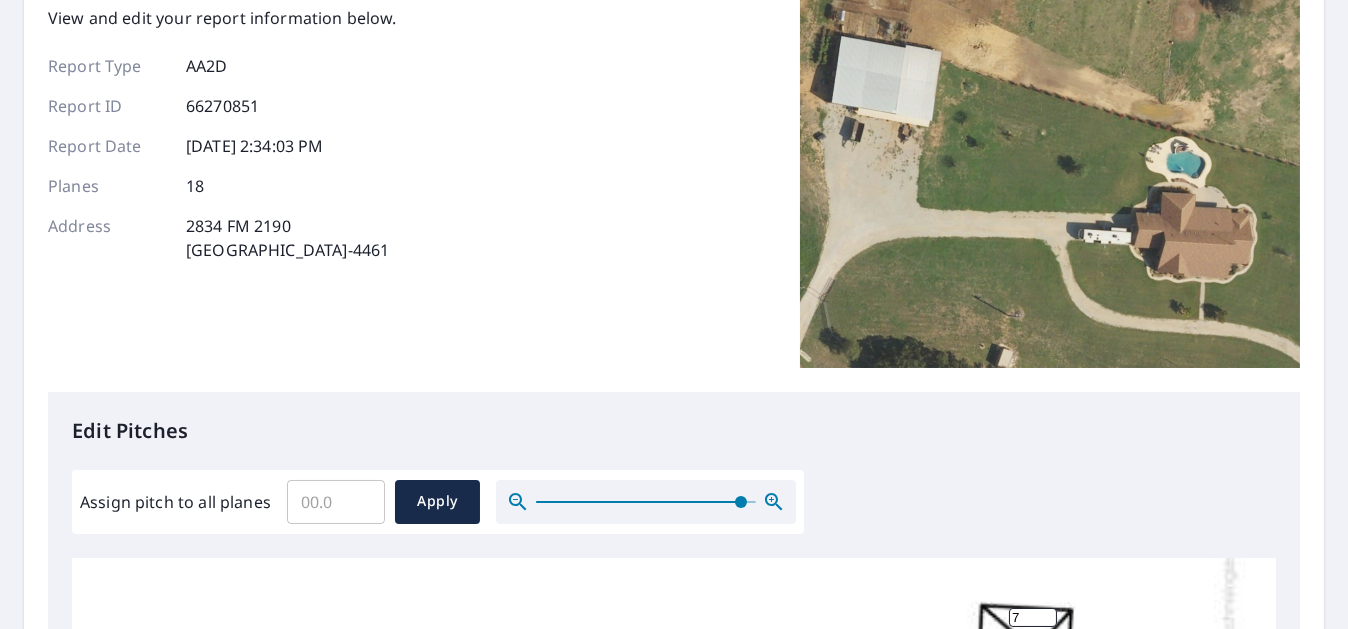 scroll, scrollTop: 0, scrollLeft: 0, axis: both 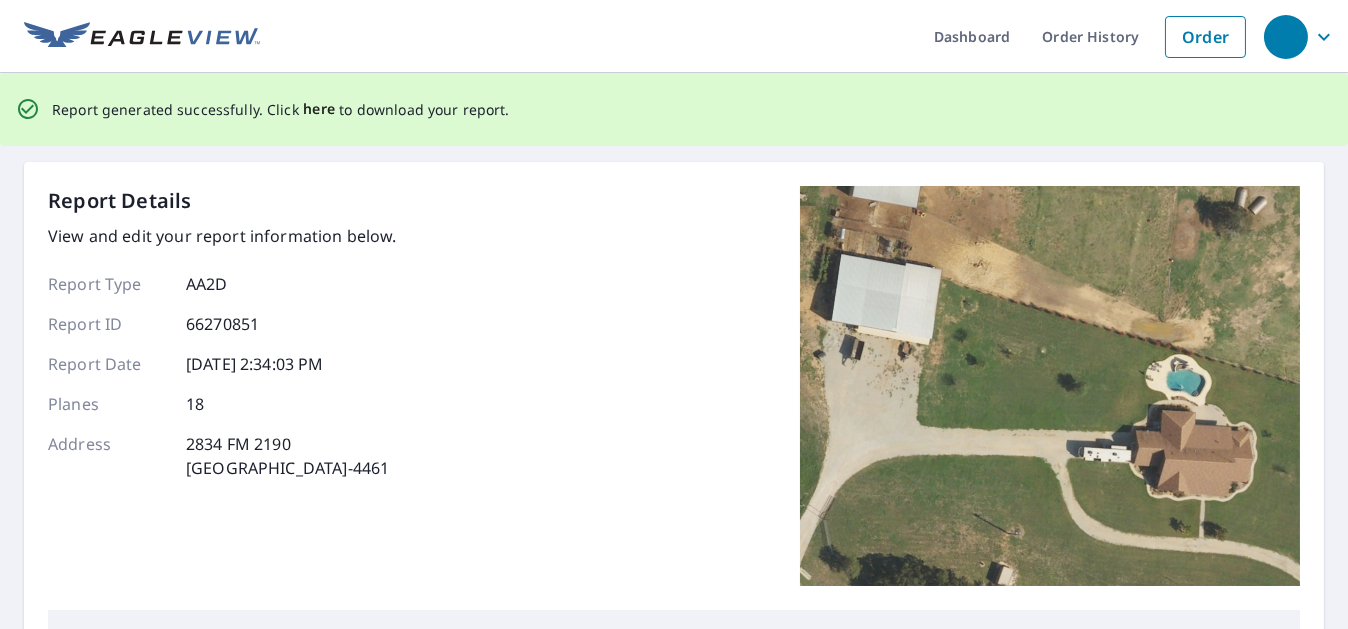 click on "here" at bounding box center (319, 109) 